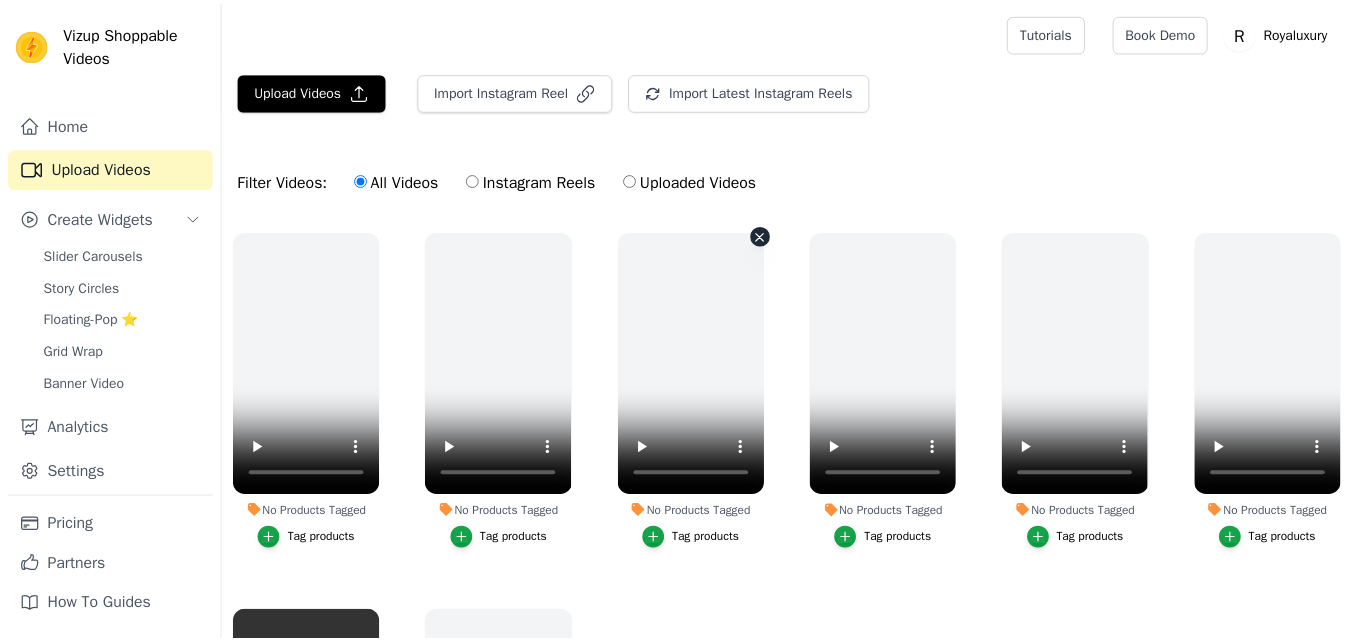 scroll, scrollTop: 0, scrollLeft: 0, axis: both 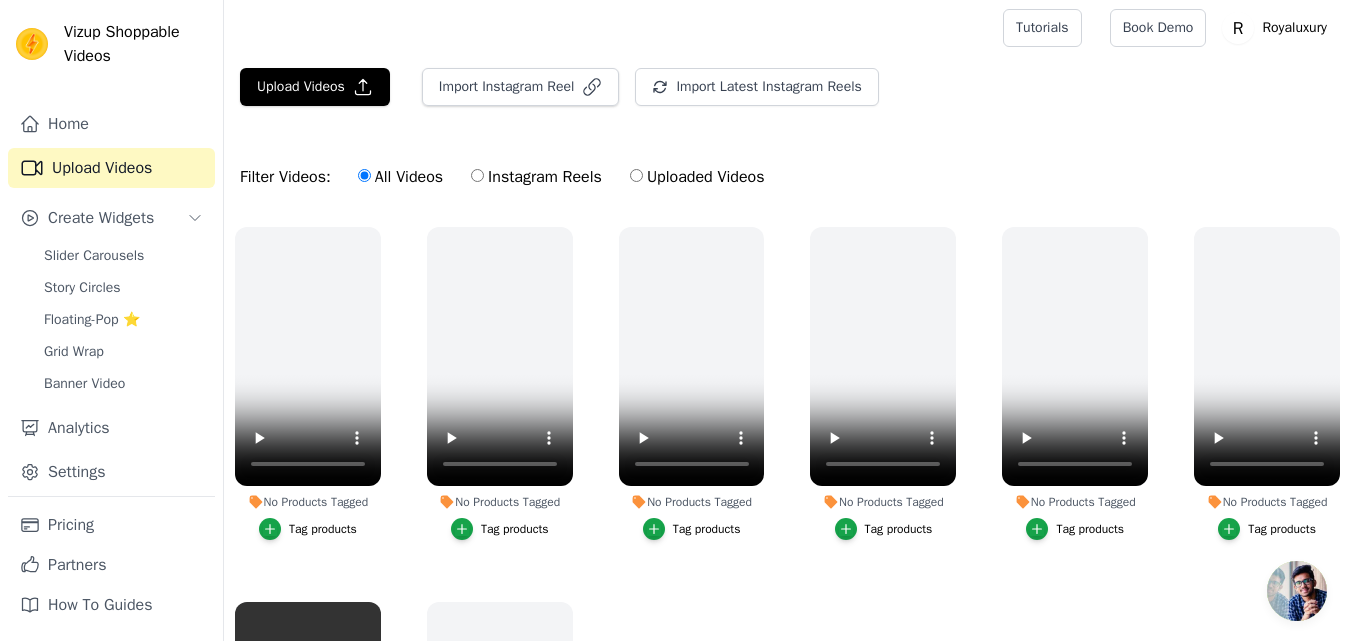 click on "No Products Tagged       Tag products
No Products Tagged       Tag products
No Products Tagged       Tag products
No Products Tagged       Tag products
No Products Tagged       Tag products
No Products Tagged       Tag products
No Products Tagged       Tag products           1  Tagged  product       Tag products" at bounding box center (787, 504) 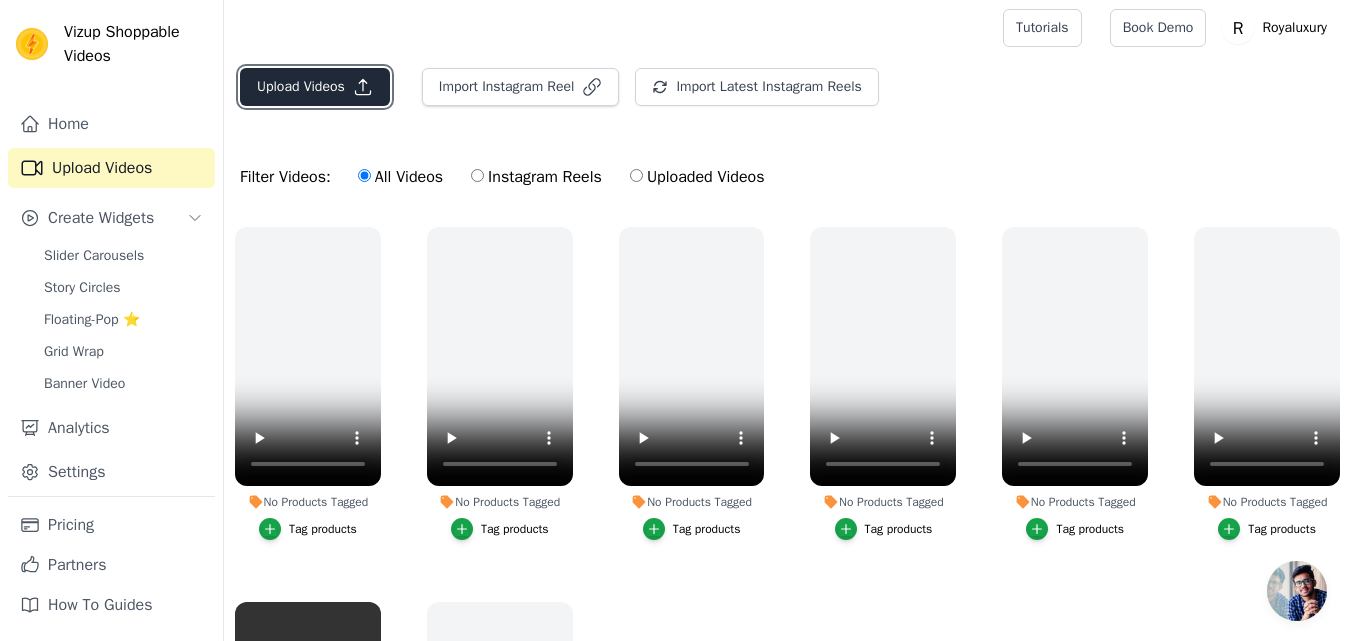 click on "Upload Videos" at bounding box center (315, 87) 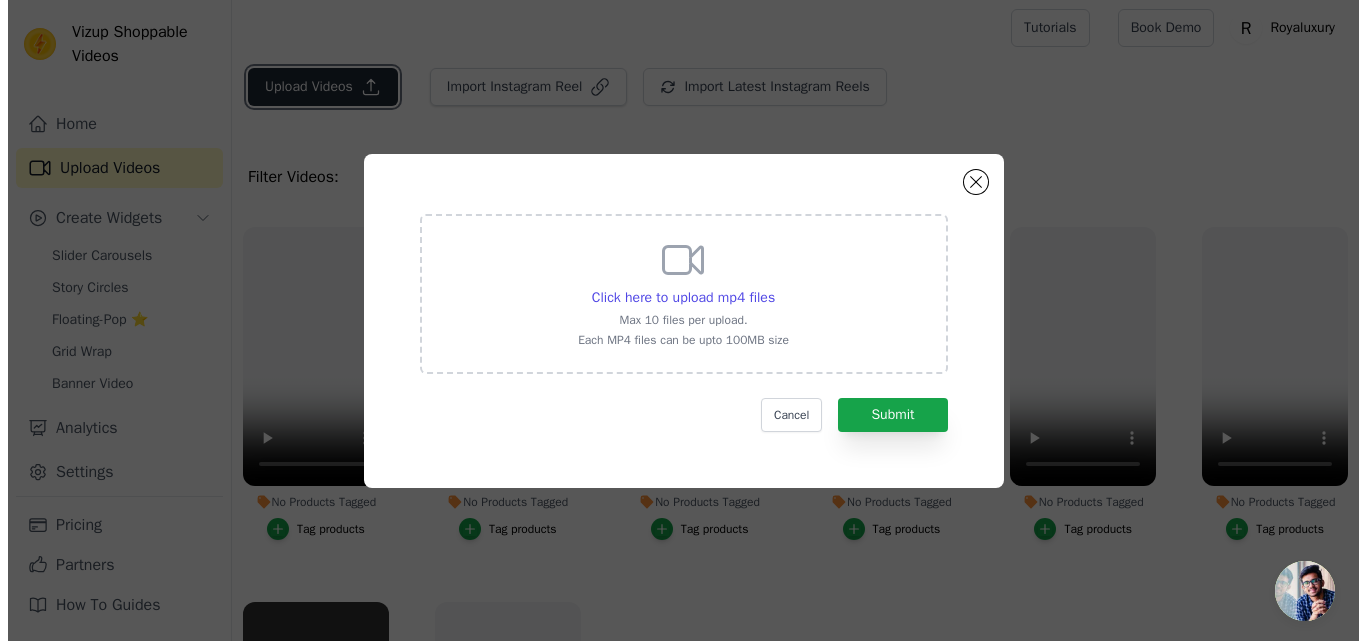 scroll, scrollTop: 0, scrollLeft: 0, axis: both 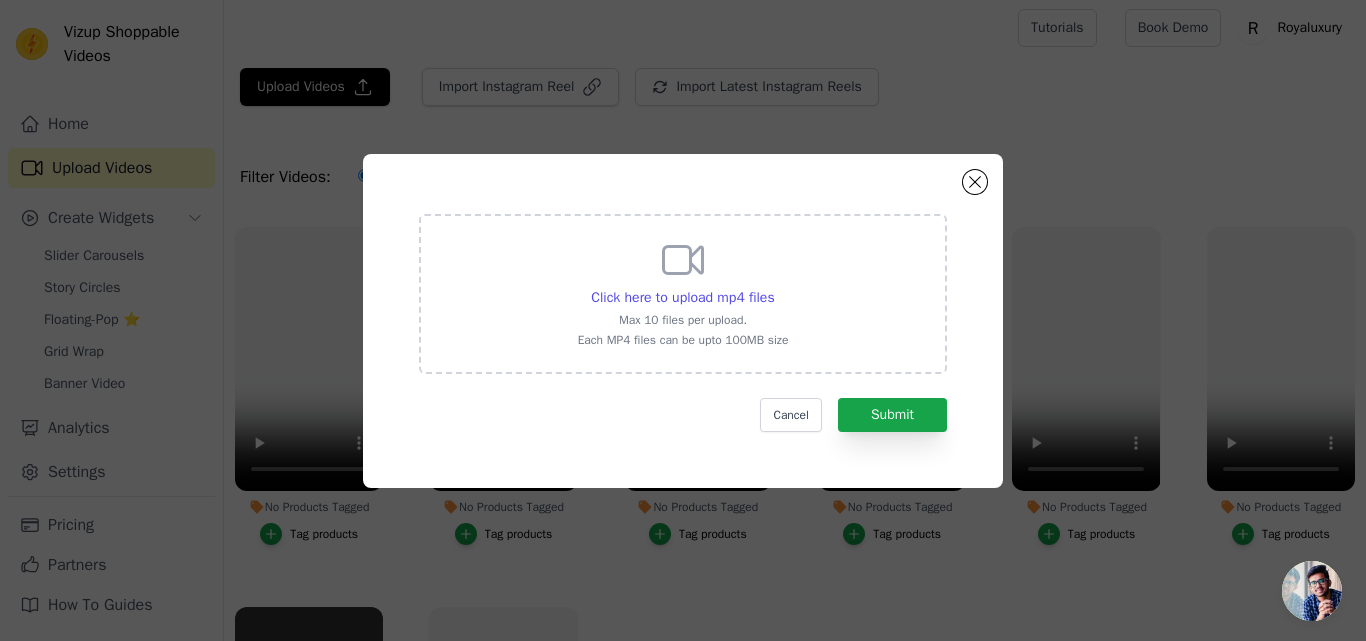 click on "Max 10 files per upload." at bounding box center [683, 320] 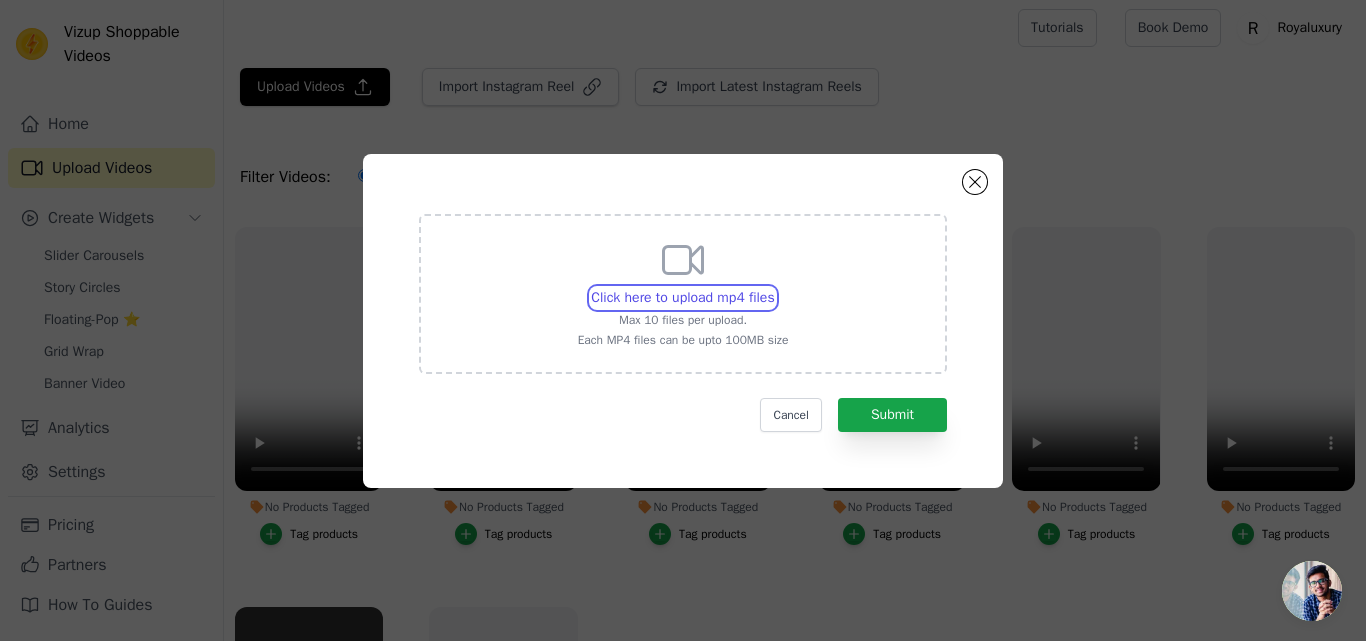 click on "Click here to upload mp4 files     Max 10 files per upload.   Each MP4 files can be upto 100MB size" at bounding box center (774, 287) 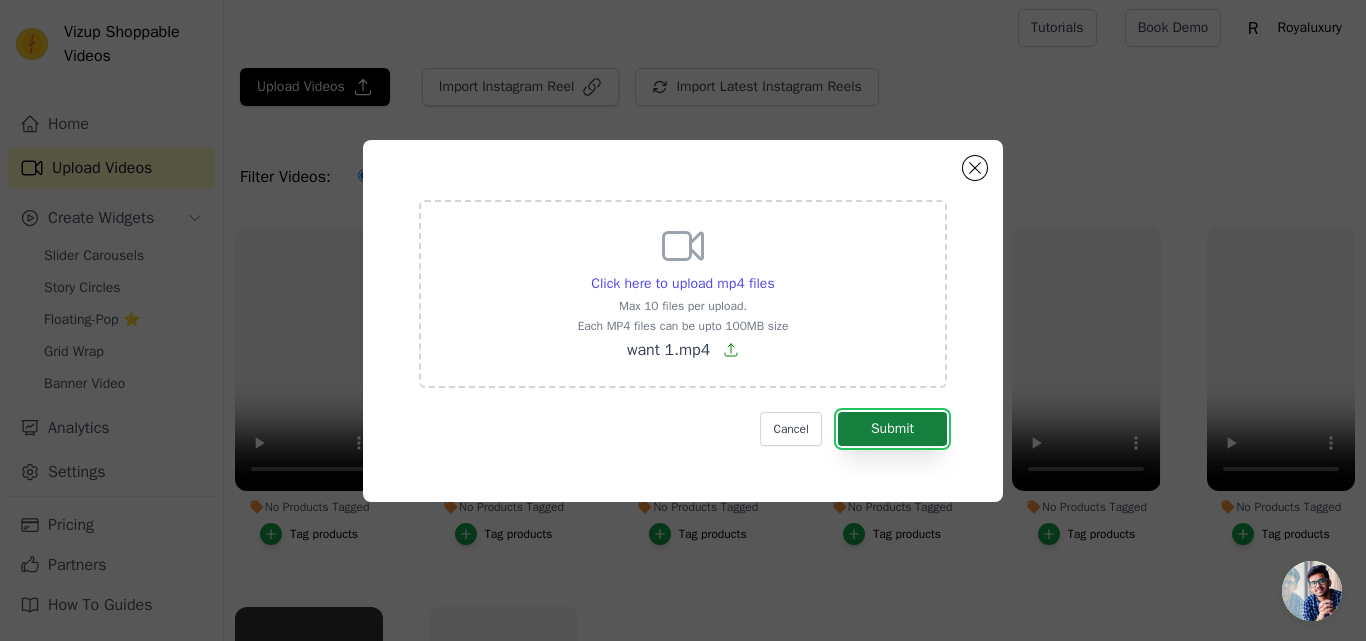 click on "Submit" at bounding box center [892, 429] 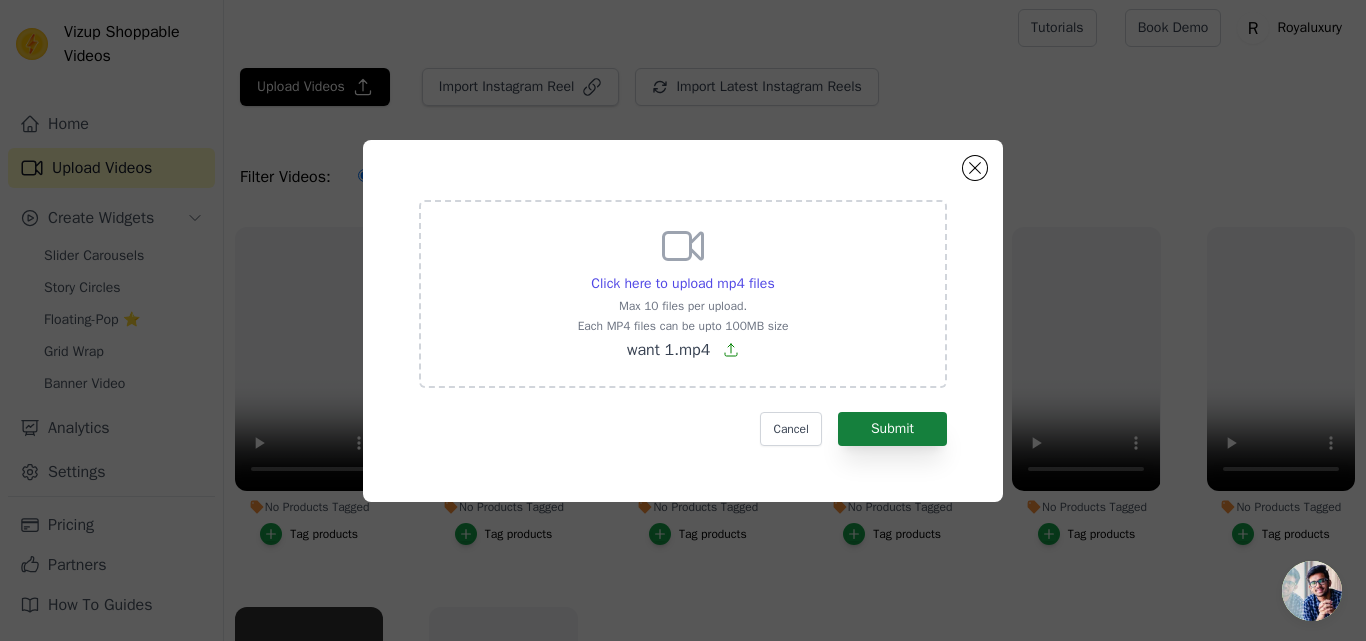 click on "Click here to upload mp4 files     Max 10 files per upload.   Each MP4 files can be upto 100MB size   want 1.mp4       Cancel   Submit" at bounding box center [683, 323] 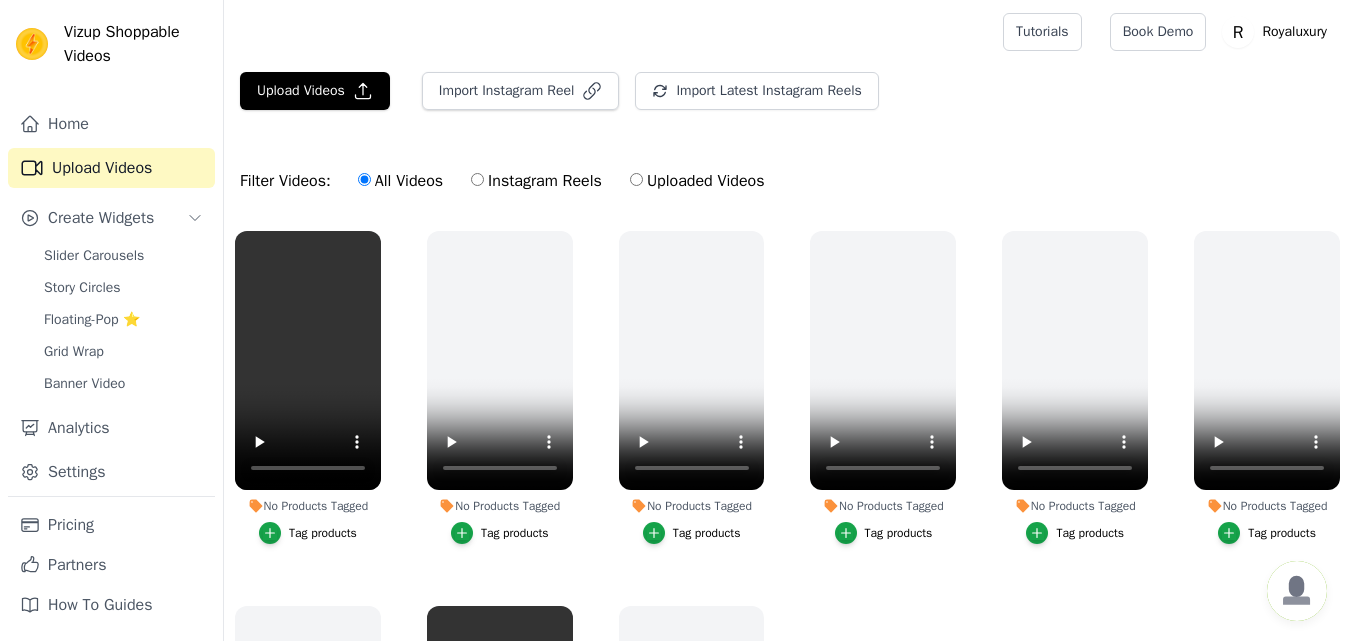 scroll, scrollTop: 4, scrollLeft: 0, axis: vertical 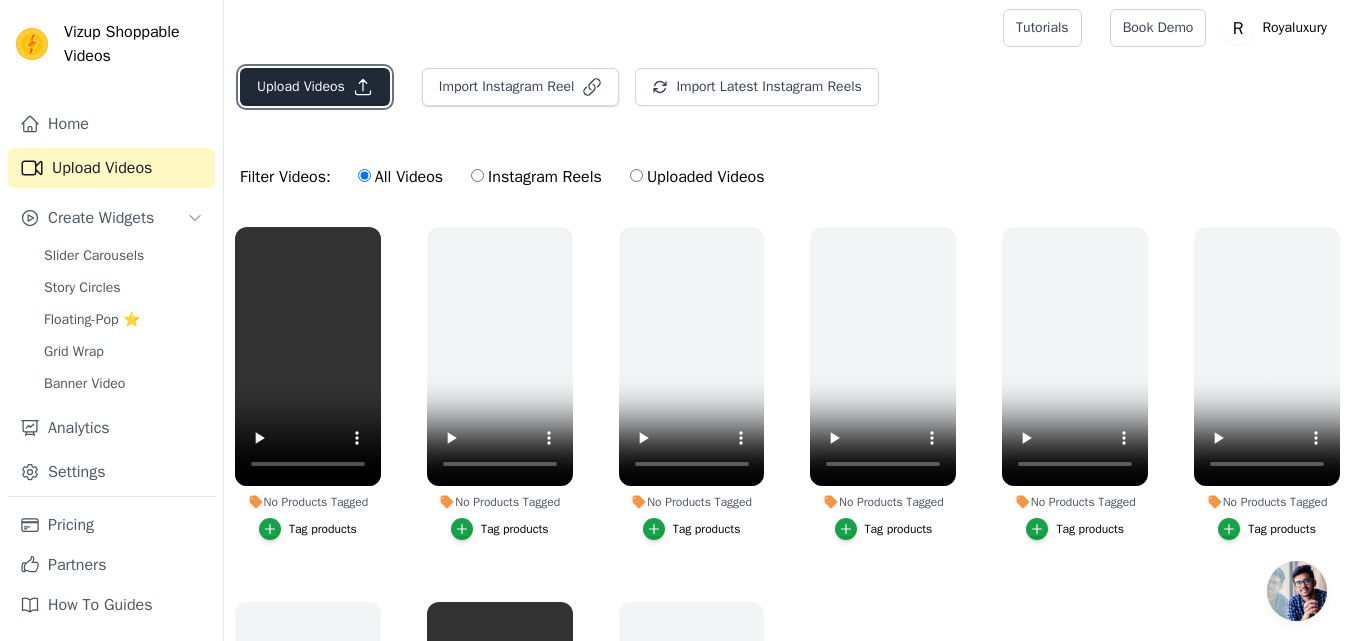 click on "Upload Videos" at bounding box center [315, 87] 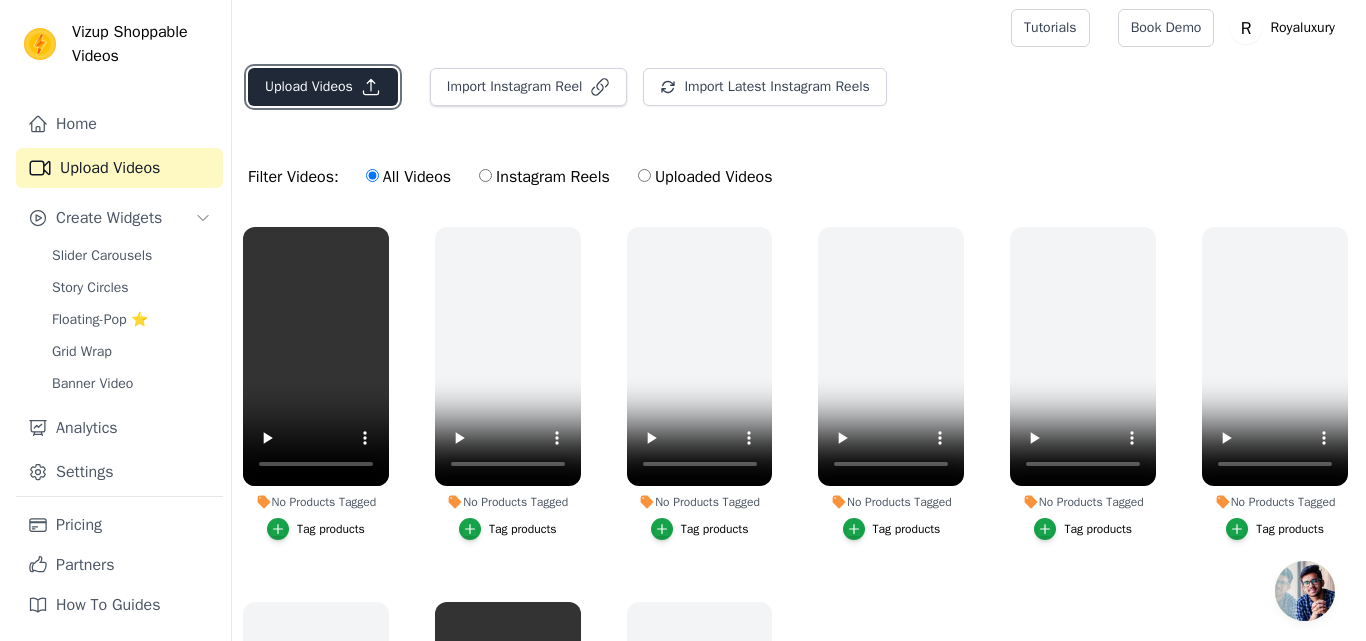 scroll, scrollTop: 0, scrollLeft: 0, axis: both 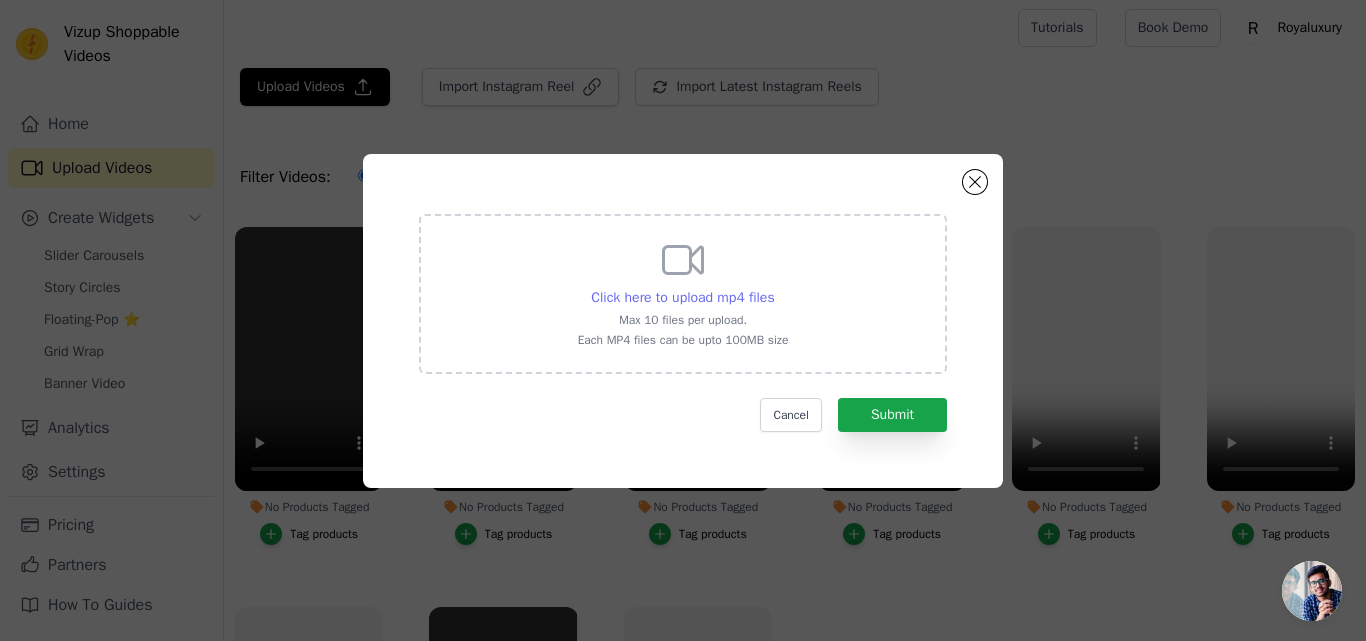 click on "Click here to upload mp4 files" at bounding box center (682, 297) 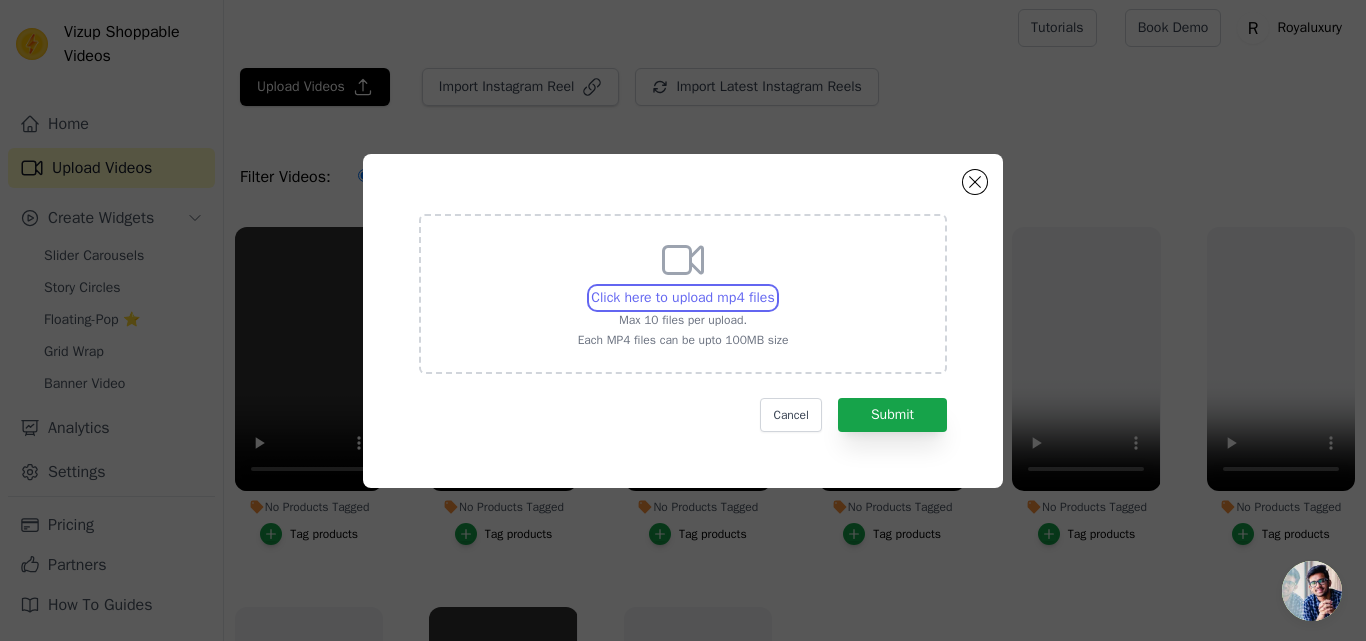 click on "Click here to upload mp4 files     Max 10 files per upload.   Each MP4 files can be upto 100MB size" at bounding box center [774, 287] 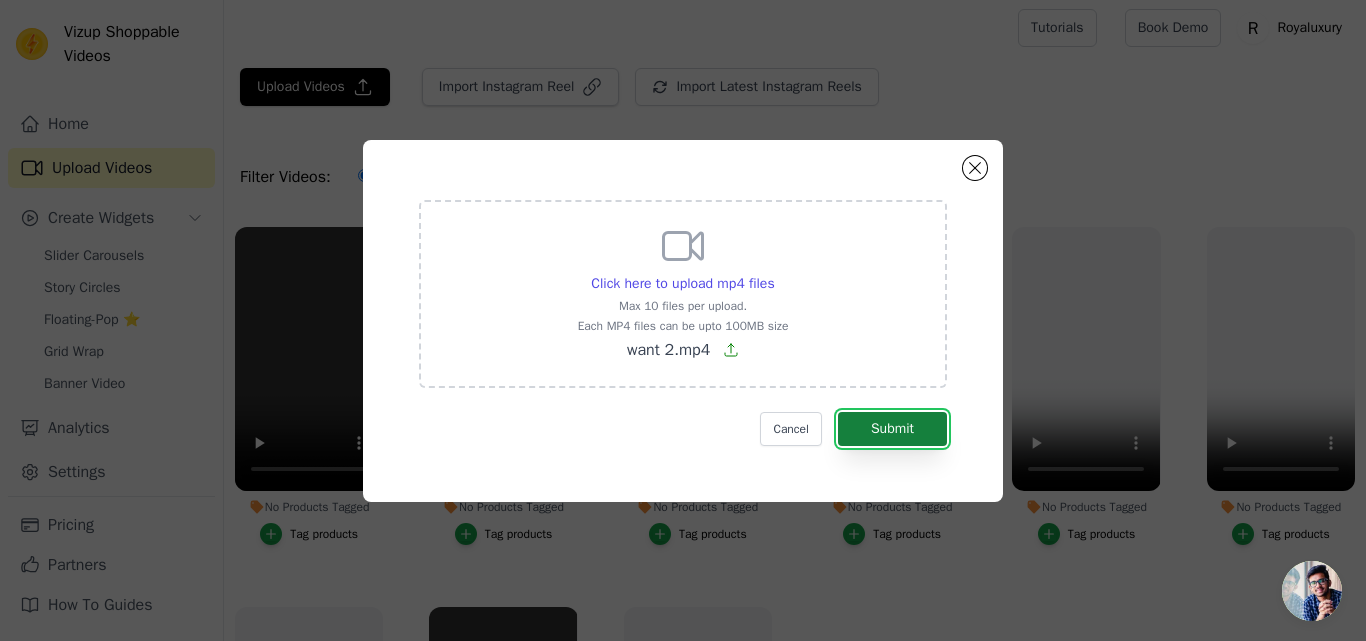 click on "Submit" at bounding box center (892, 429) 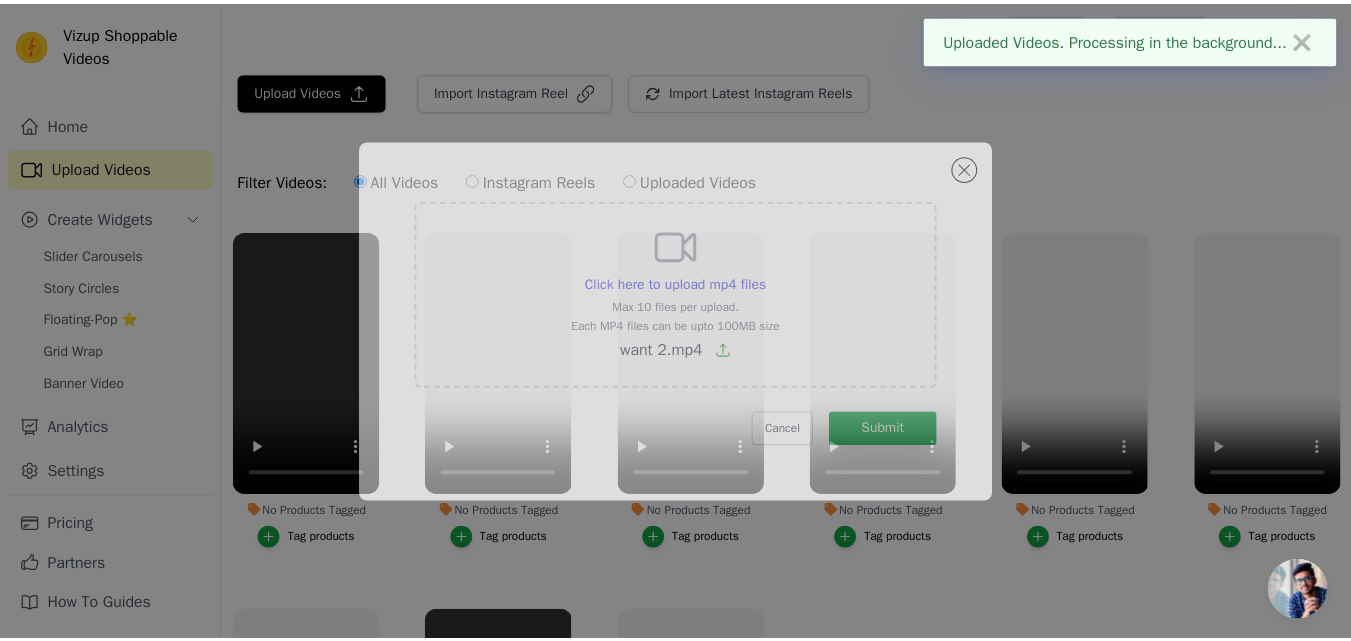 scroll, scrollTop: 4, scrollLeft: 0, axis: vertical 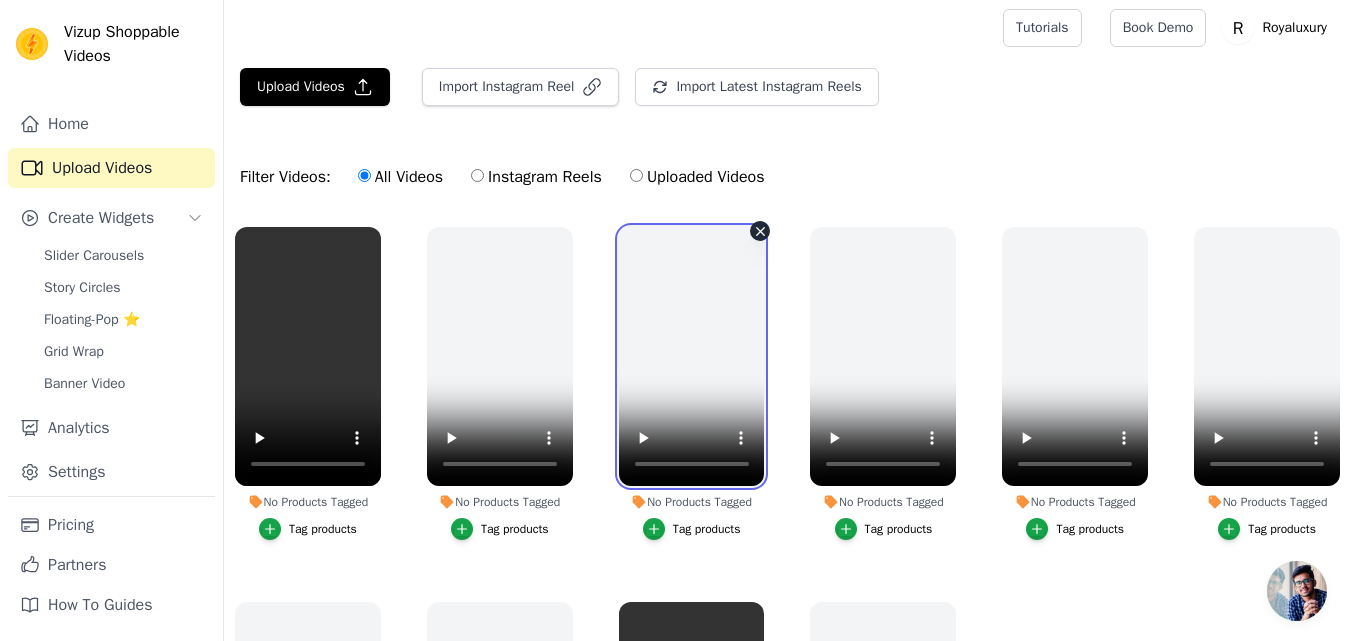 click at bounding box center (692, 356) 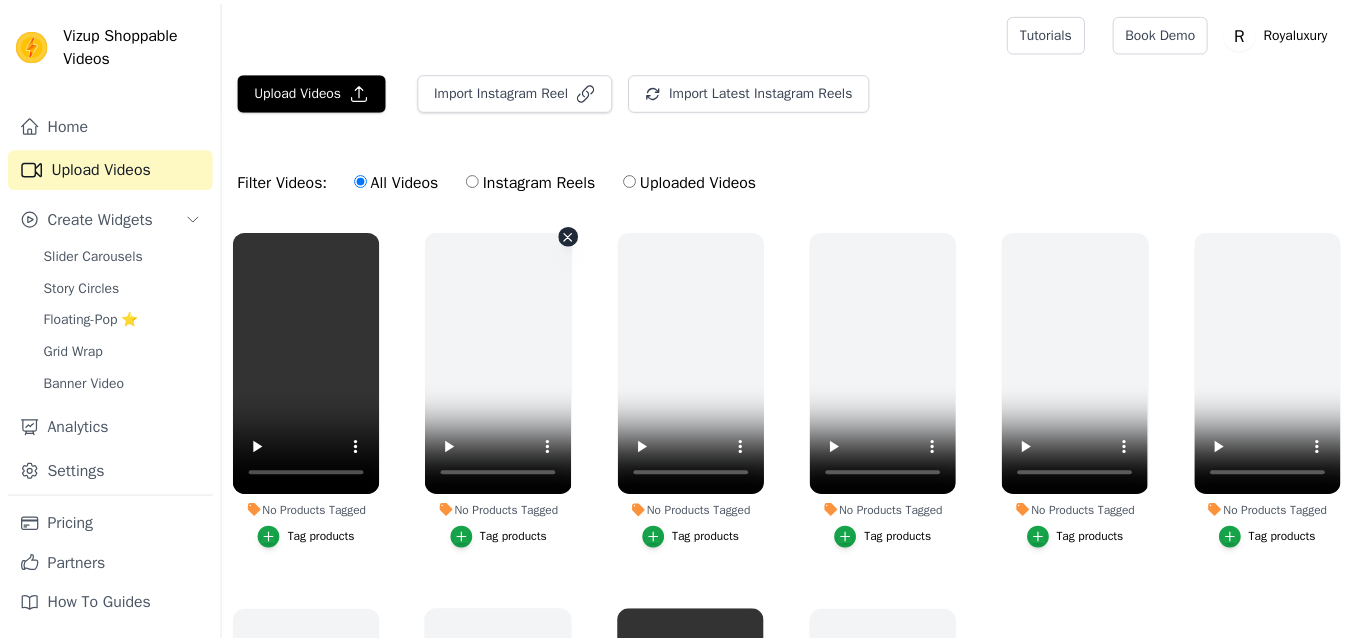 scroll, scrollTop: 4, scrollLeft: 0, axis: vertical 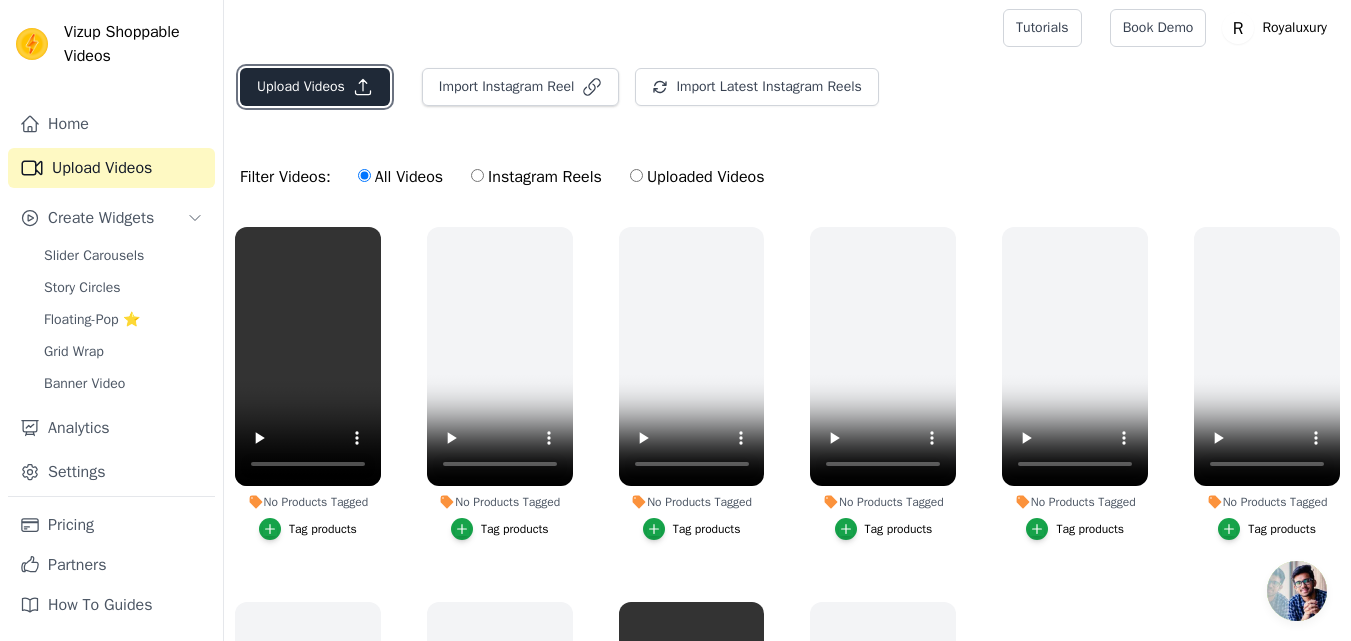 click on "Upload Videos" at bounding box center (315, 87) 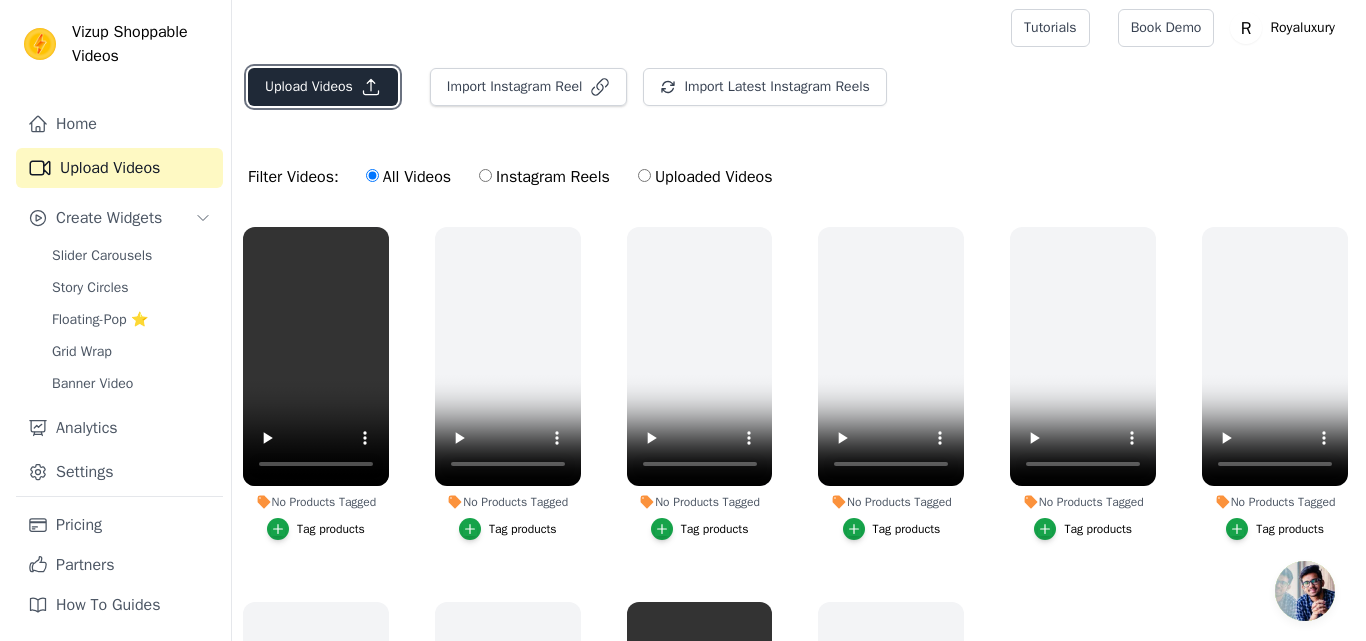 scroll, scrollTop: 0, scrollLeft: 0, axis: both 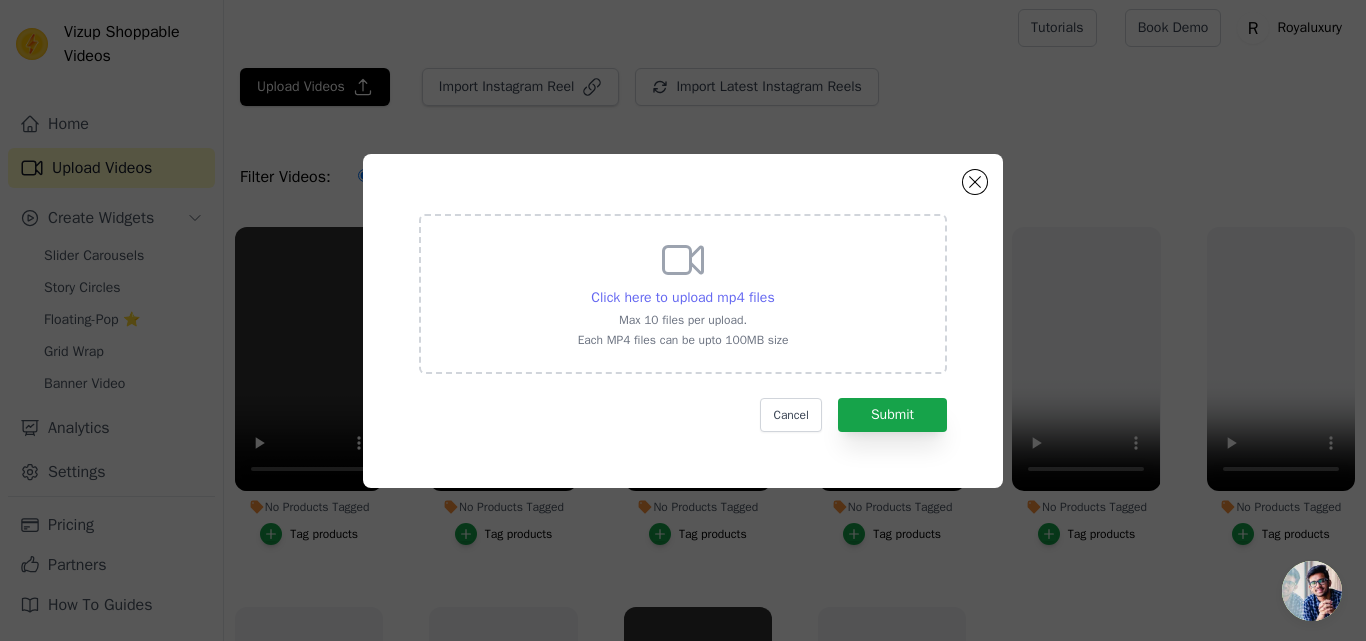 click on "Click here to upload mp4 files" at bounding box center [682, 297] 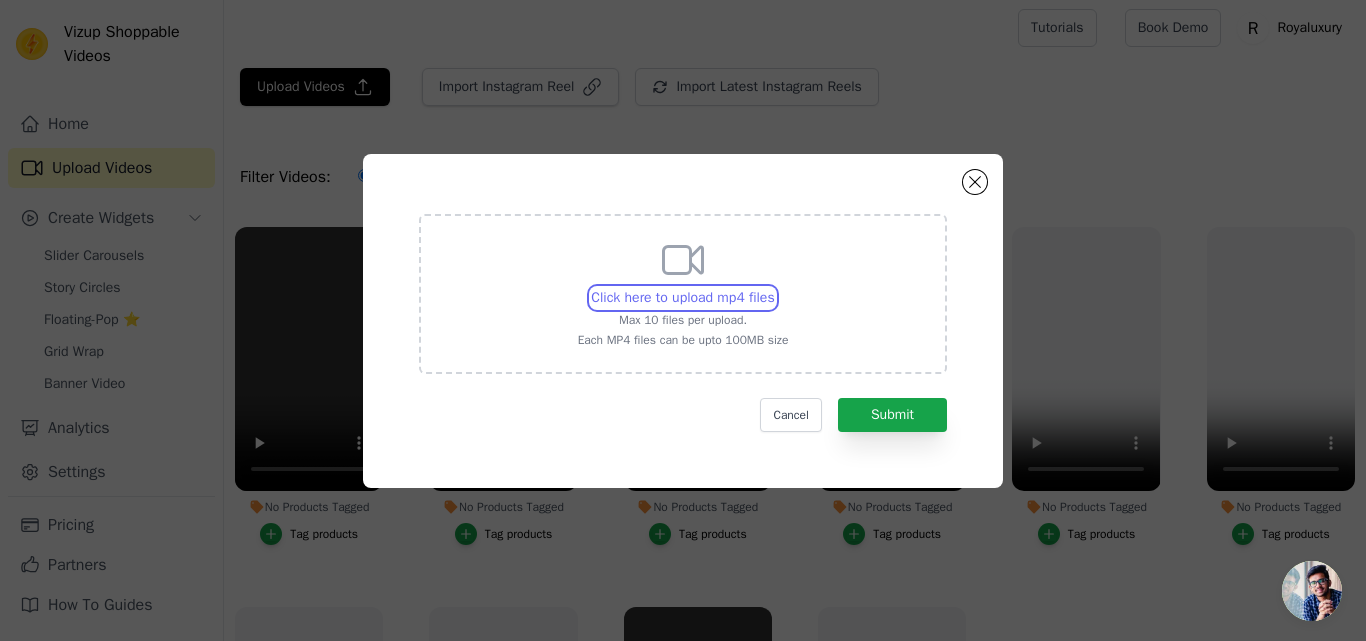 click on "Click here to upload mp4 files     Max 10 files per upload.   Each MP4 files can be upto 100MB size" at bounding box center (774, 287) 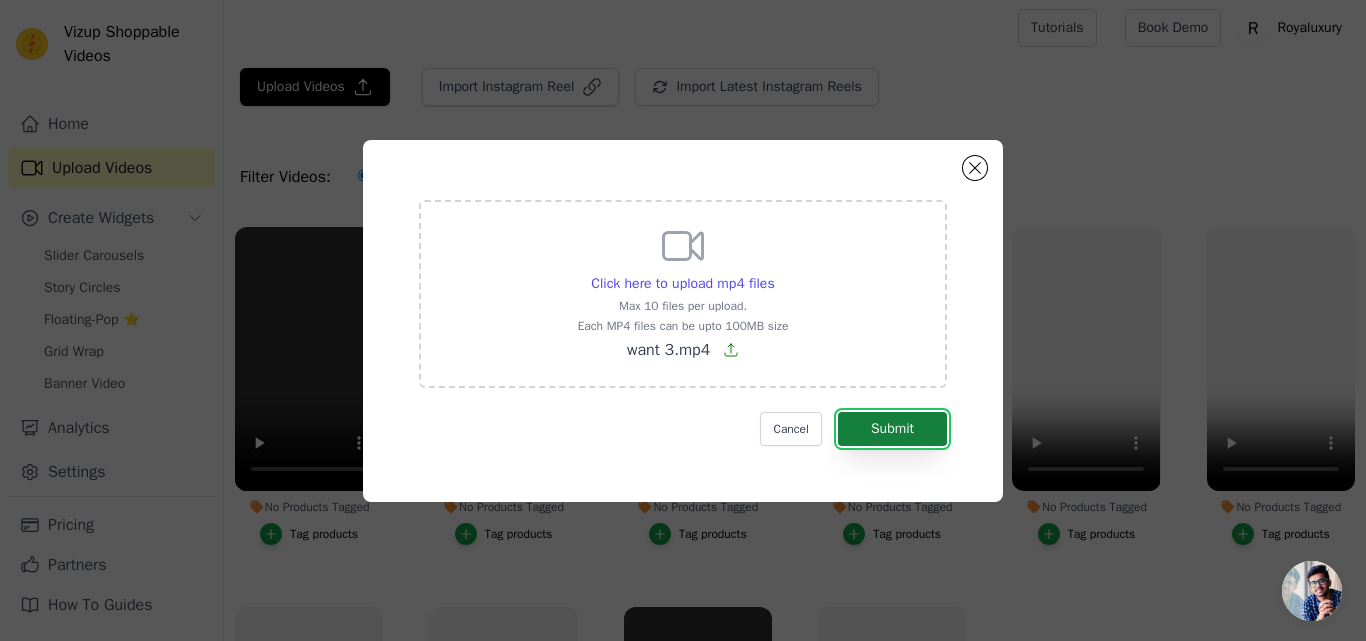 click on "Submit" at bounding box center (892, 429) 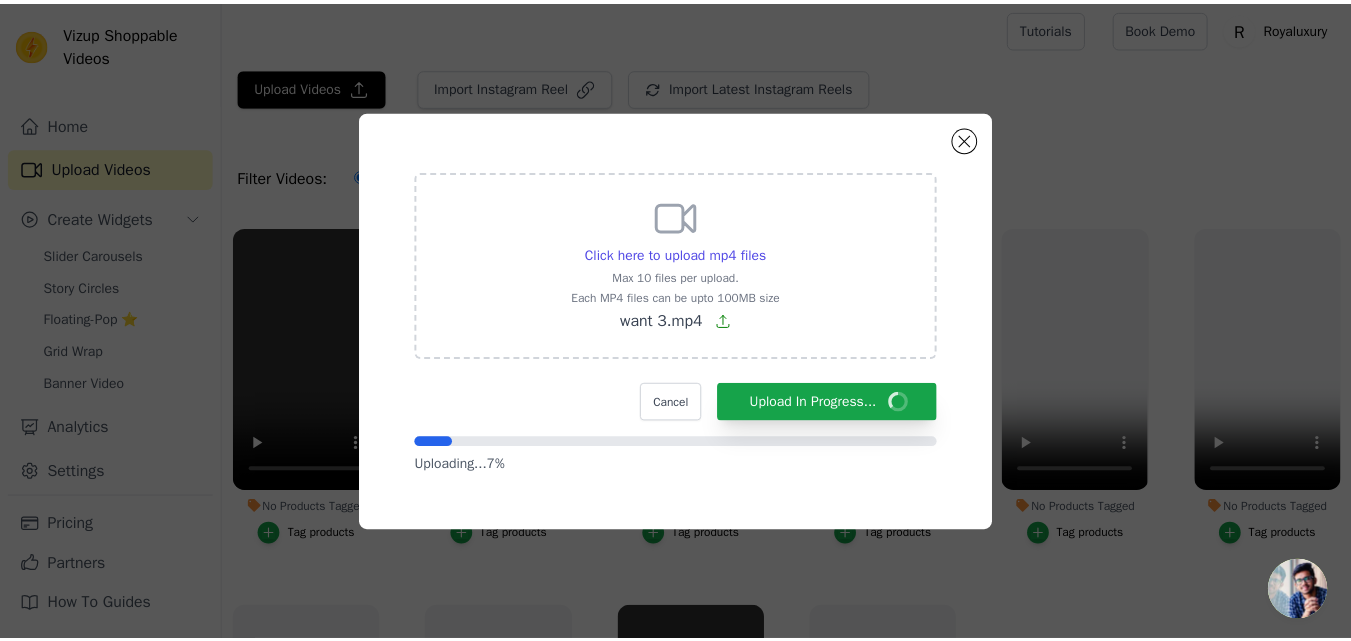 scroll, scrollTop: 4, scrollLeft: 0, axis: vertical 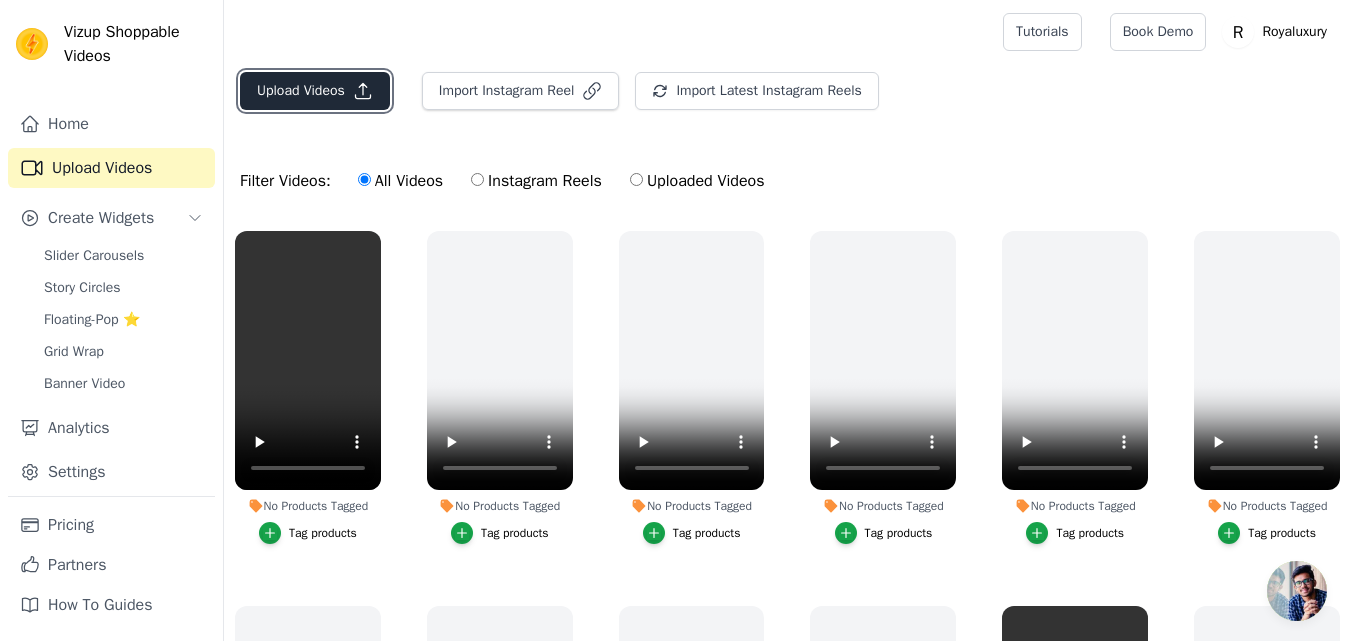 click on "Upload Videos" at bounding box center [315, 91] 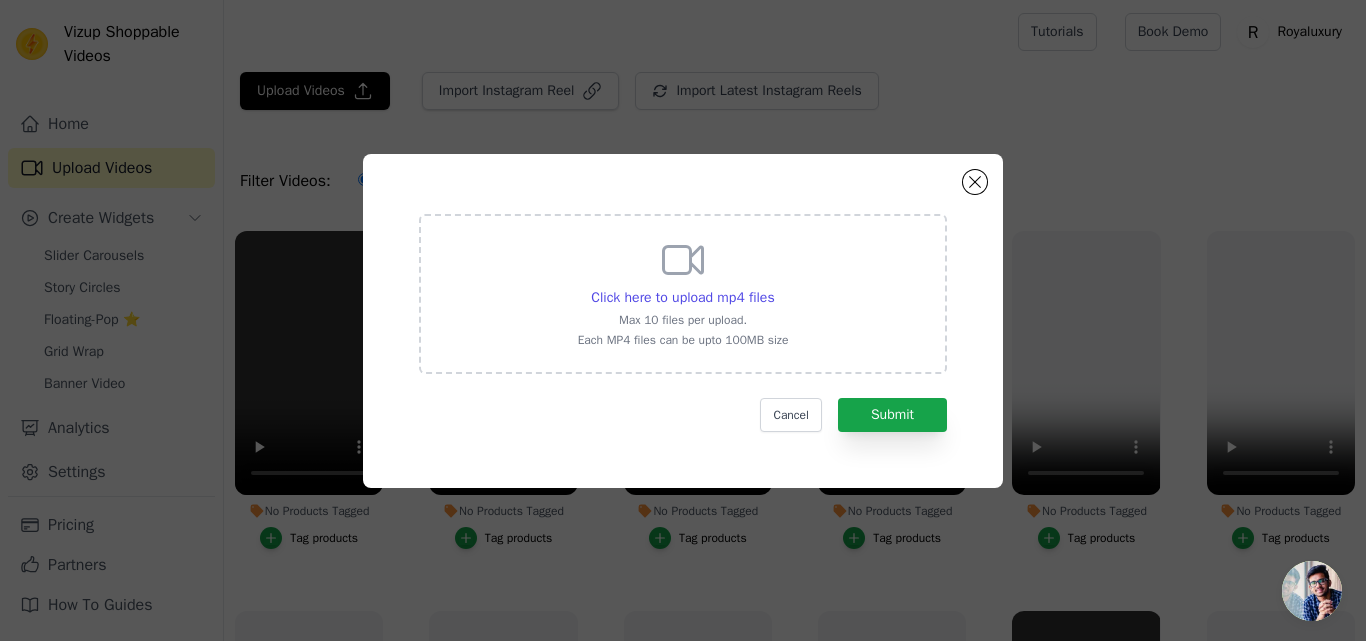 click 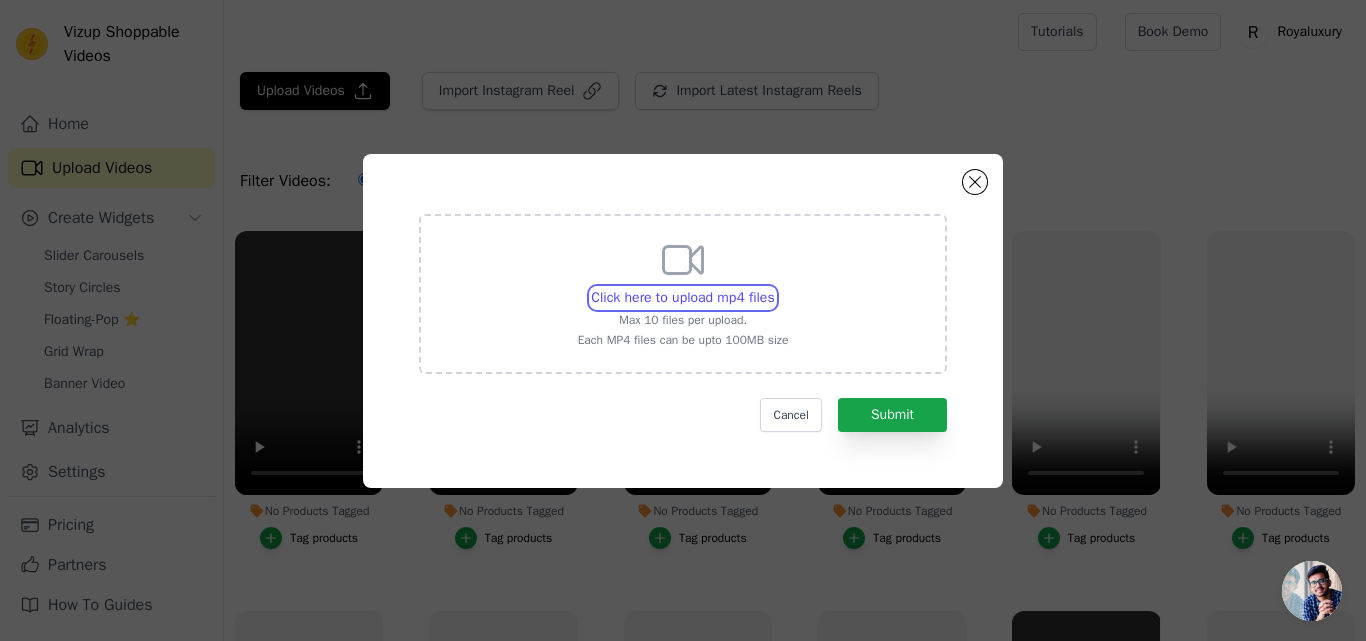 click on "Click here to upload mp4 files     Max 10 files per upload.   Each MP4 files can be upto 100MB size" at bounding box center [774, 287] 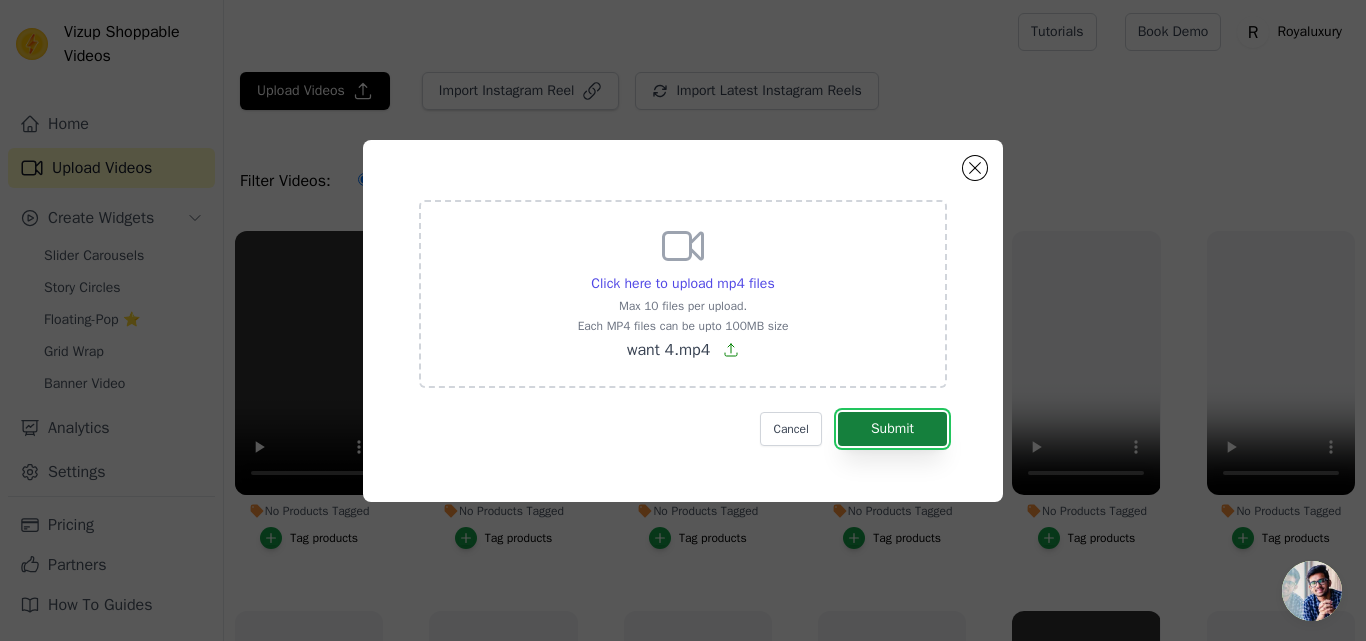 click on "Submit" at bounding box center (892, 429) 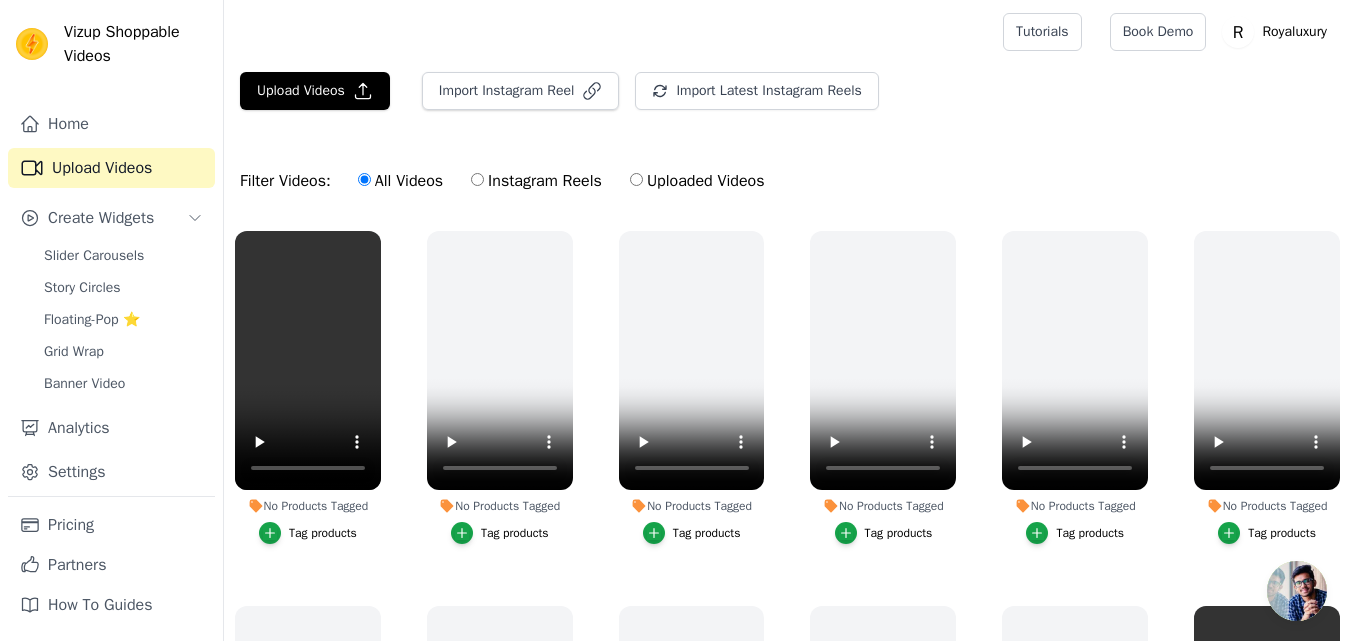 scroll, scrollTop: 0, scrollLeft: 0, axis: both 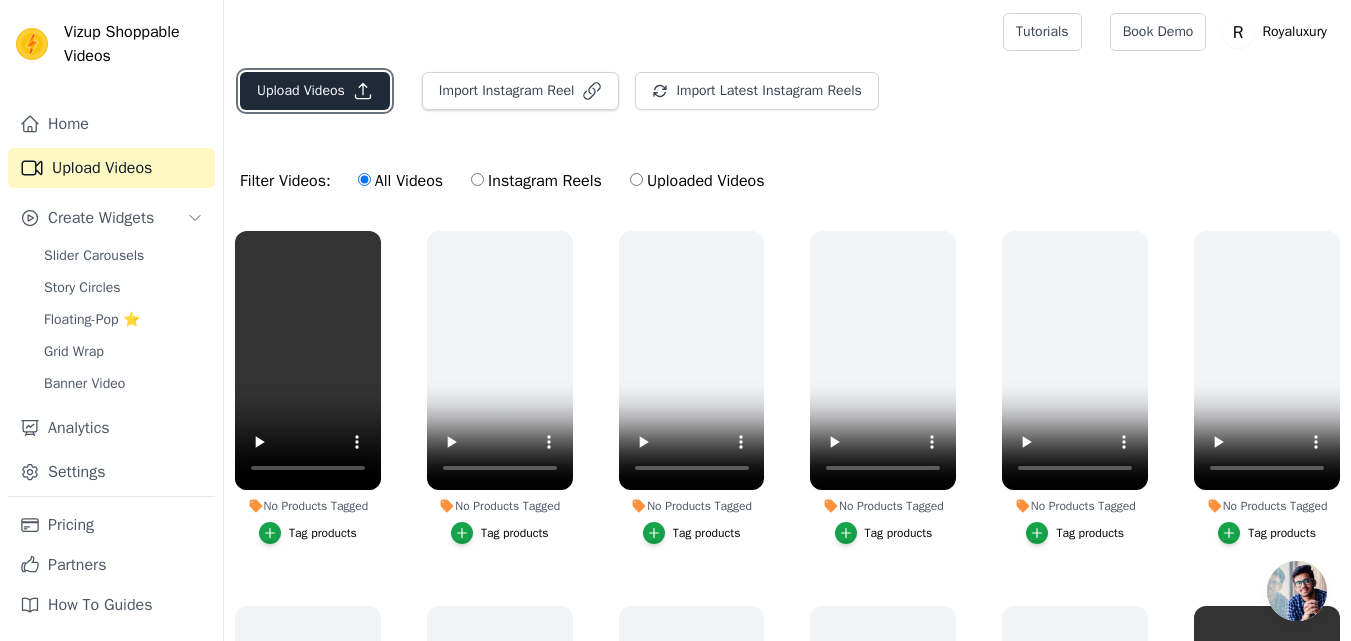 click on "Upload Videos" at bounding box center (315, 91) 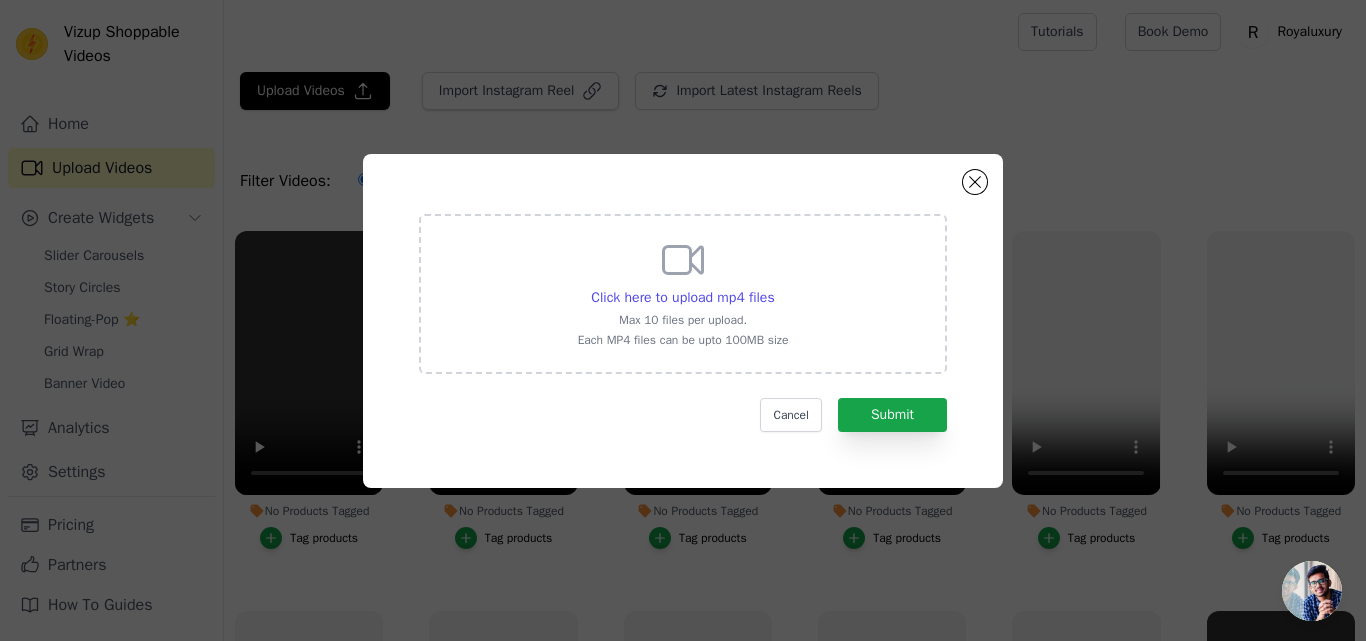 click on "Click here to upload mp4 files     Max 10 files per upload.   Each MP4 files can be upto 100MB size     Cancel   Submit" 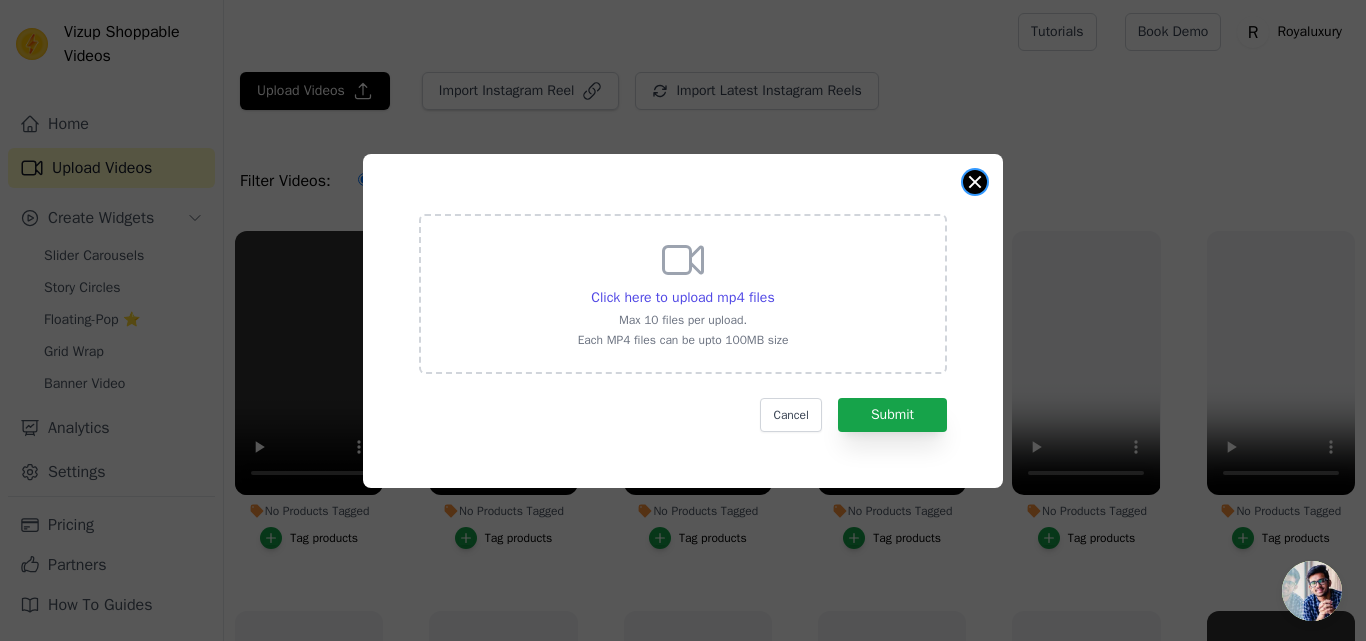 click at bounding box center (975, 182) 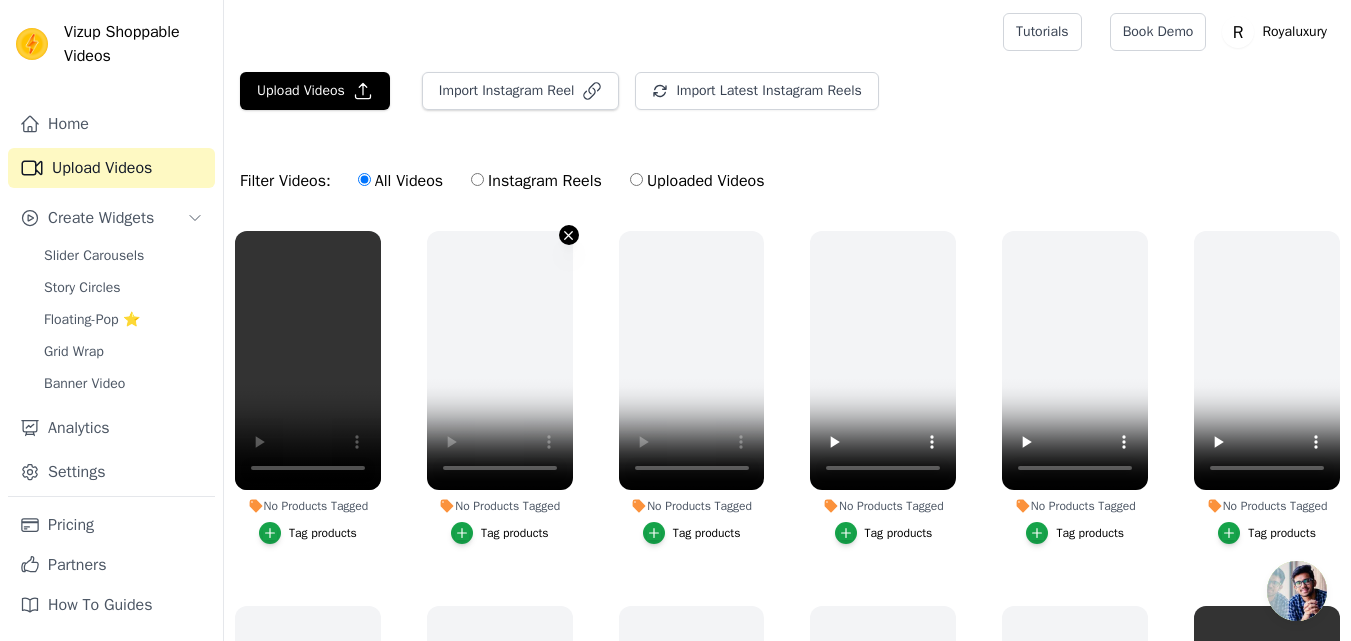 click 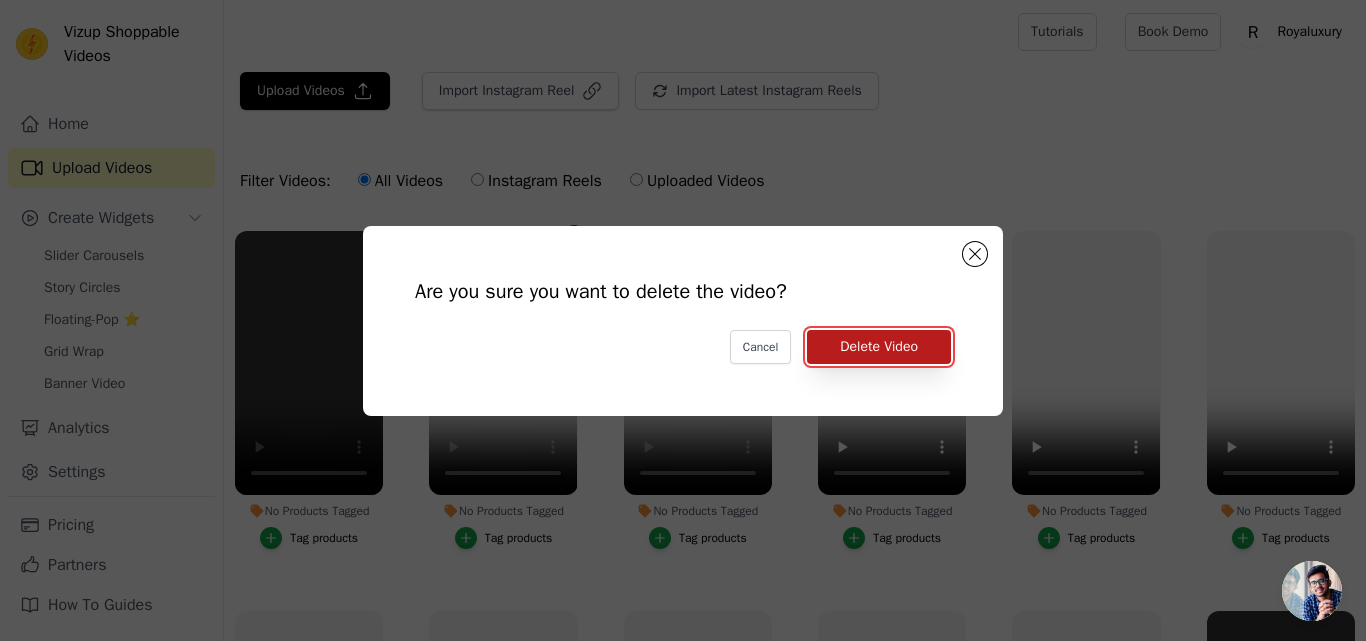 click on "Delete Video" at bounding box center (879, 347) 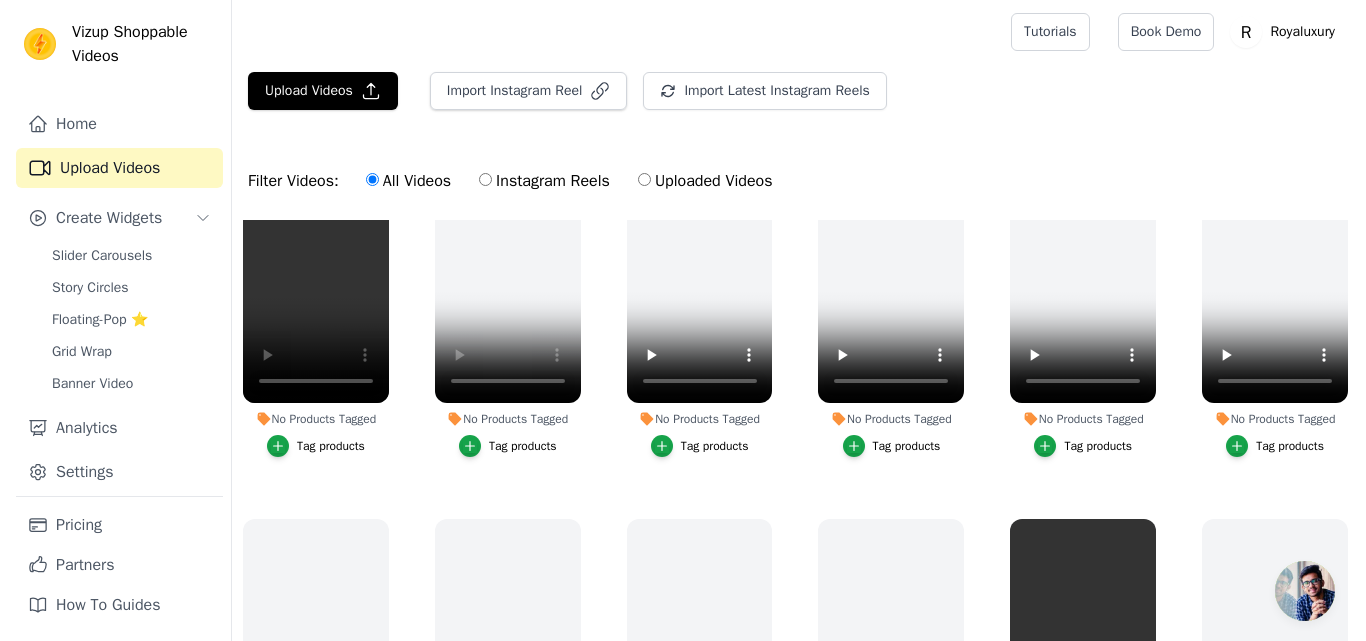 scroll, scrollTop: 0, scrollLeft: 0, axis: both 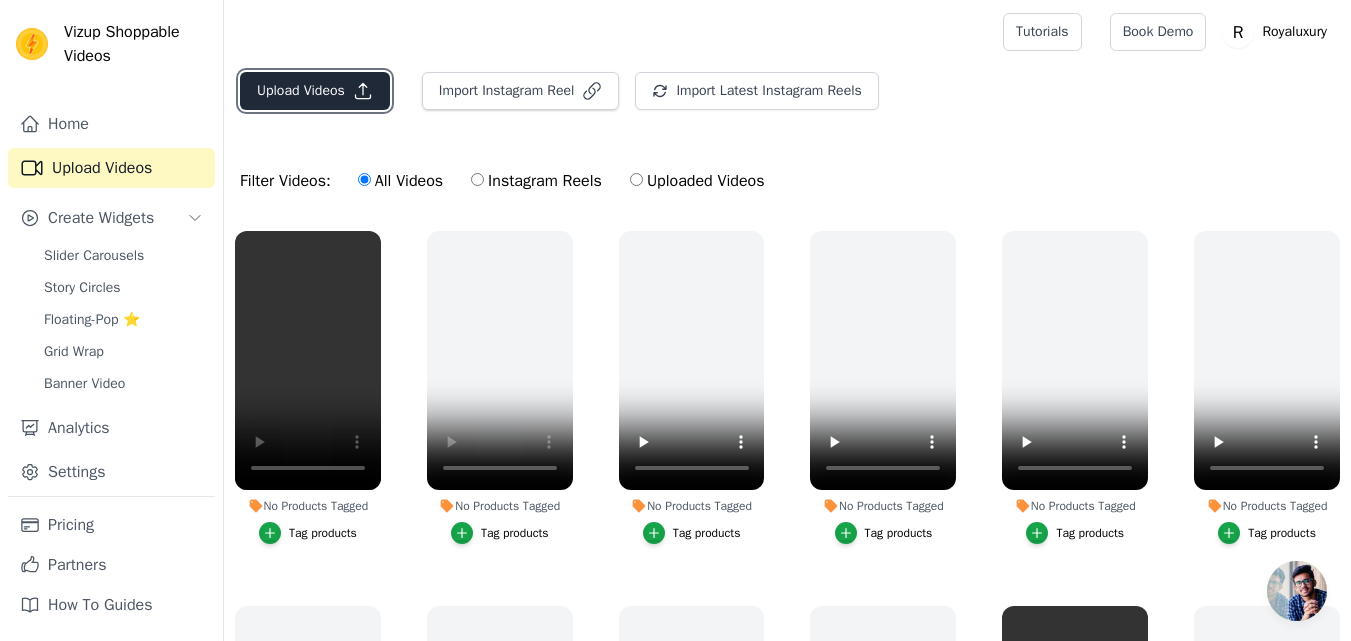 click on "Upload Videos" at bounding box center (315, 91) 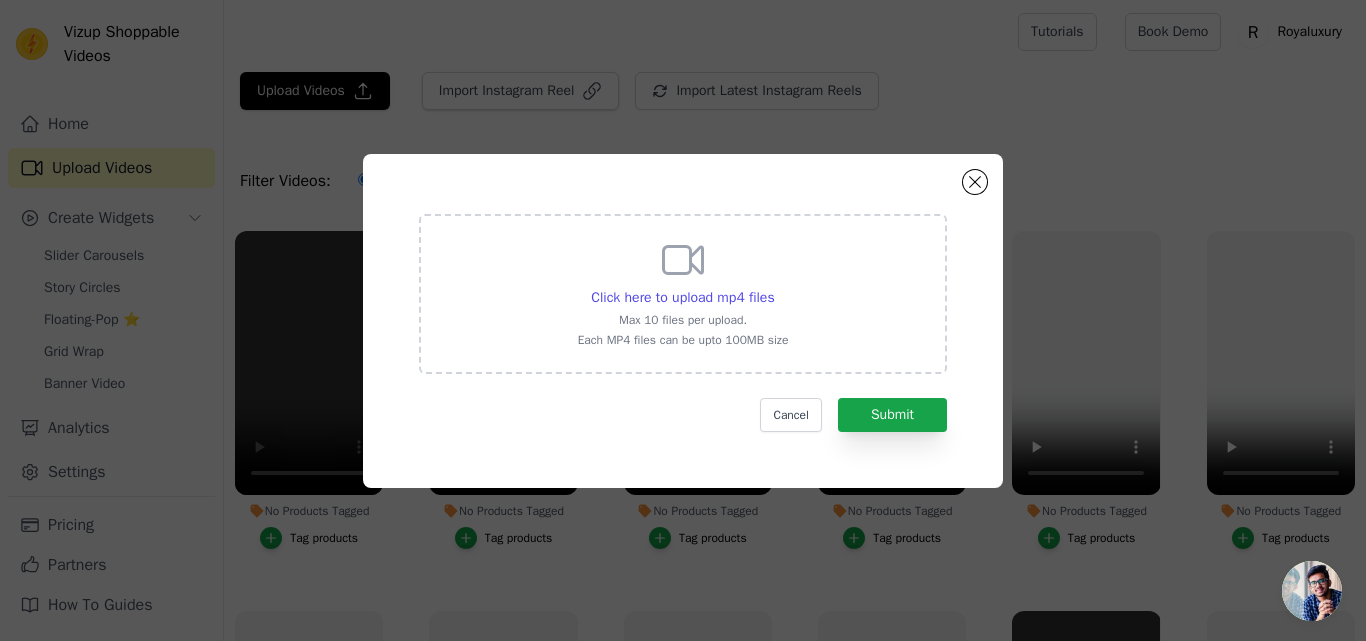 click 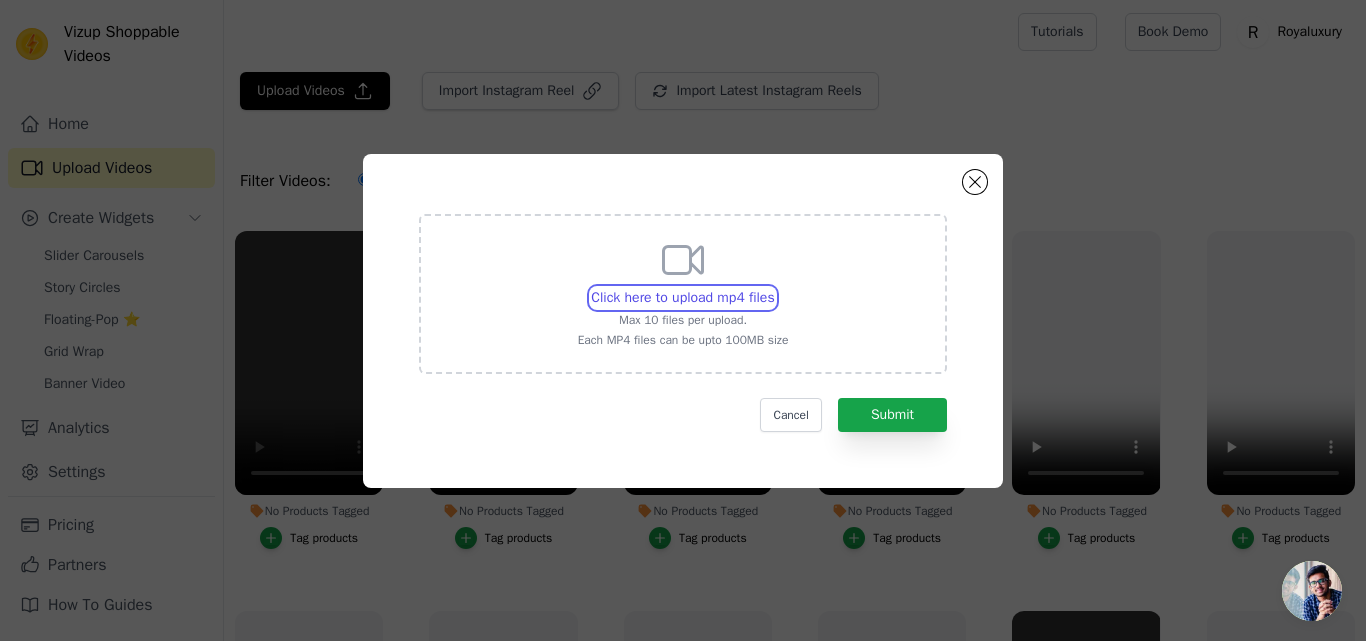 click on "Click here to upload mp4 files     Max 10 files per upload.   Each MP4 files can be upto 100MB size" at bounding box center (774, 287) 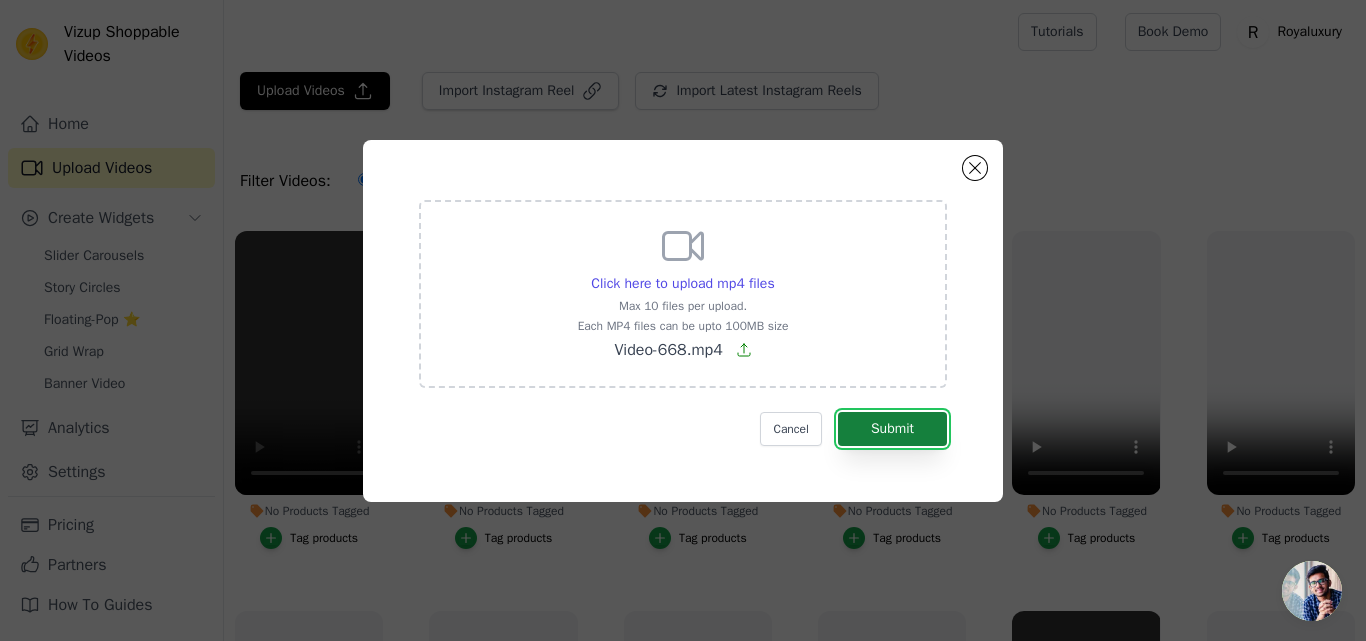 click on "Submit" at bounding box center [892, 429] 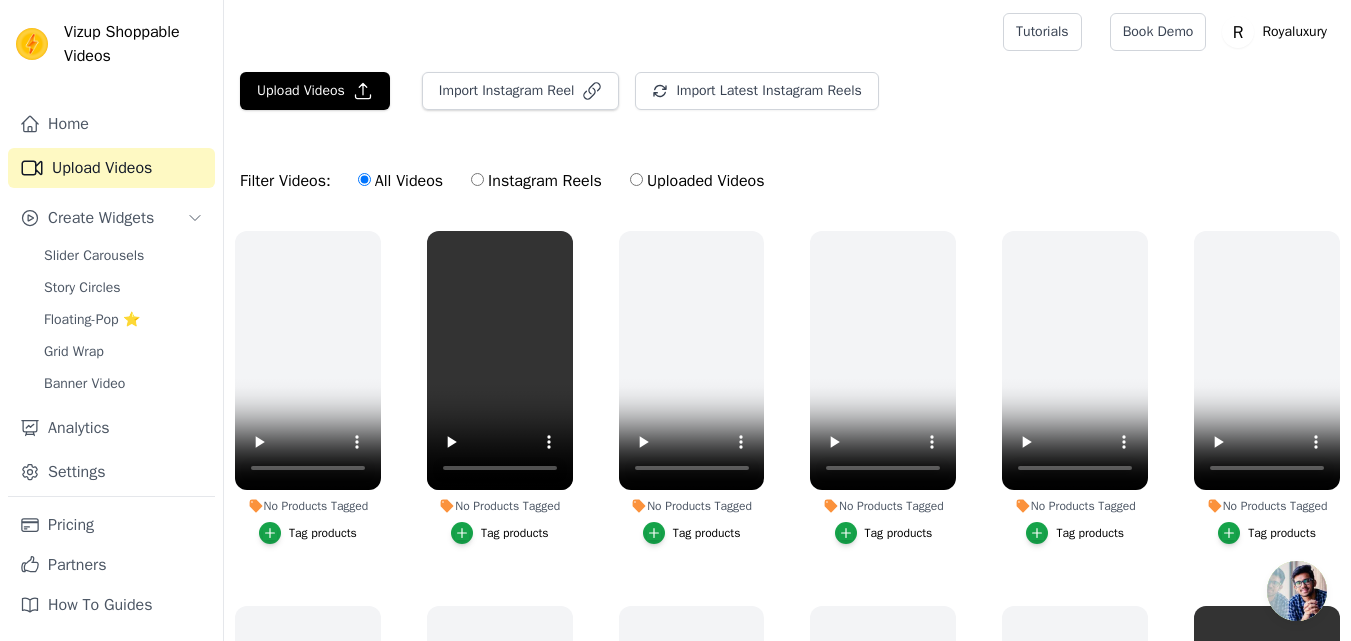 scroll, scrollTop: 0, scrollLeft: 0, axis: both 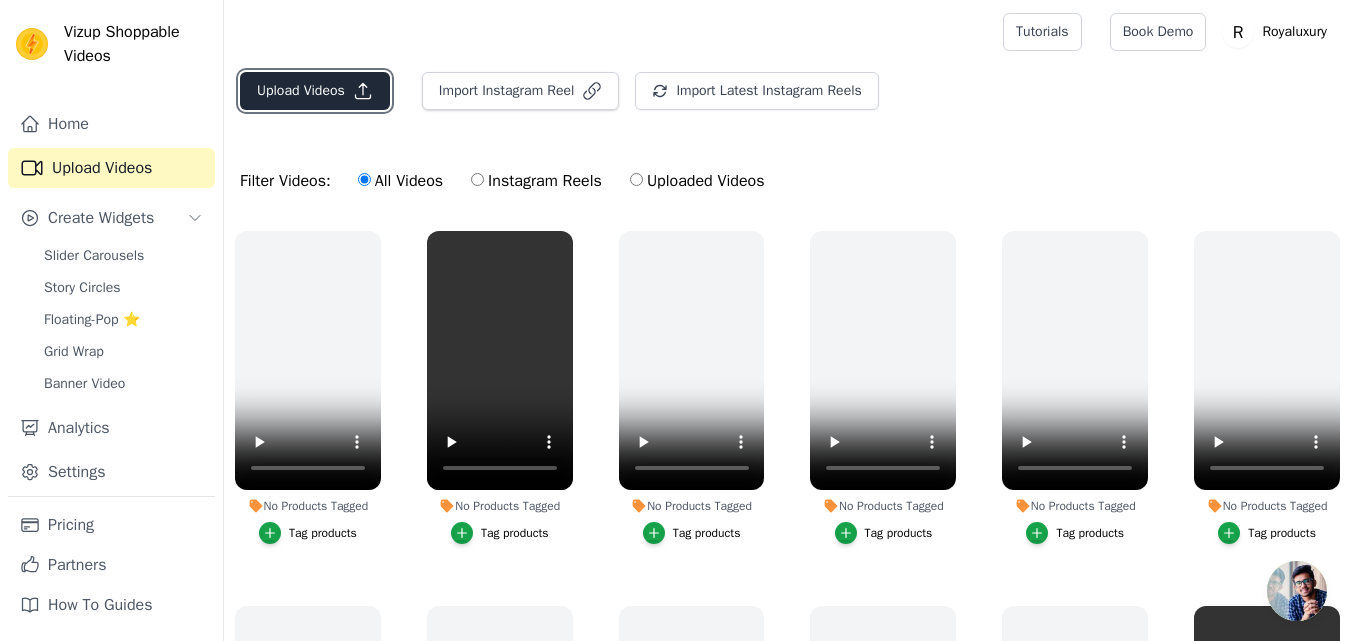 click on "Upload Videos" at bounding box center [315, 91] 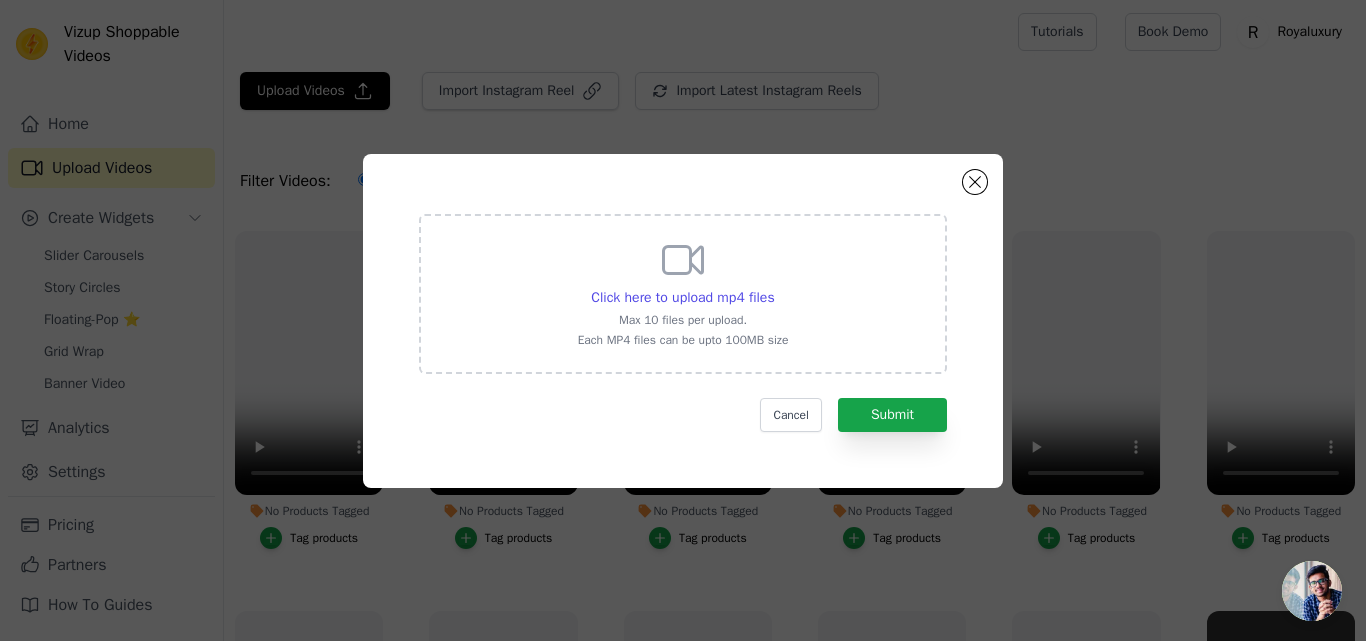 click on "Click here to upload mp4 files     Max 10 files per upload.   Each MP4 files can be upto 100MB size" at bounding box center [683, 294] 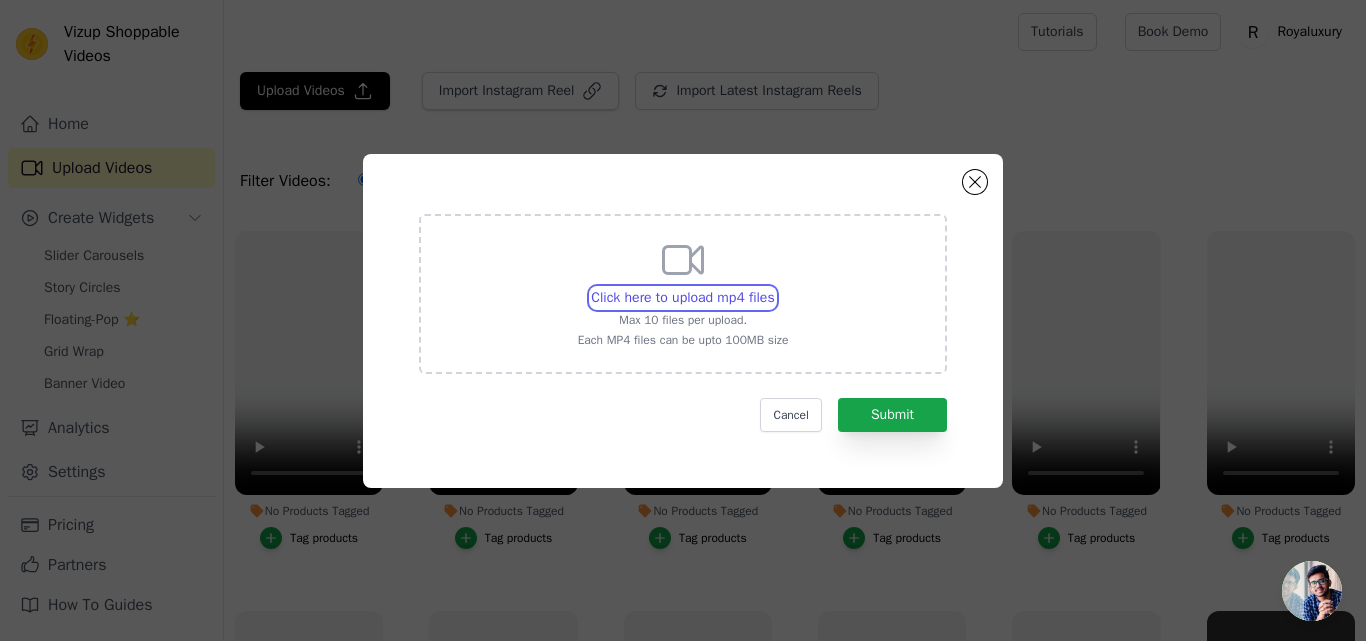 click on "Click here to upload mp4 files     Max 10 files per upload.   Each MP4 files can be upto 100MB size" at bounding box center (774, 287) 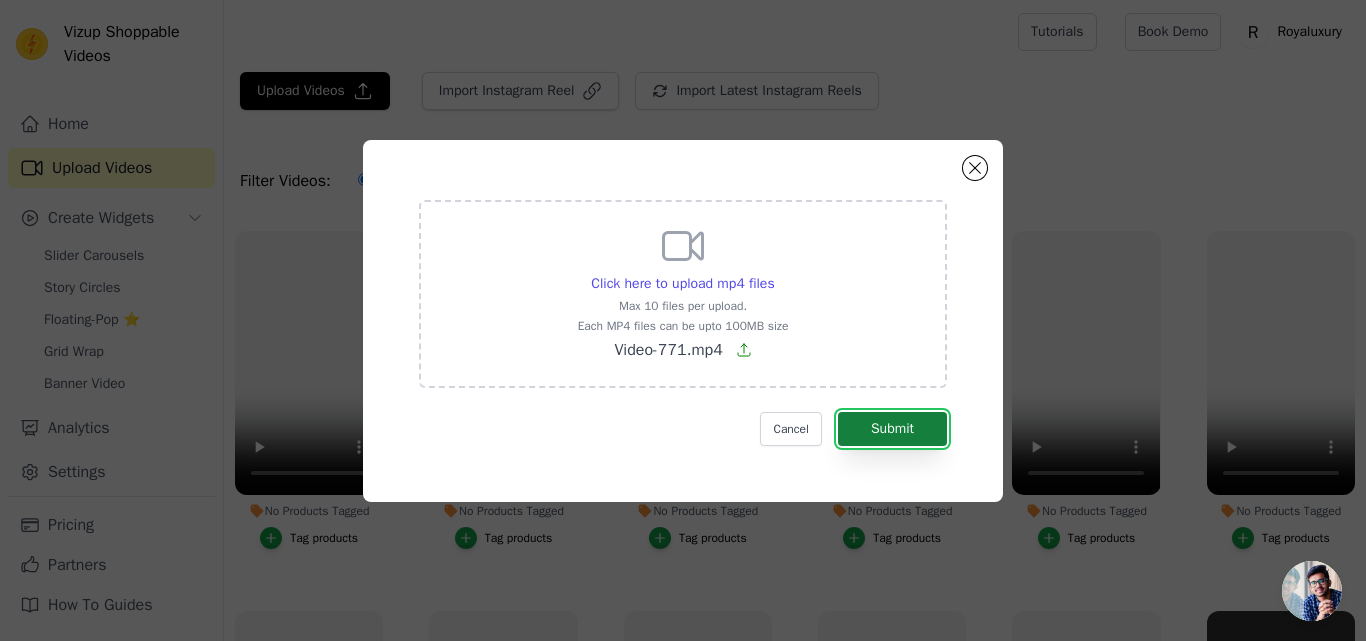click on "Submit" at bounding box center [892, 429] 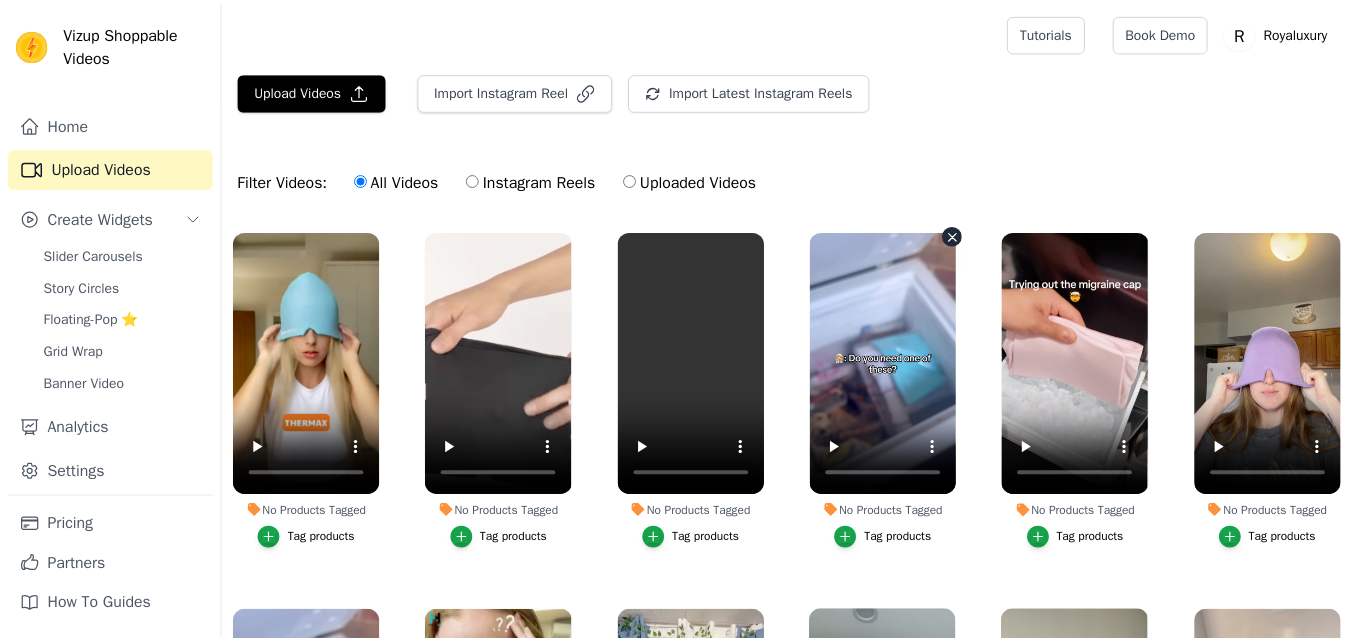 scroll, scrollTop: 0, scrollLeft: 0, axis: both 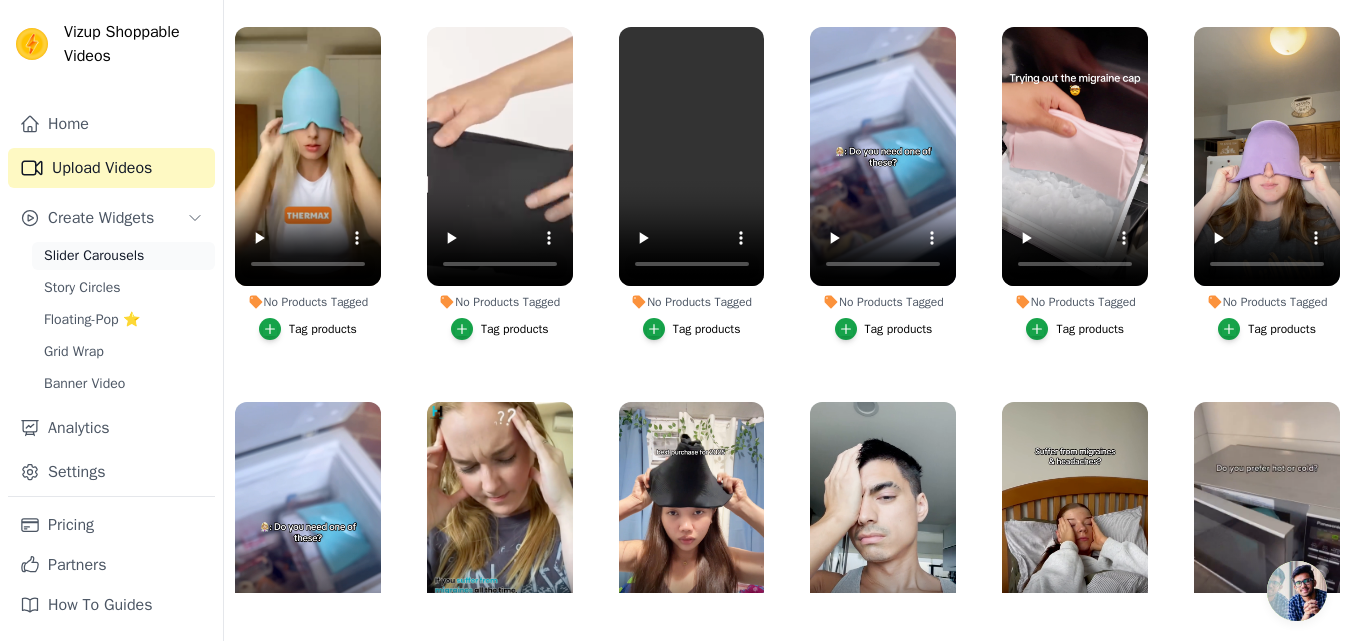 click on "Slider Carousels" at bounding box center (123, 256) 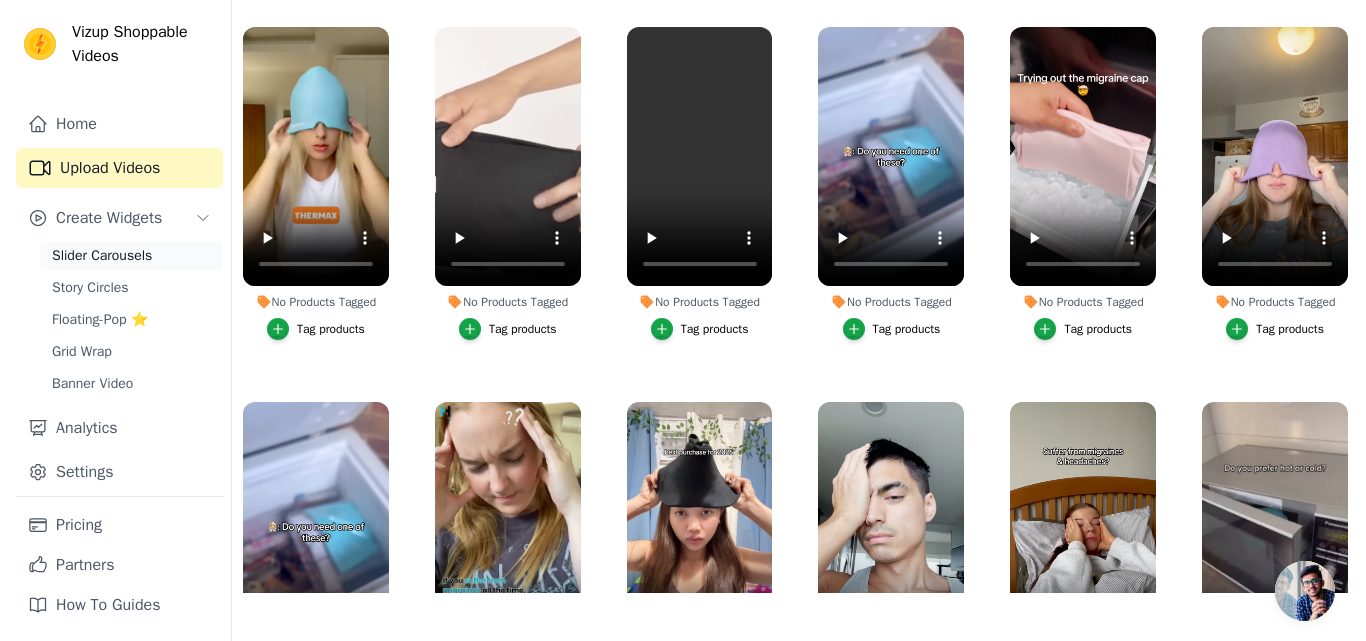 scroll, scrollTop: 0, scrollLeft: 0, axis: both 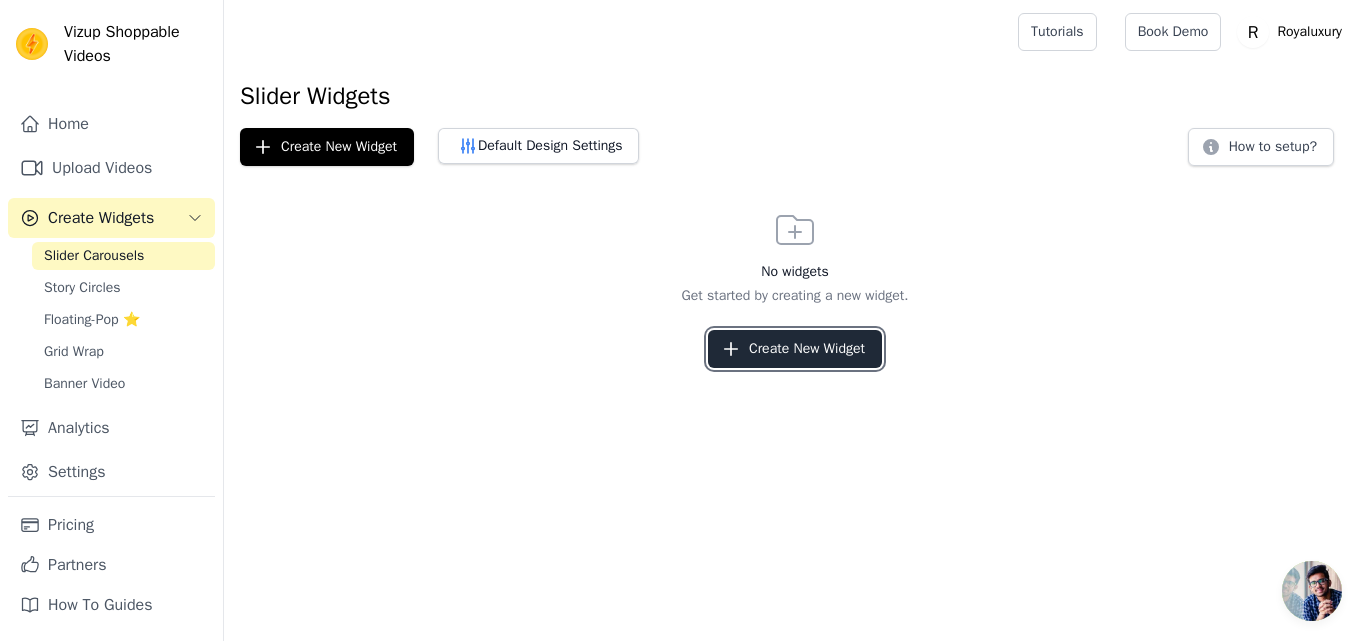 click on "Create New Widget" at bounding box center [795, 349] 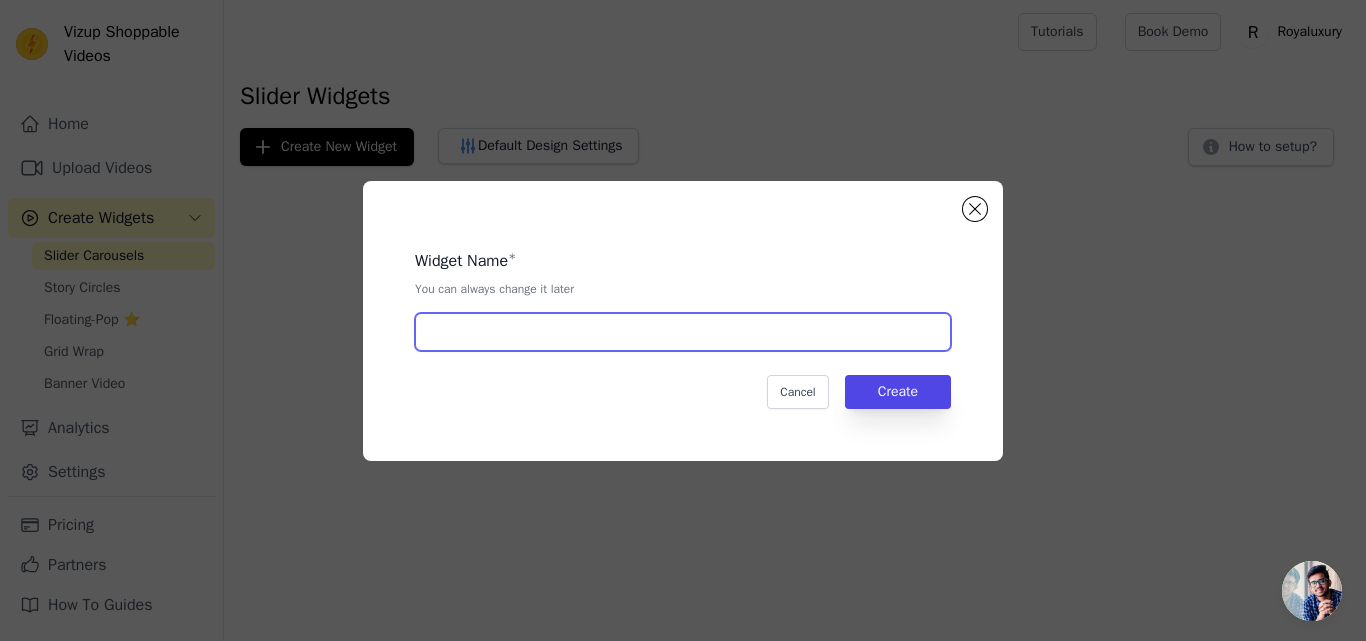 click at bounding box center (683, 332) 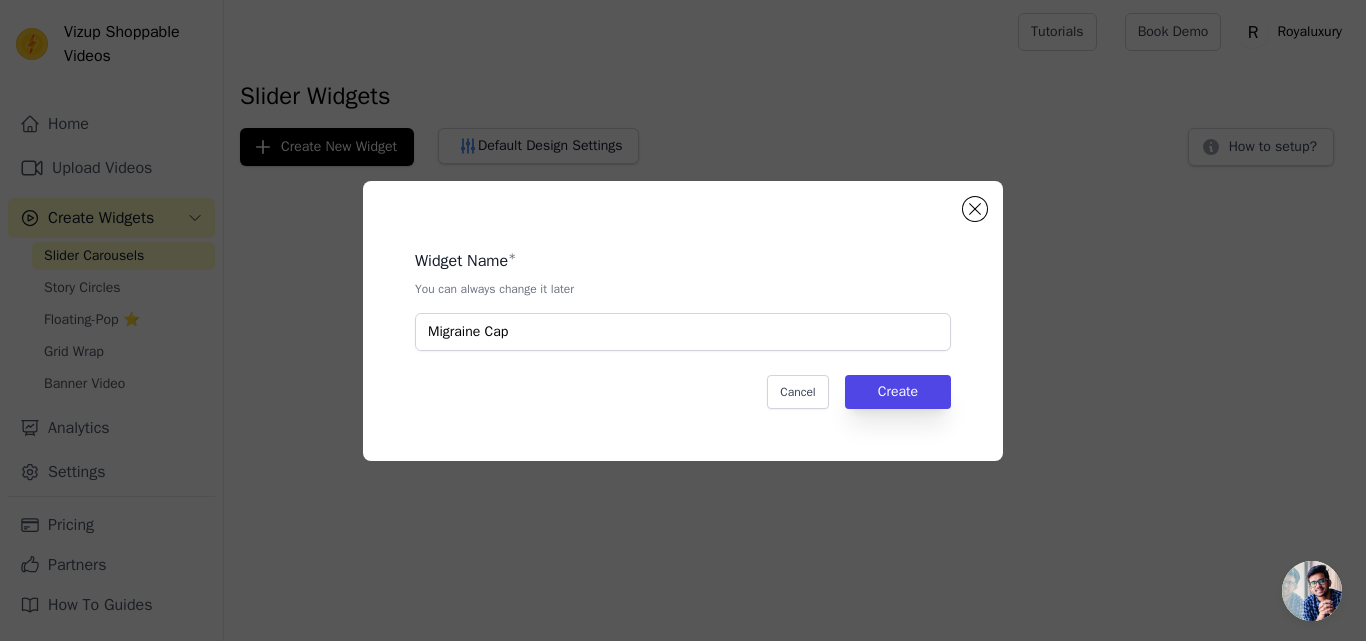 drag, startPoint x: 978, startPoint y: 381, endPoint x: 966, endPoint y: 382, distance: 12.0415945 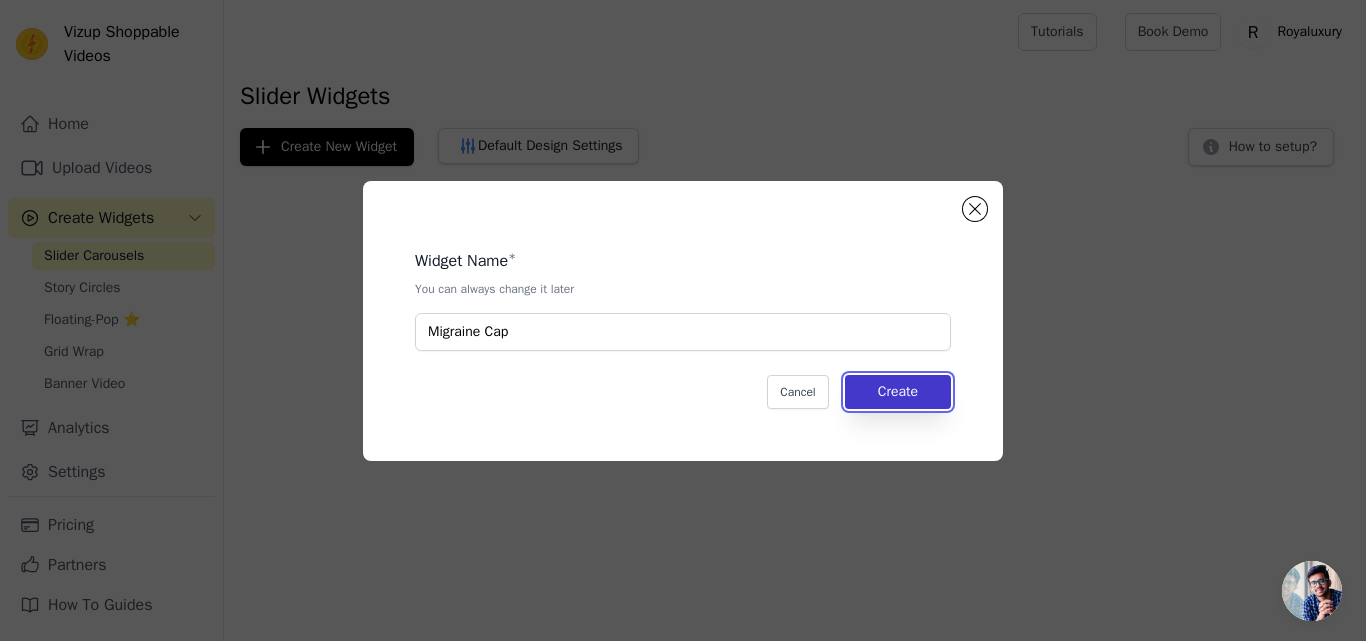 click on "Create" at bounding box center [898, 392] 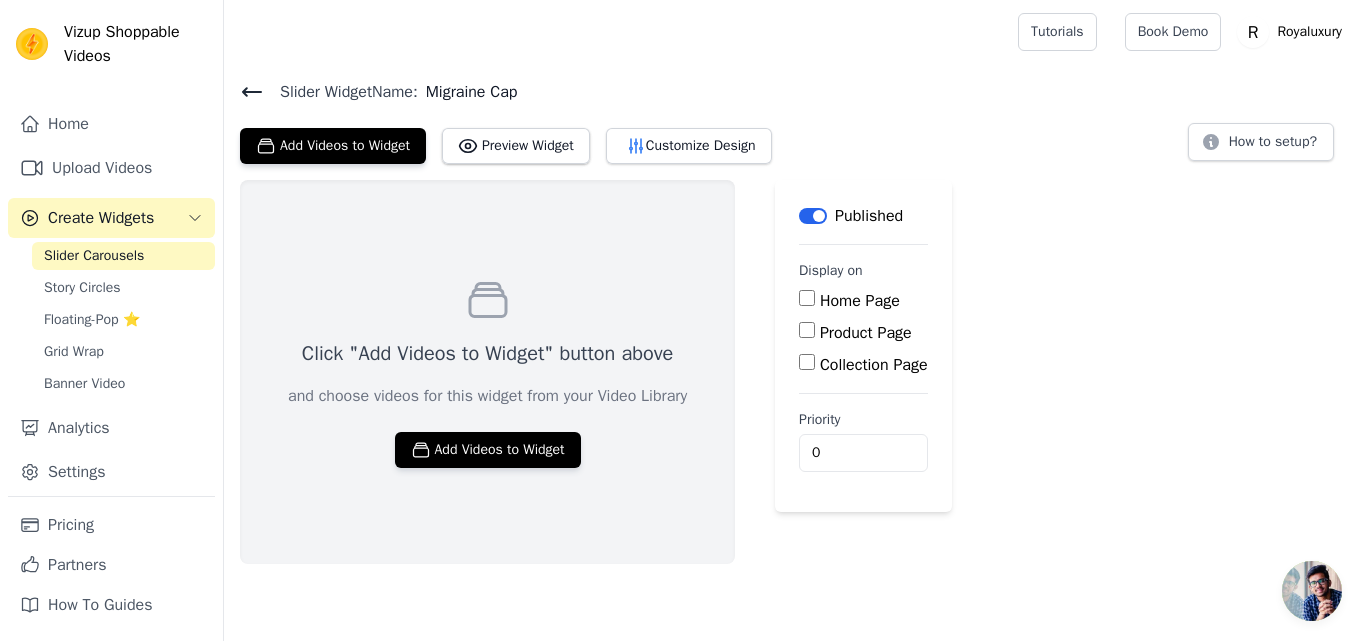 click on "Product Page" at bounding box center [866, 333] 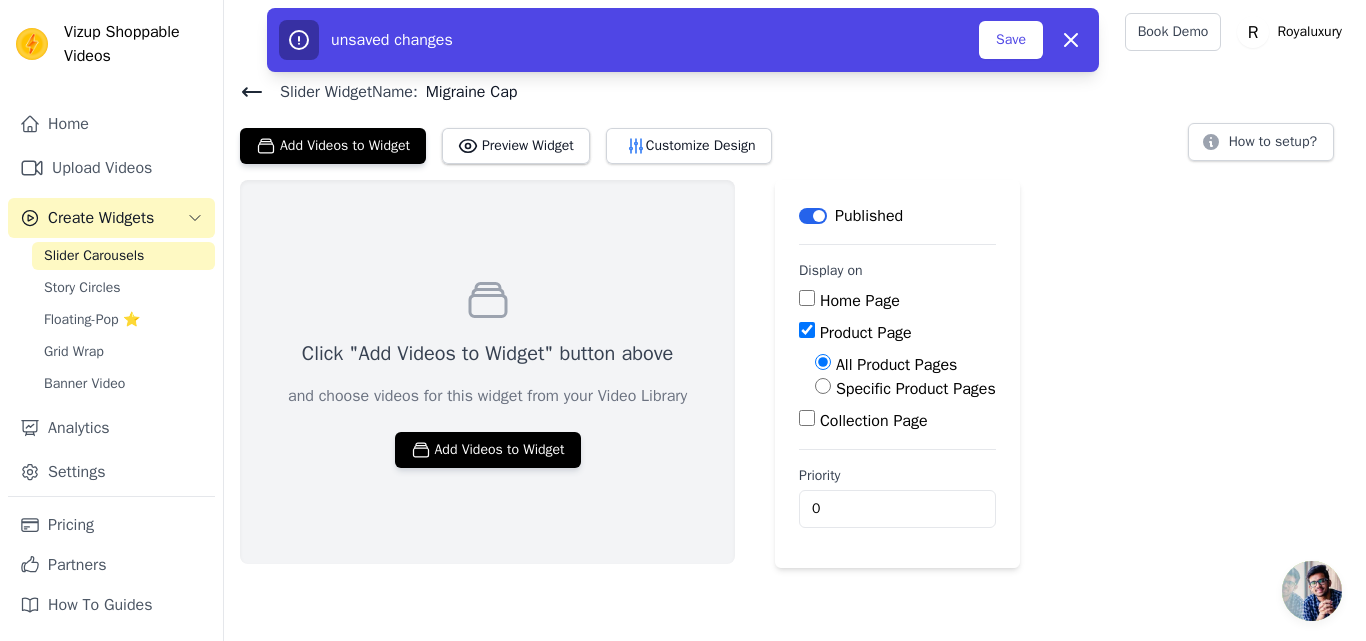click on "Specific Product Pages" at bounding box center [916, 389] 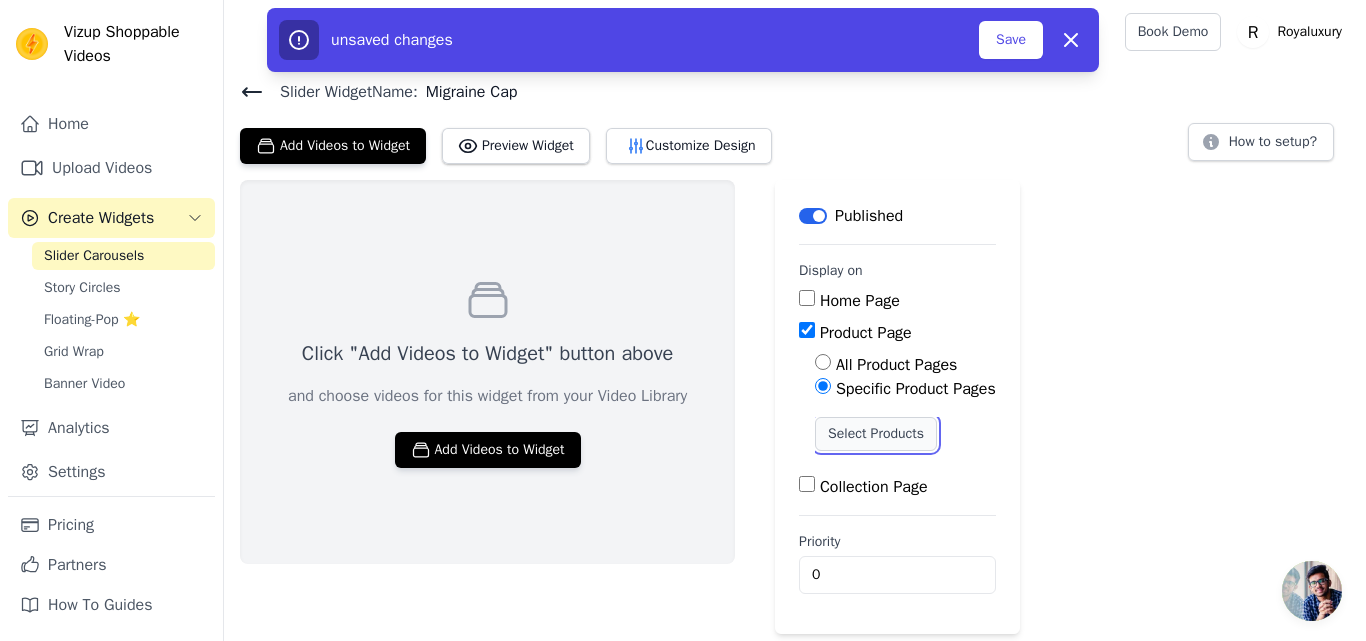 click on "Select Products" at bounding box center (876, 434) 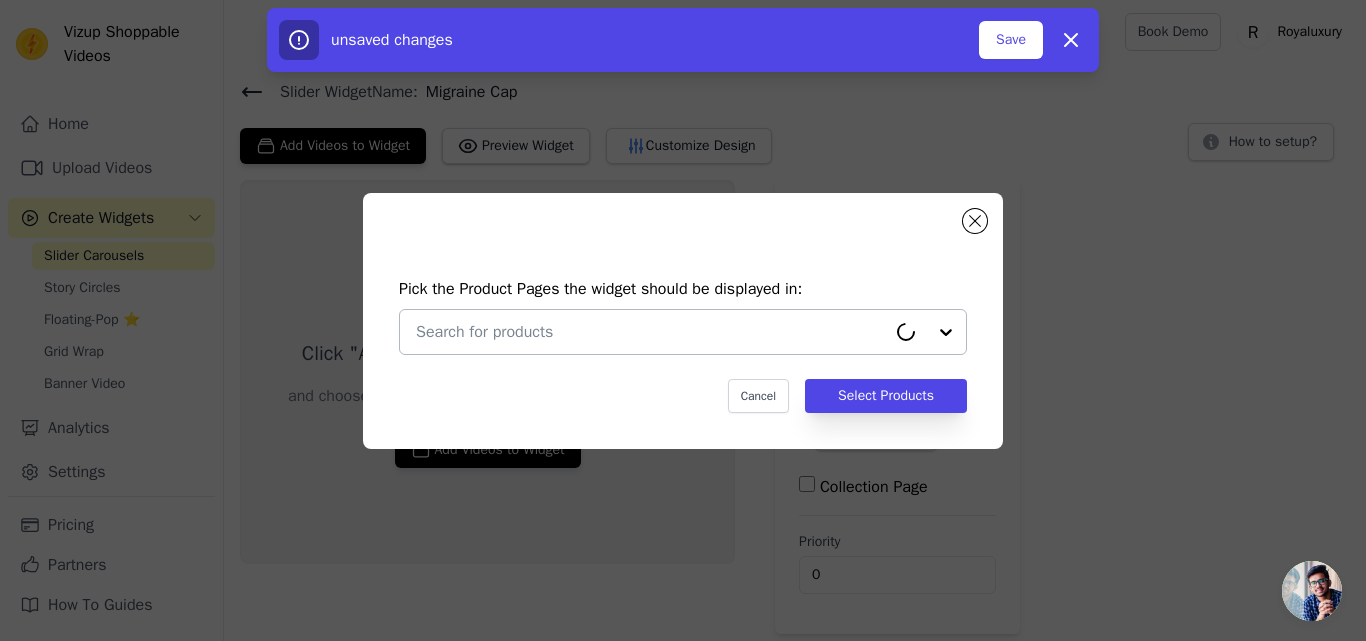 click at bounding box center [651, 332] 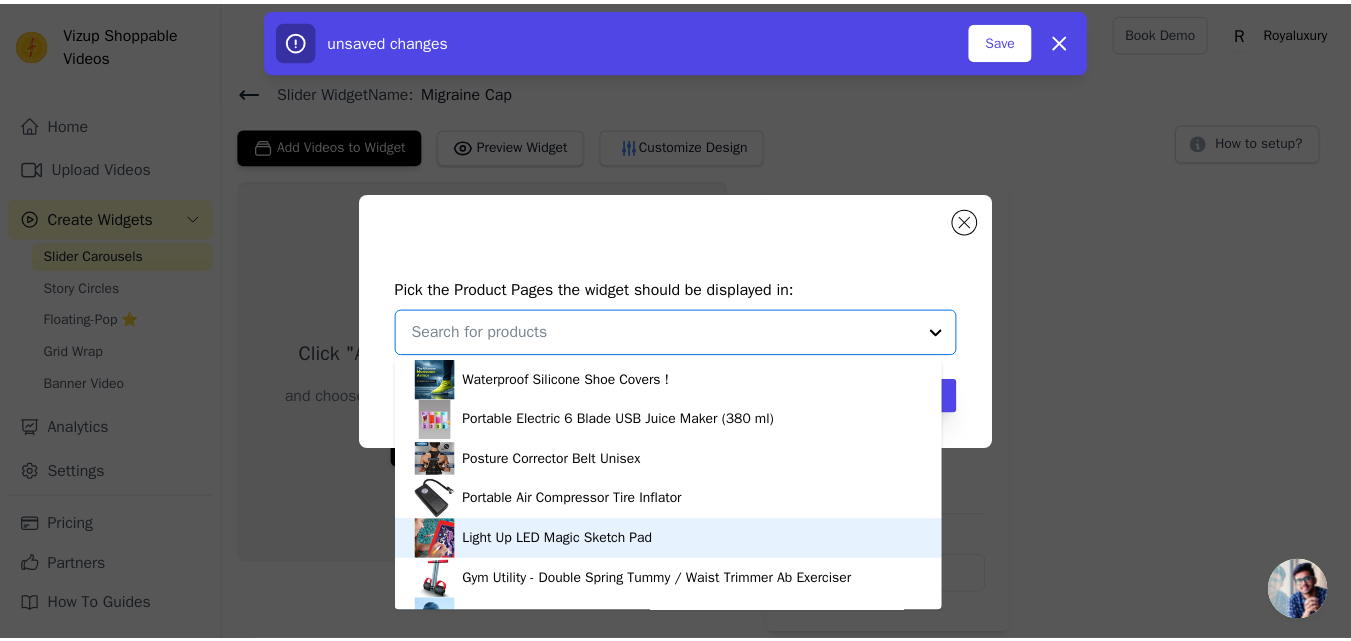 scroll, scrollTop: 34, scrollLeft: 0, axis: vertical 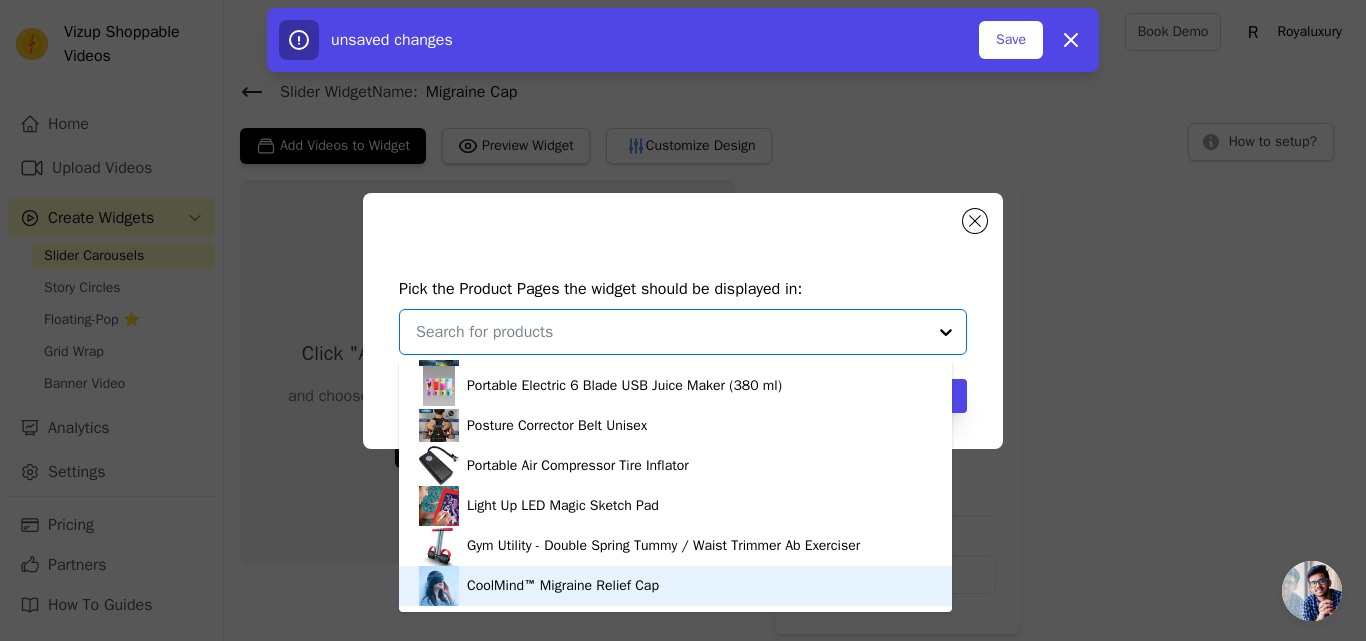 click on "CoolMind™ Migraine Relief Cap" at bounding box center (563, 586) 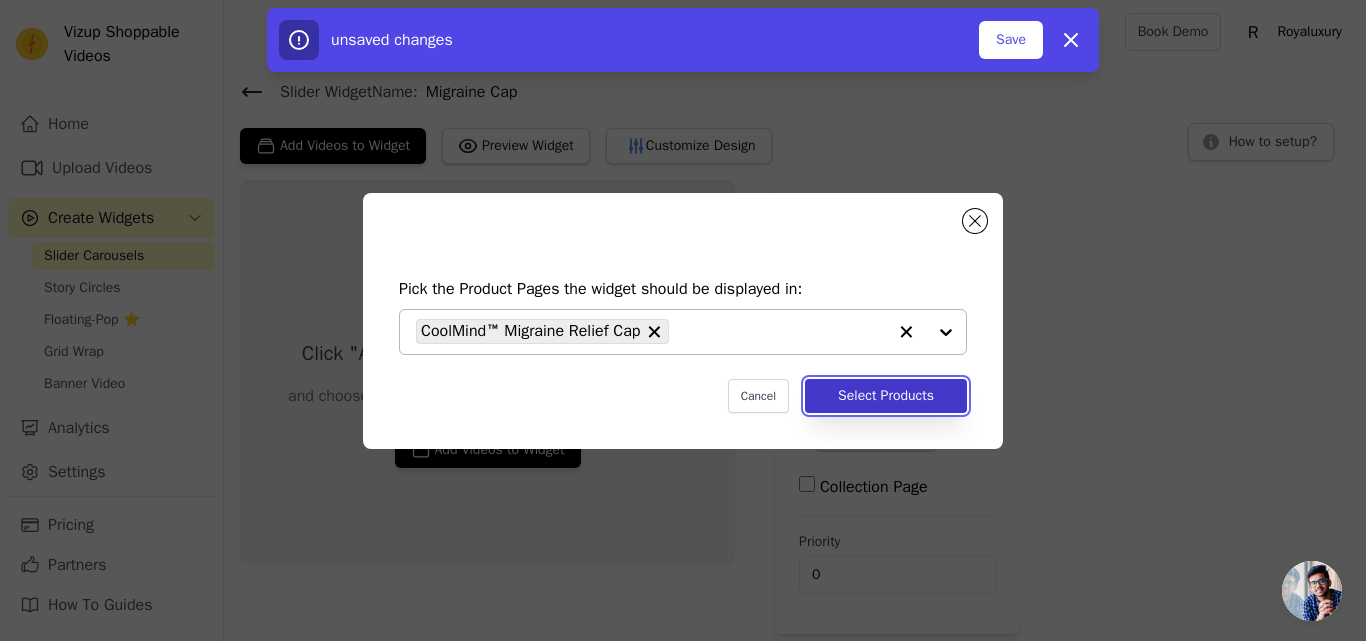 click on "Select Products" at bounding box center [886, 396] 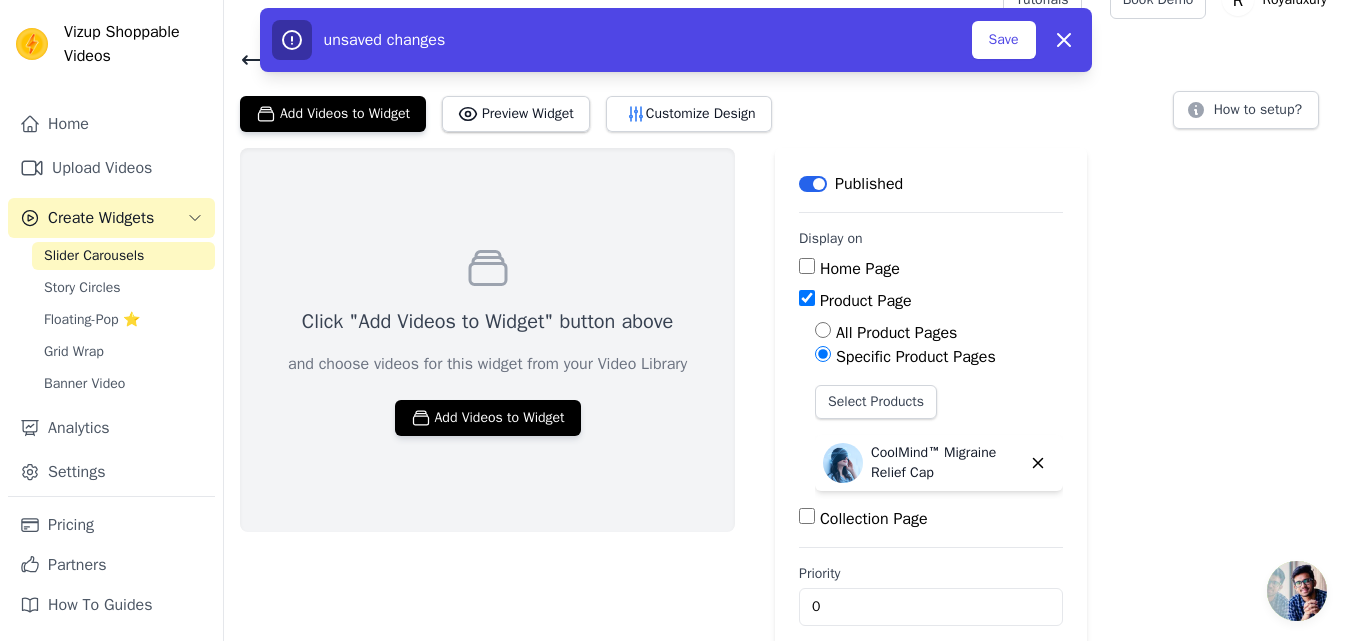 scroll, scrollTop: 57, scrollLeft: 0, axis: vertical 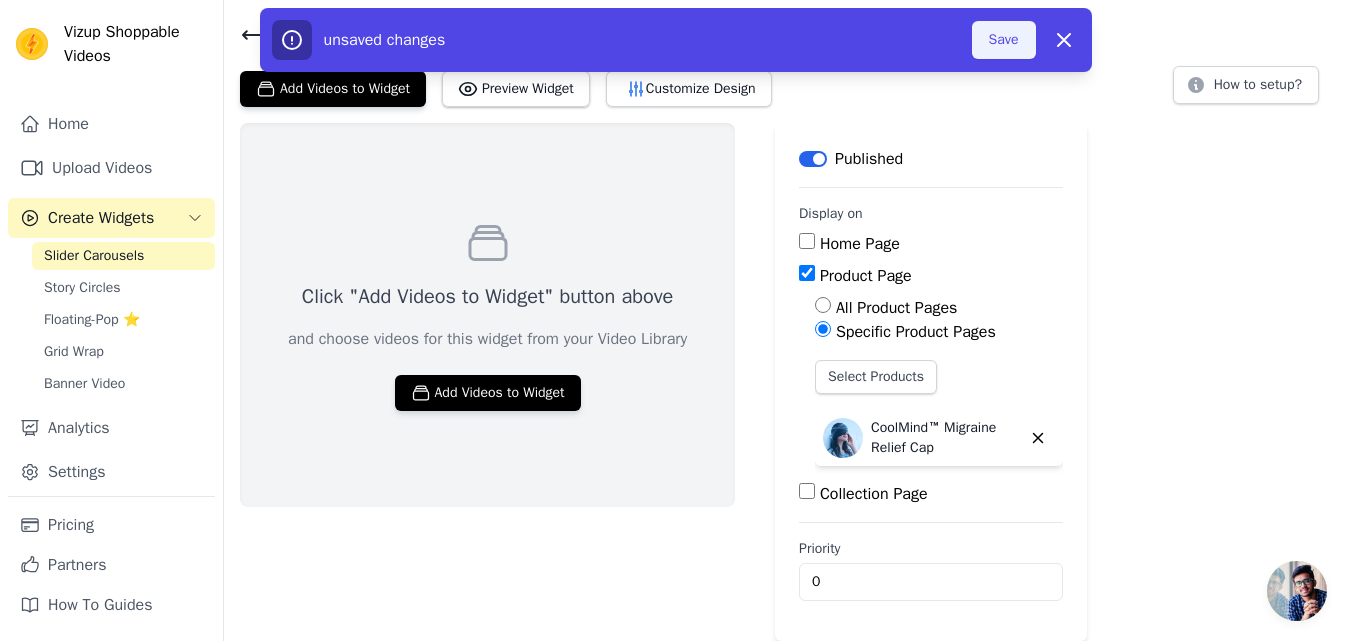 click on "Save" at bounding box center (1004, 40) 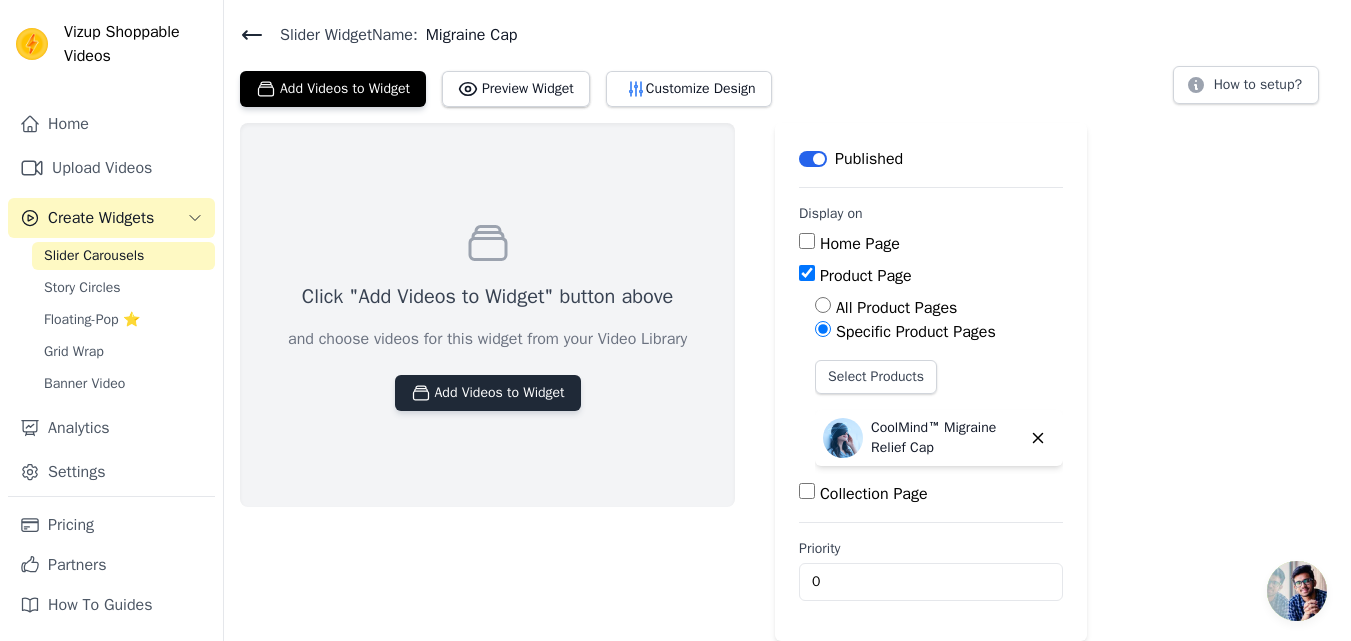 click on "Add Videos to Widget" at bounding box center (488, 393) 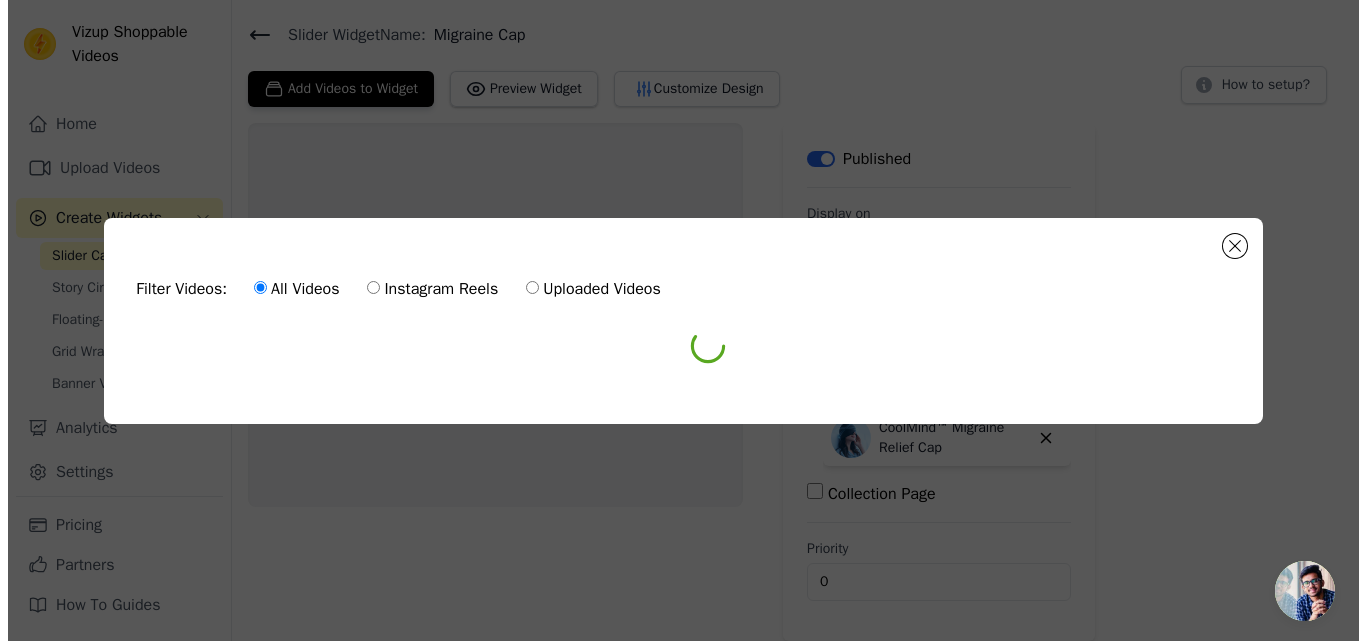 scroll, scrollTop: 0, scrollLeft: 0, axis: both 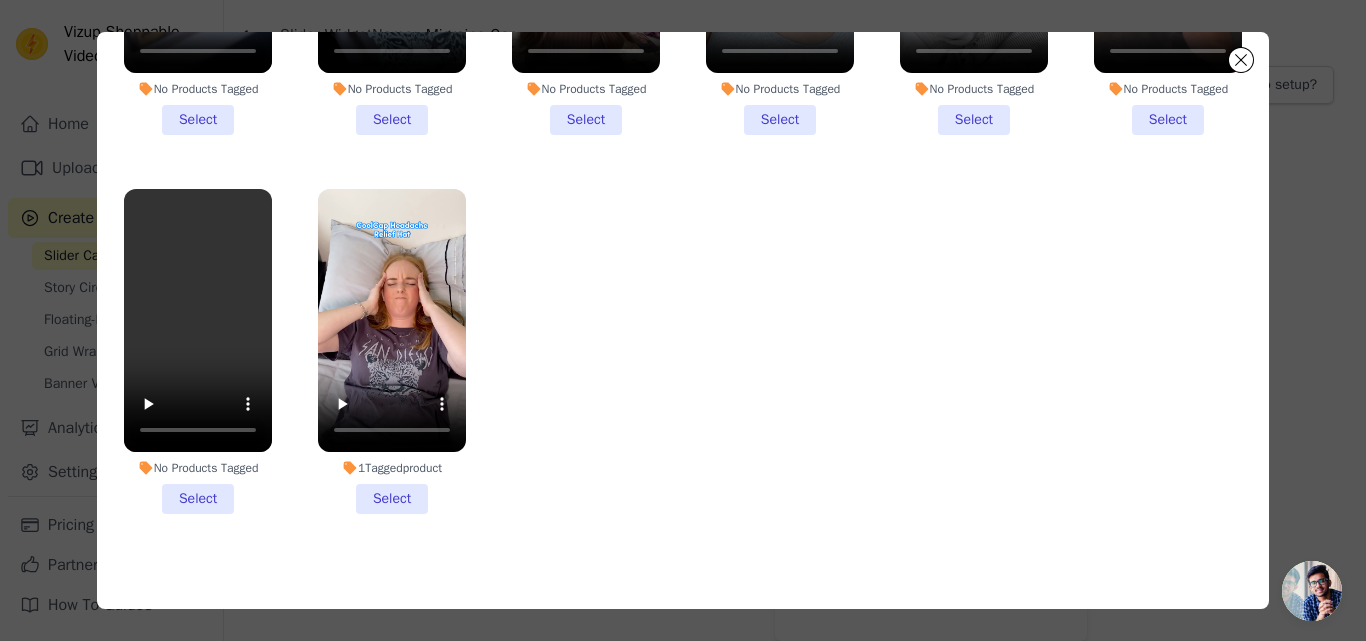 click on "1  Tagged  product     Select" at bounding box center (392, 351) 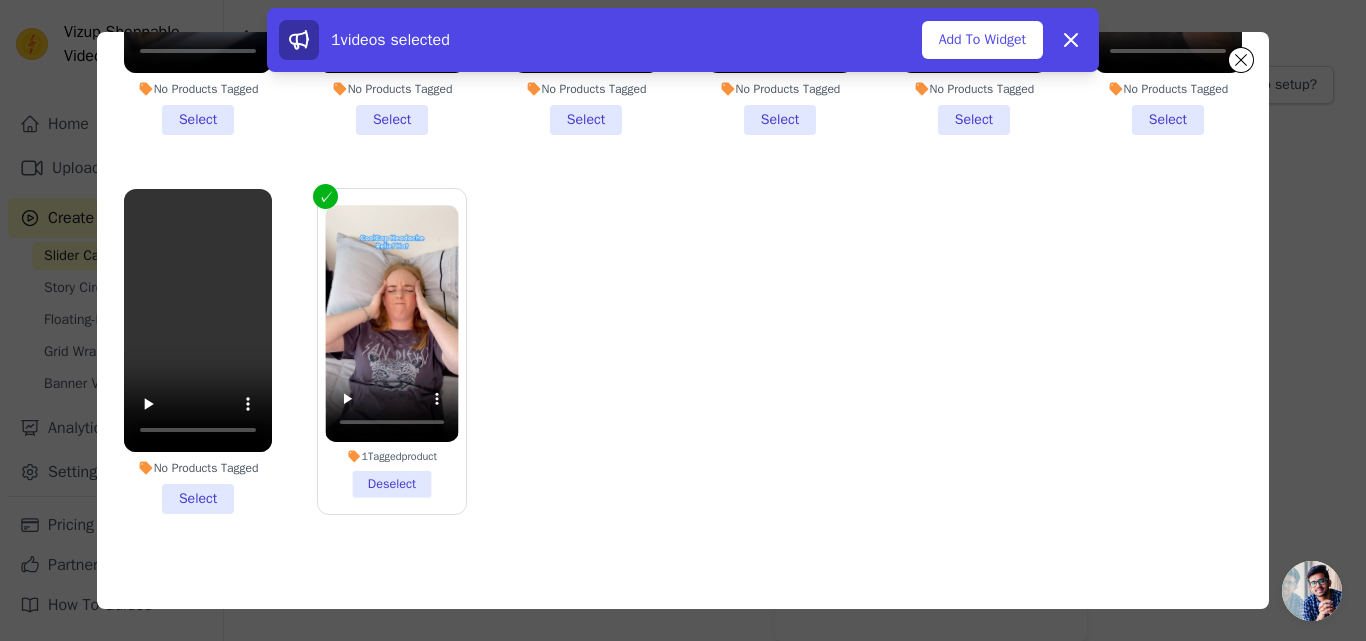 click on "No Products Tagged     Select" at bounding box center [198, 351] 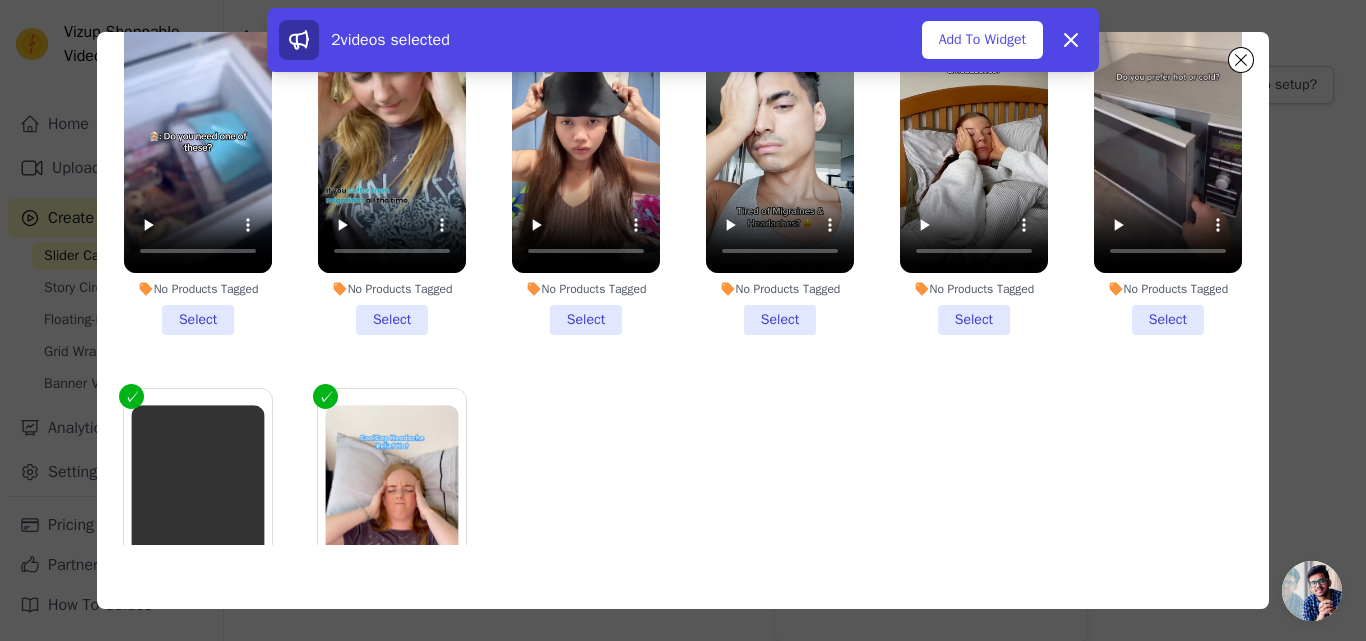 scroll, scrollTop: 248, scrollLeft: 0, axis: vertical 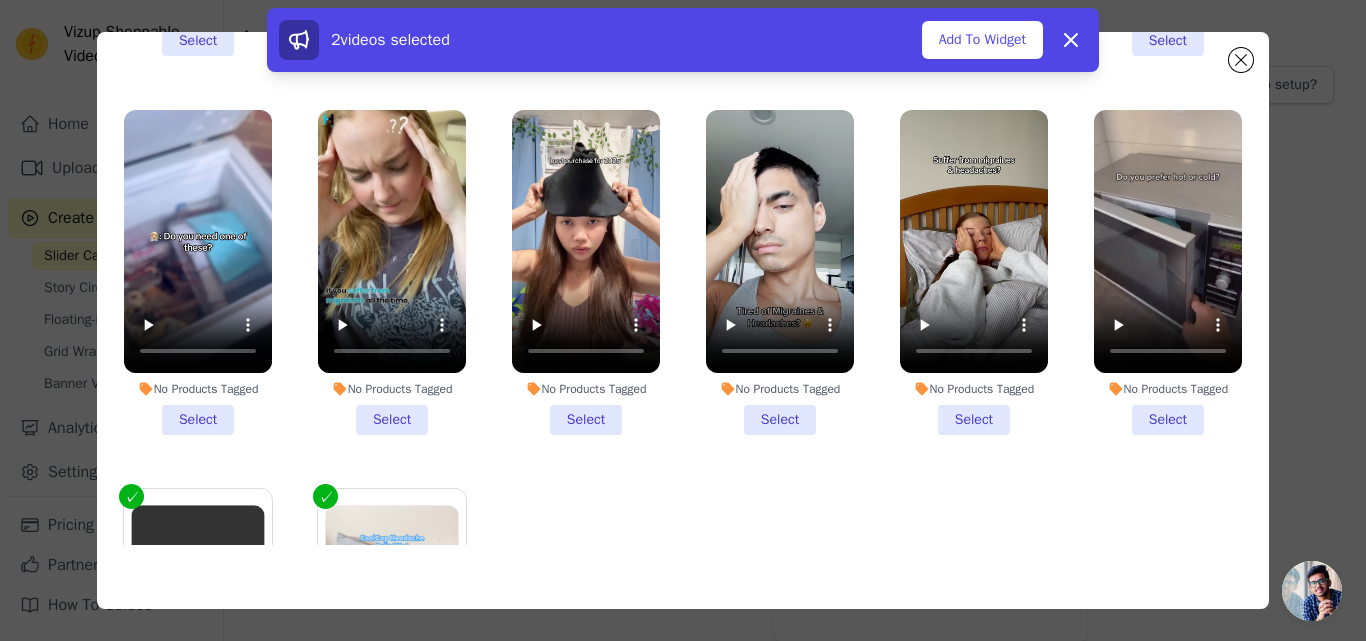 click on "No Products Tagged     Select" at bounding box center (1168, 272) 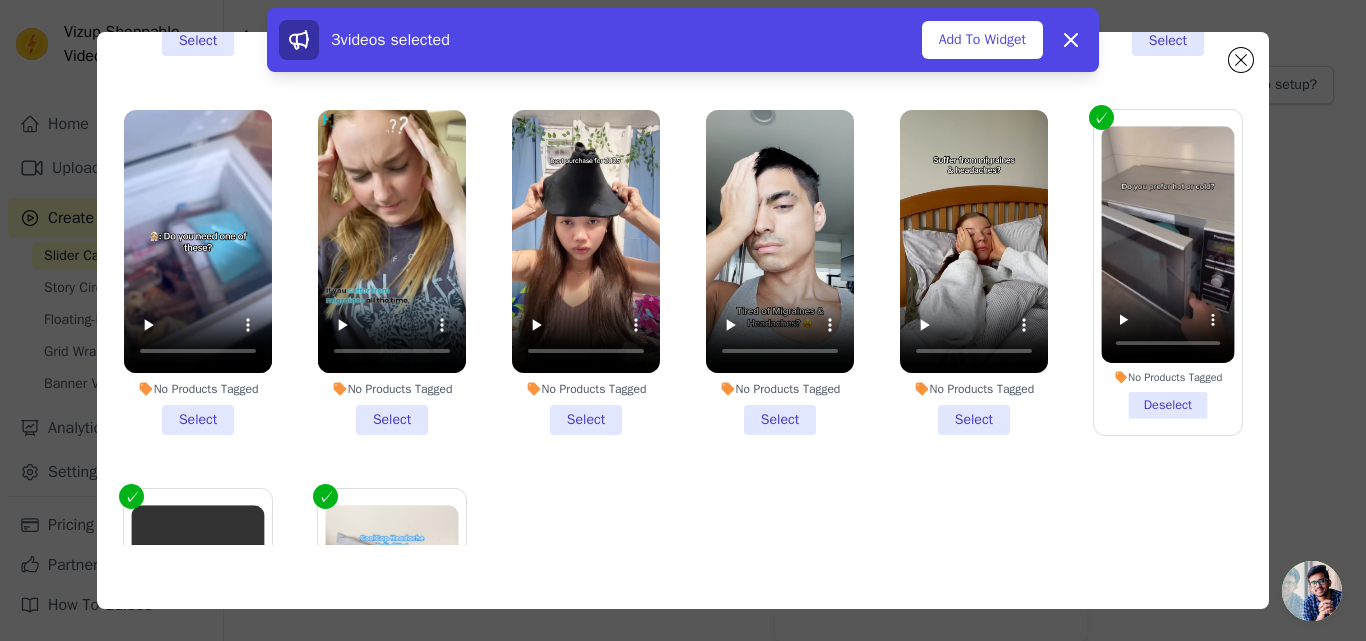 click on "No Products Tagged     Select" at bounding box center (974, 272) 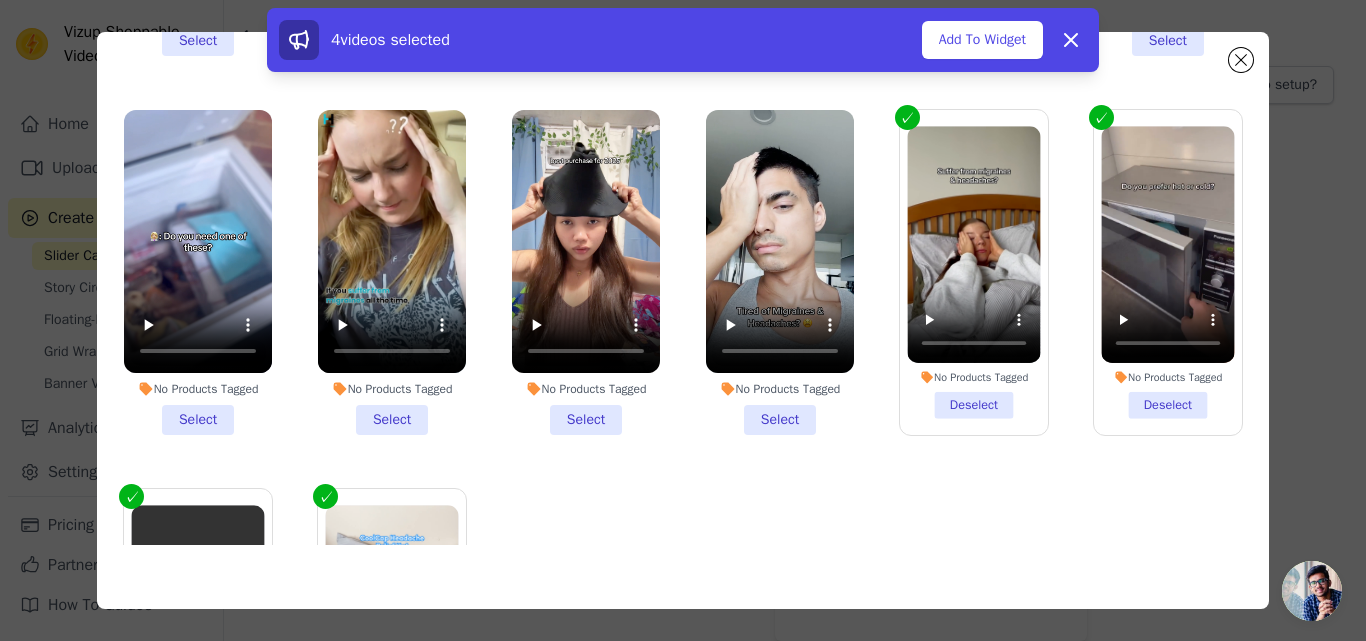 click on "No Products Tagged     Select" at bounding box center [780, 272] 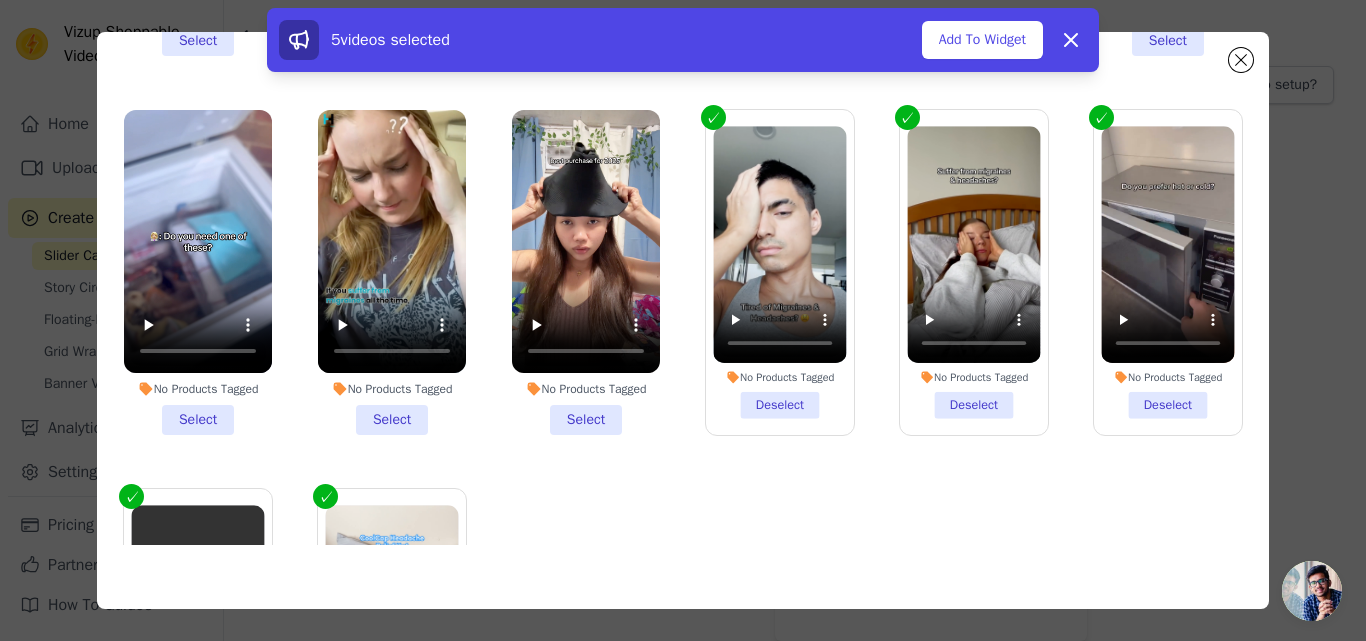 click on "No Products Tagged     Select" at bounding box center [586, 272] 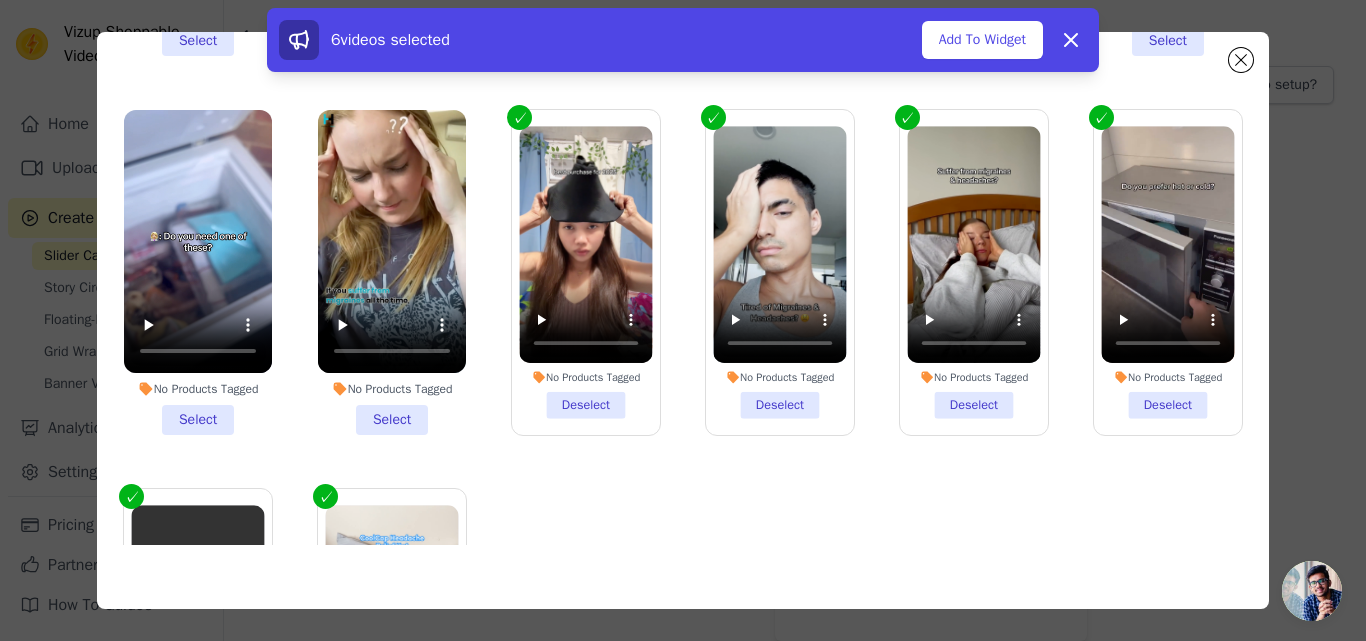click on "No Products Tagged     Select" at bounding box center (392, 272) 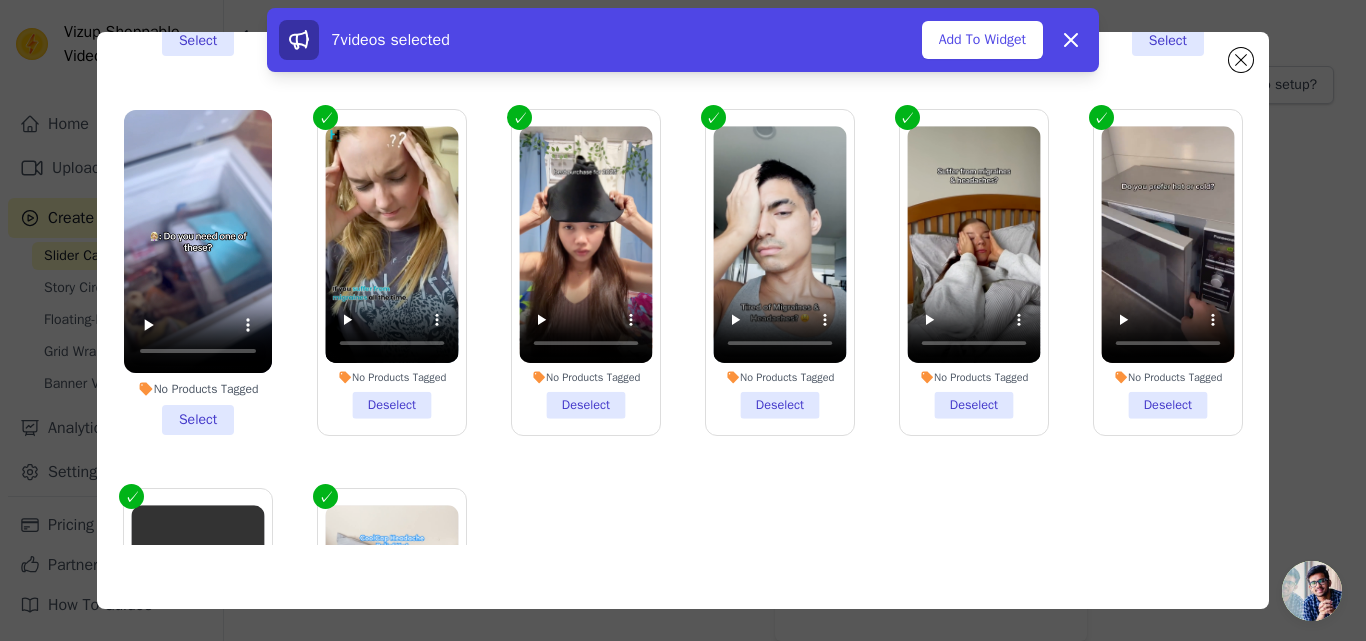 click on "No Products Tagged     Select" at bounding box center (198, 272) 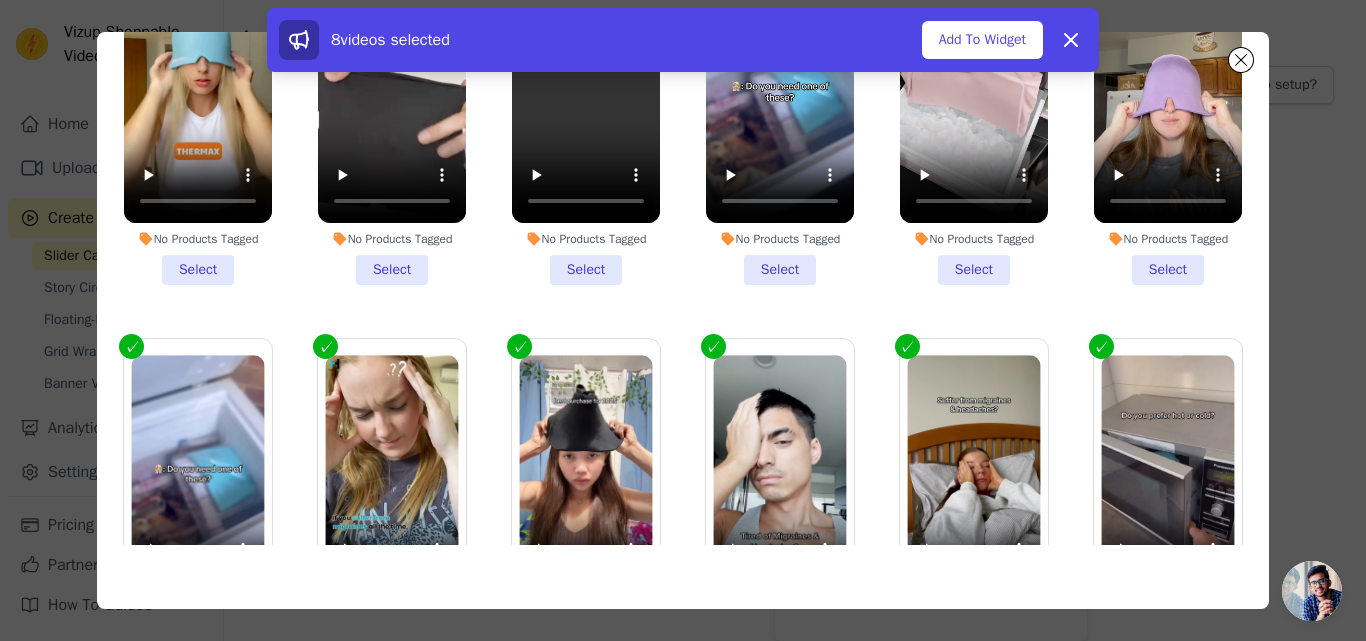 scroll, scrollTop: 0, scrollLeft: 0, axis: both 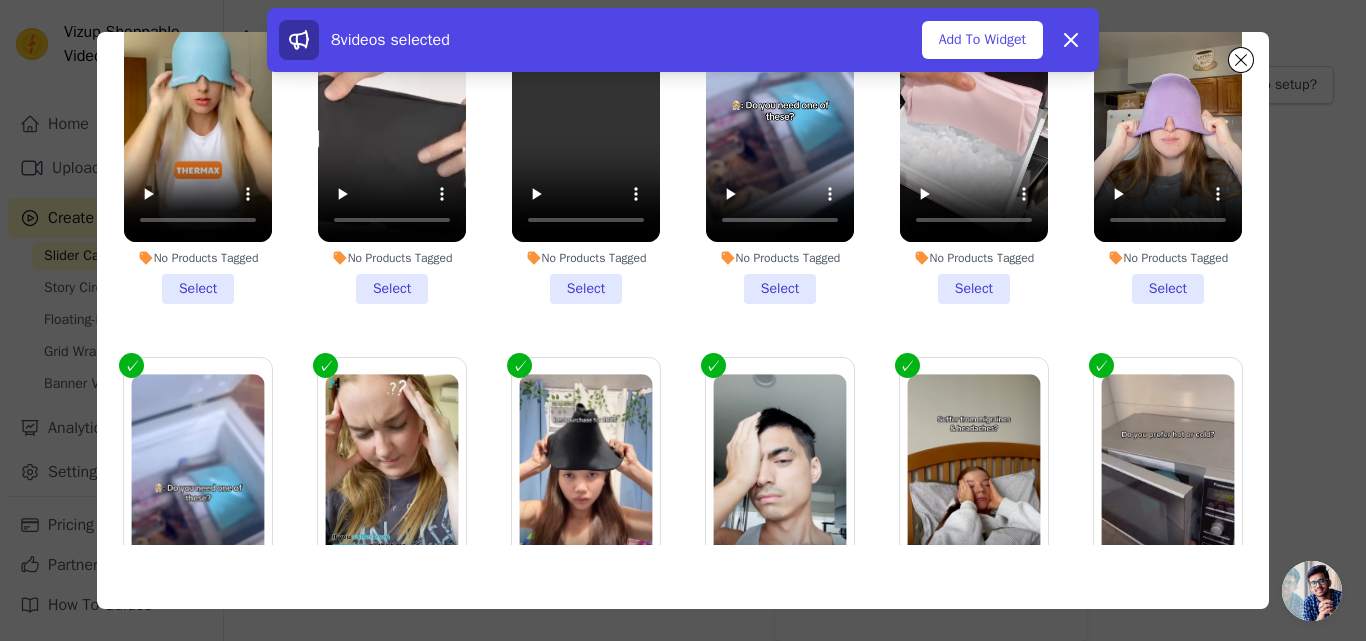 click on "No Products Tagged     Select" at bounding box center (1168, 141) 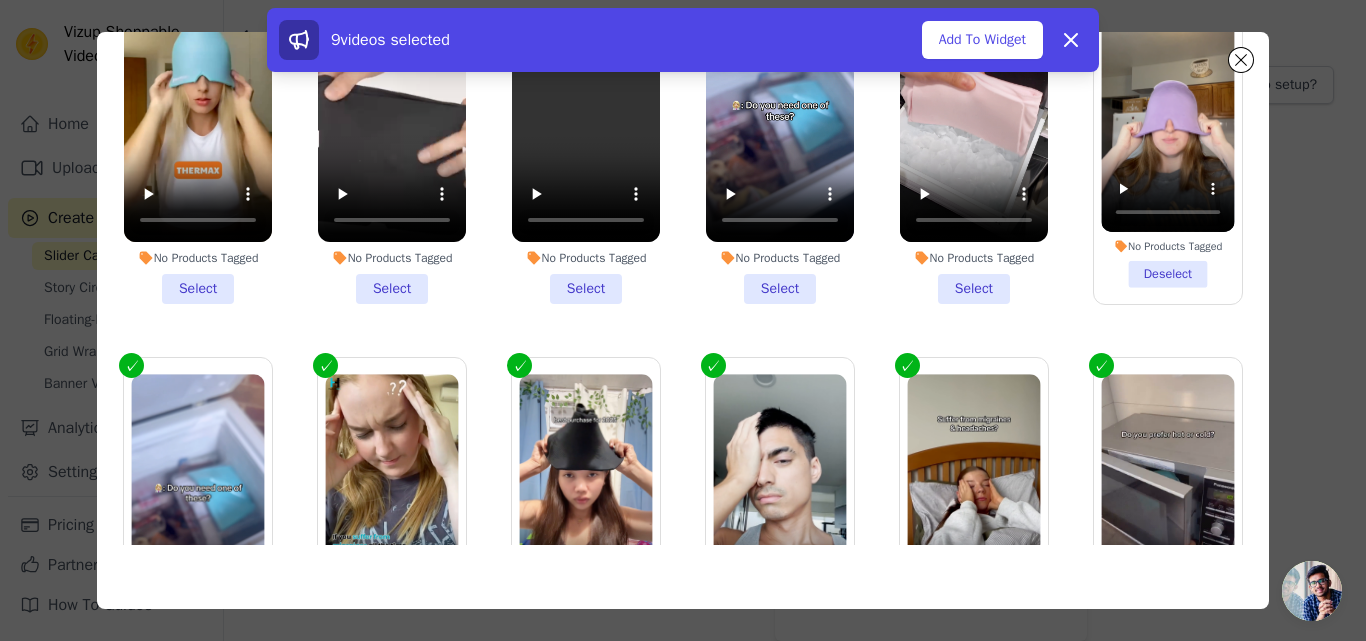 drag, startPoint x: 1006, startPoint y: 276, endPoint x: 891, endPoint y: 290, distance: 115.84904 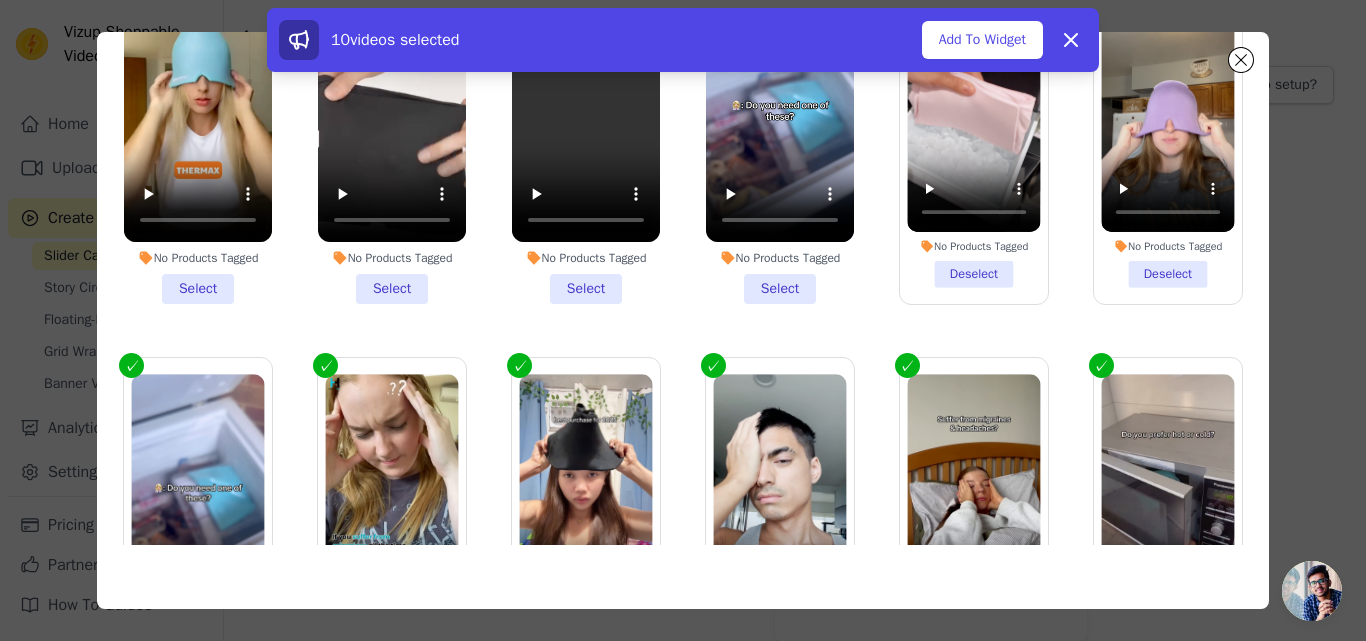 drag, startPoint x: 809, startPoint y: 292, endPoint x: 666, endPoint y: 298, distance: 143.12582 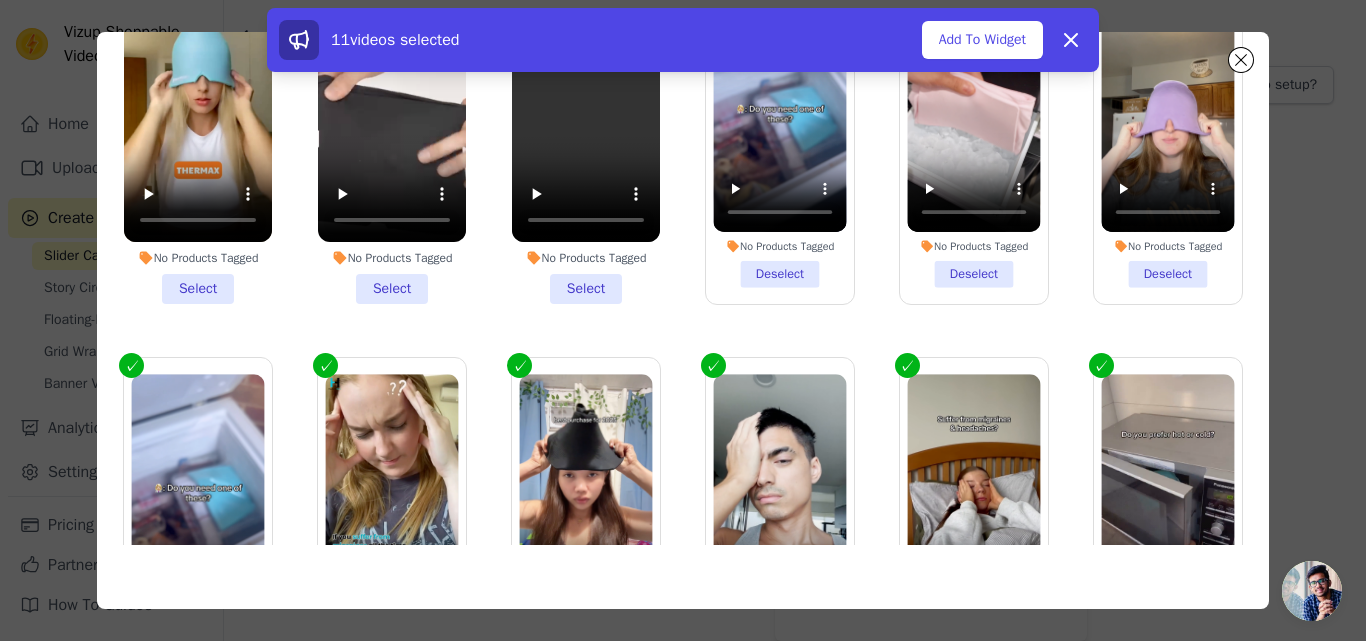click on "No Products Tagged     Select" at bounding box center [586, 141] 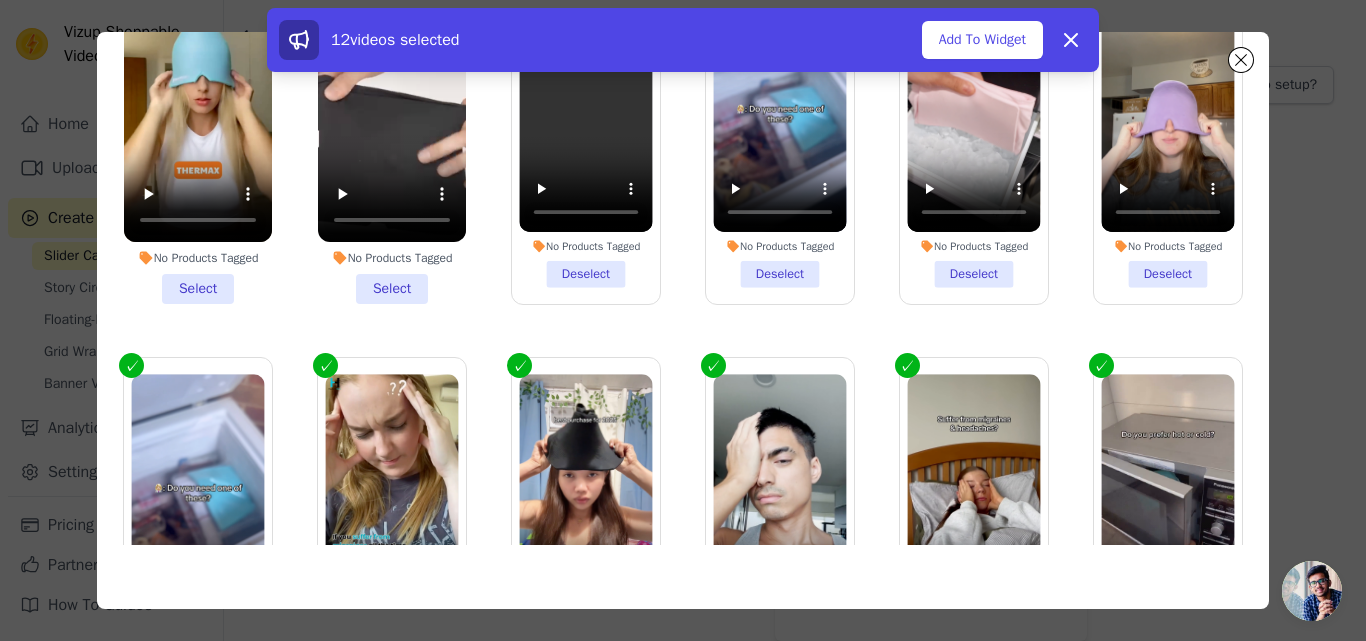 drag, startPoint x: 443, startPoint y: 297, endPoint x: 332, endPoint y: 274, distance: 113.35784 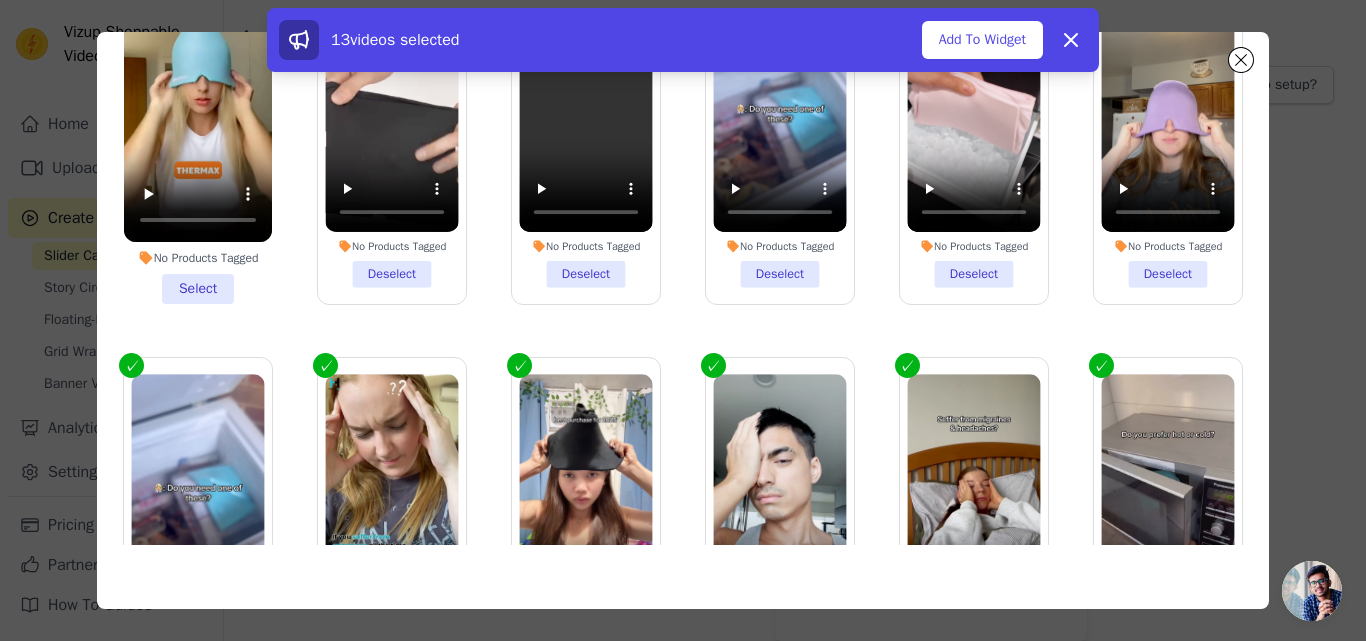 click on "No Products Tagged     Select" at bounding box center [198, 141] 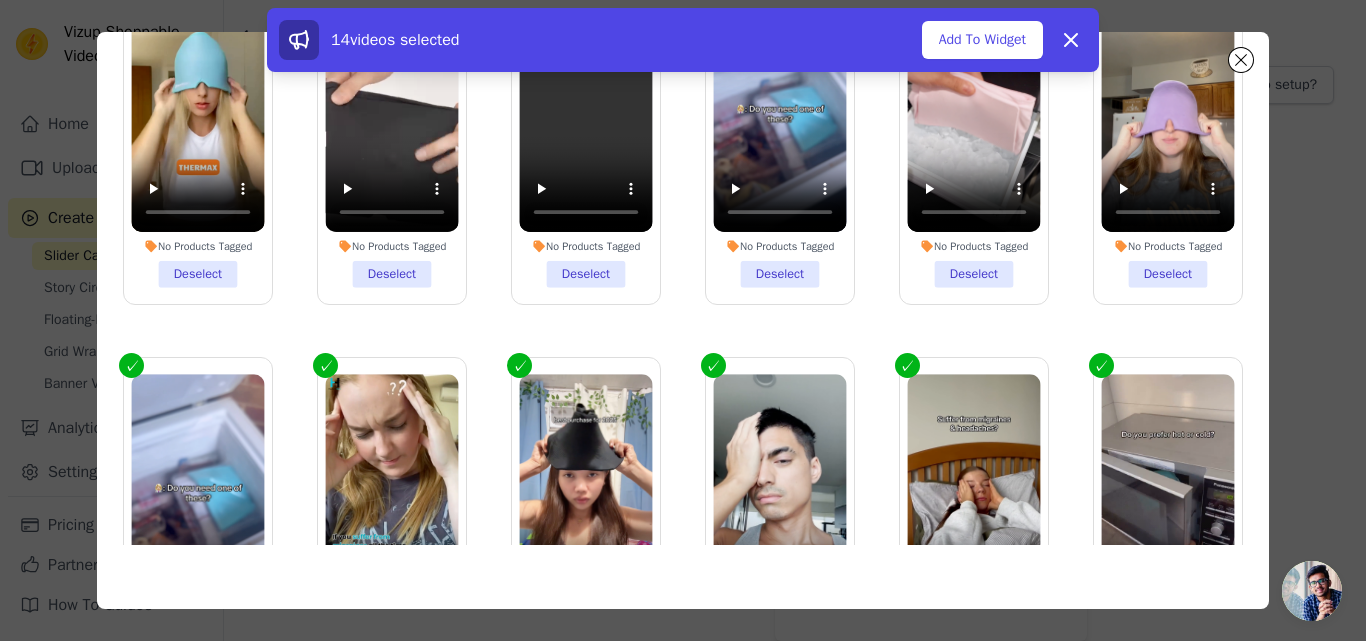 scroll, scrollTop: 0, scrollLeft: 0, axis: both 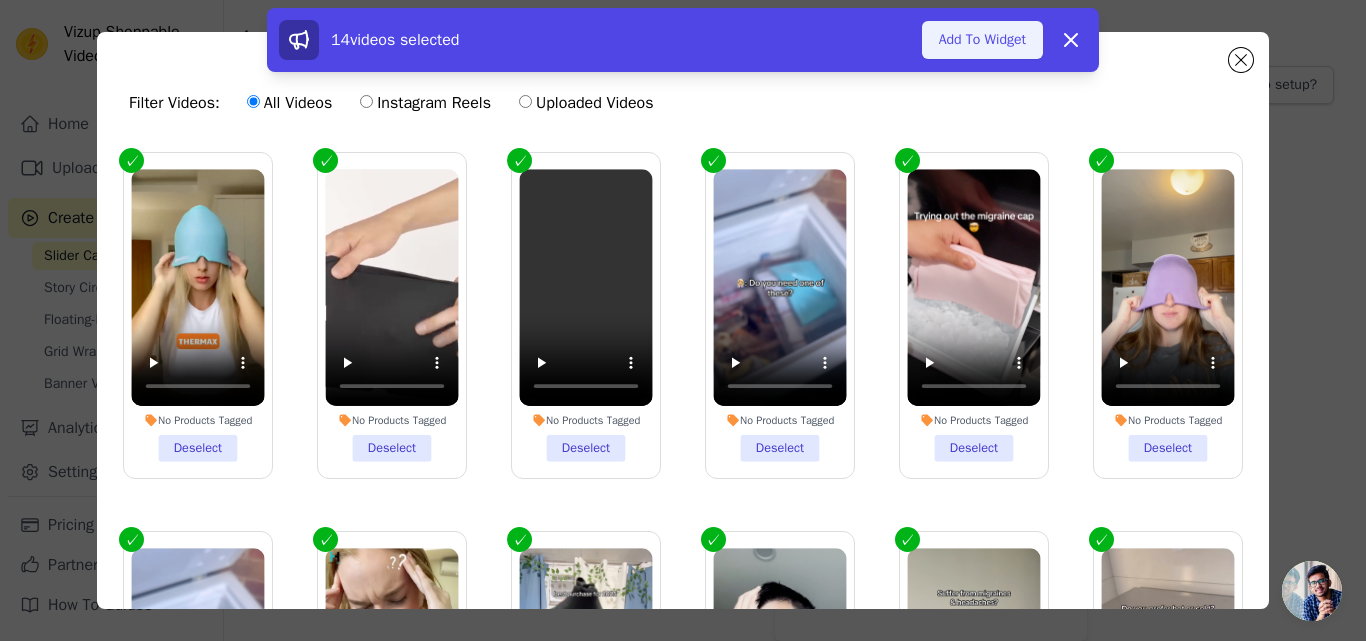 click on "Add To Widget" at bounding box center (982, 40) 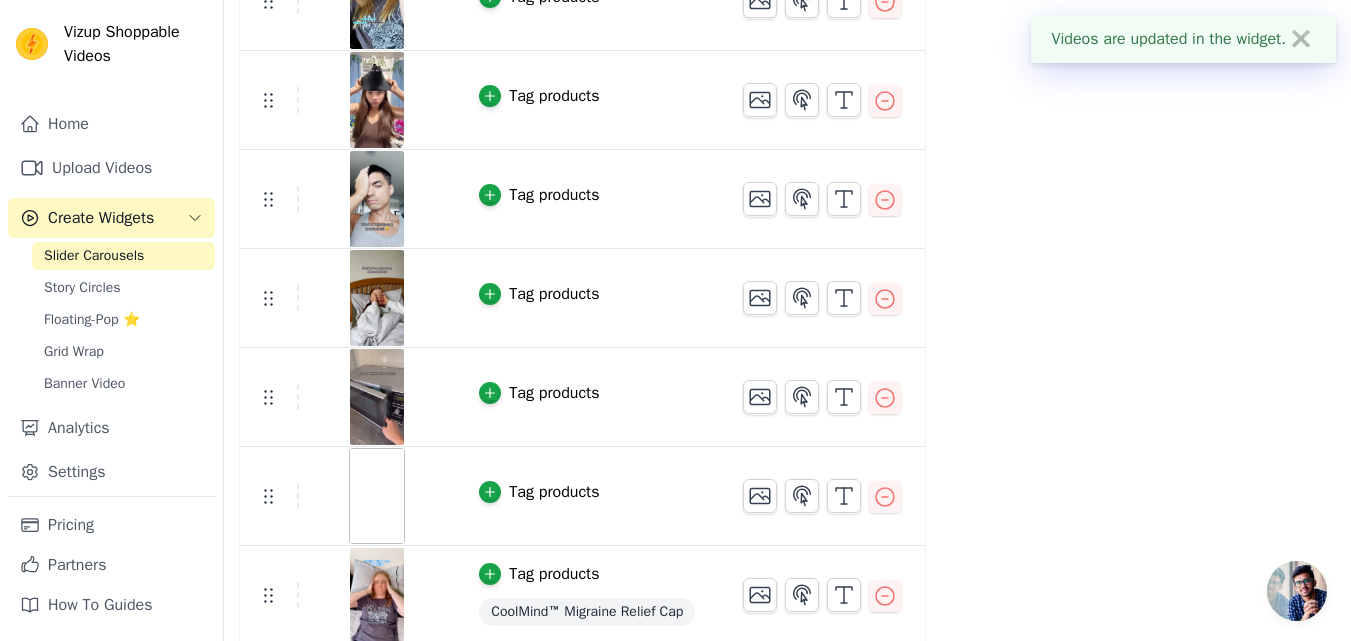 scroll, scrollTop: 985, scrollLeft: 0, axis: vertical 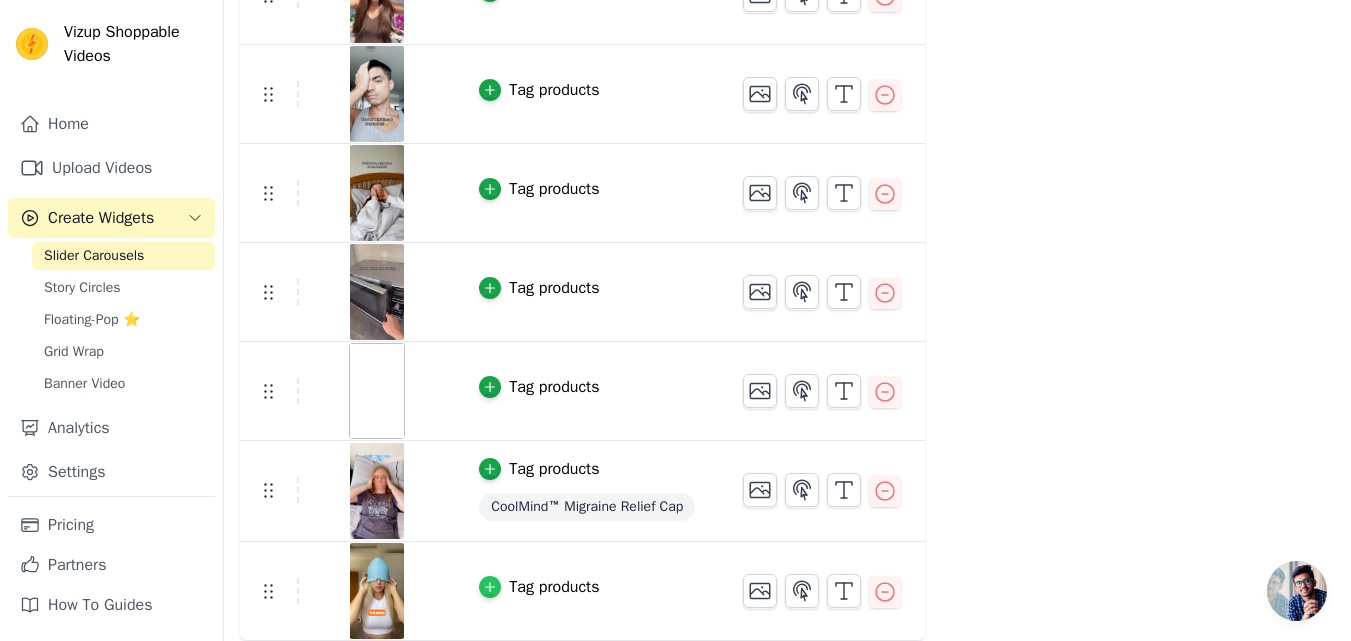 click 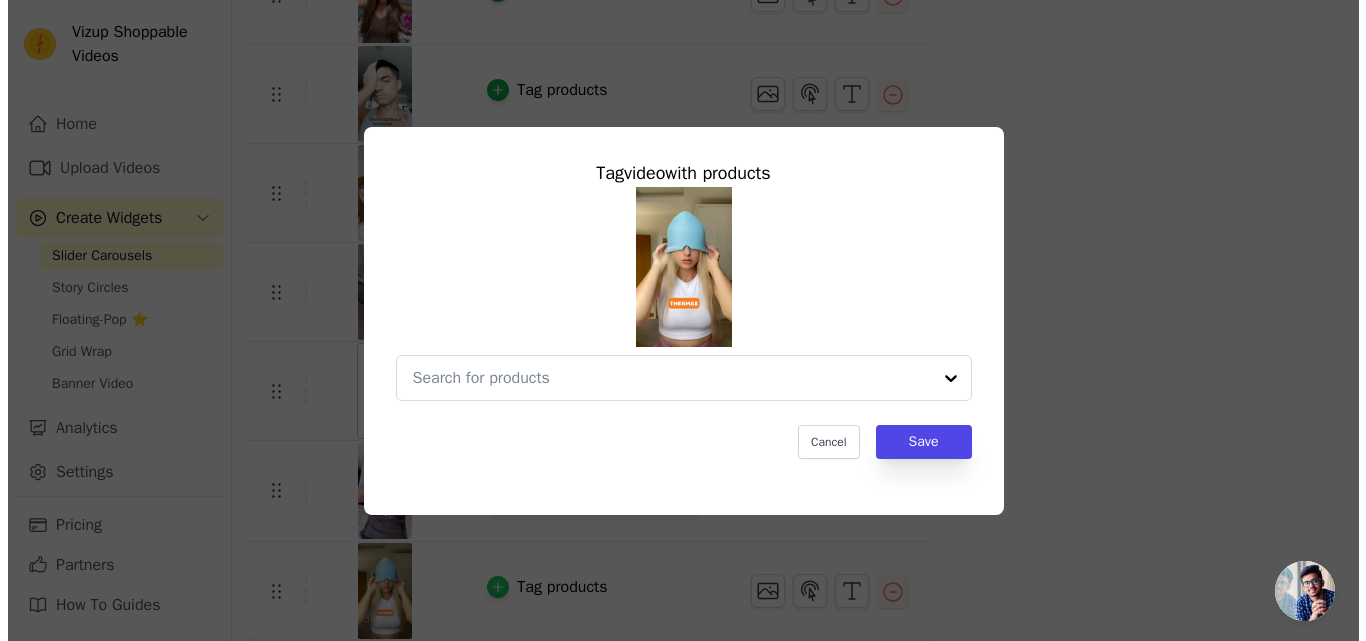 scroll, scrollTop: 0, scrollLeft: 0, axis: both 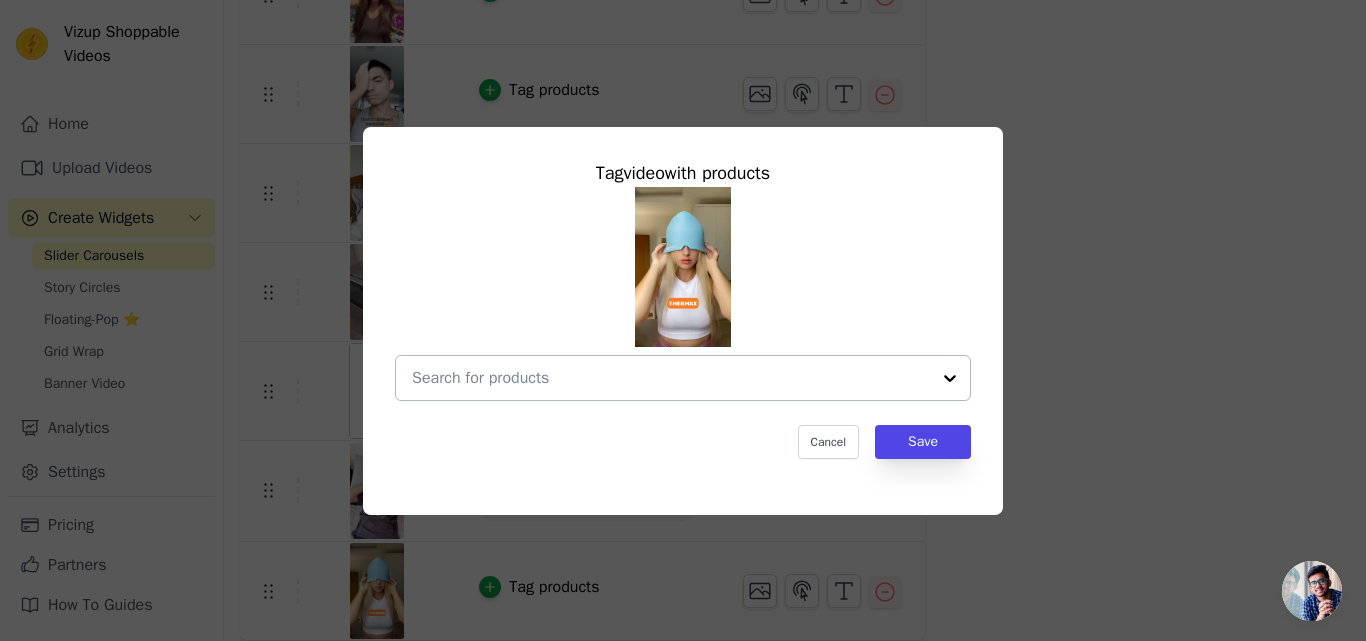 click at bounding box center (671, 378) 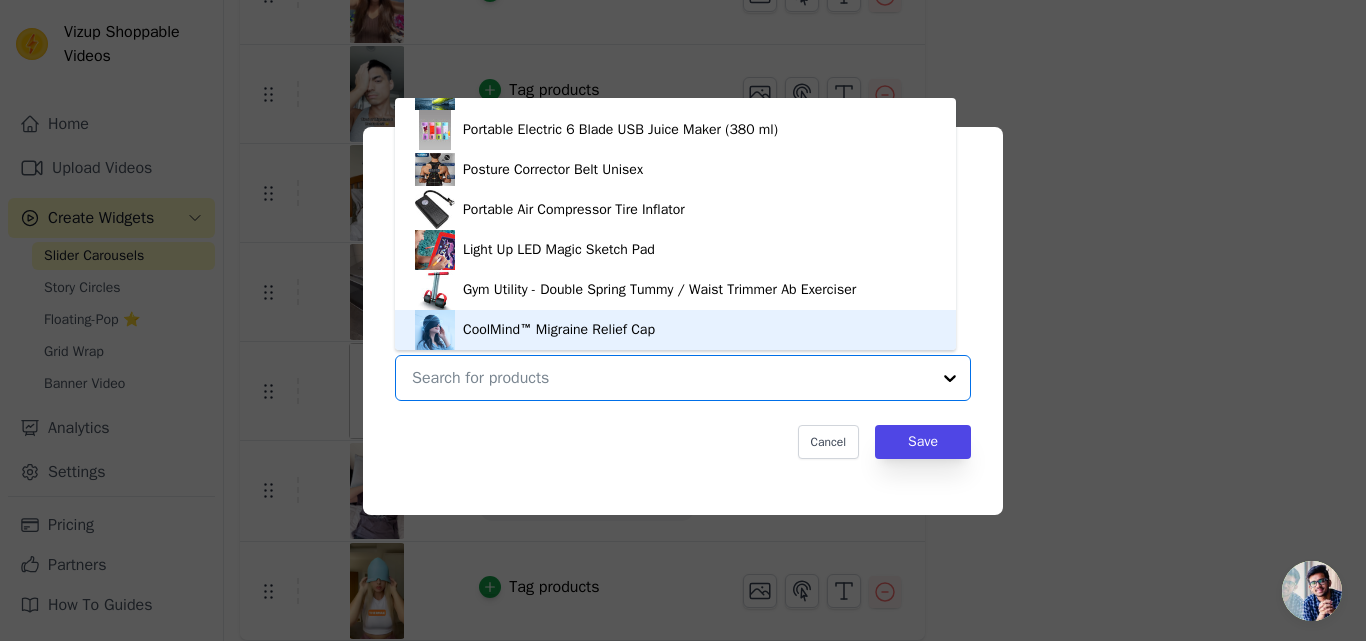 scroll, scrollTop: 34, scrollLeft: 0, axis: vertical 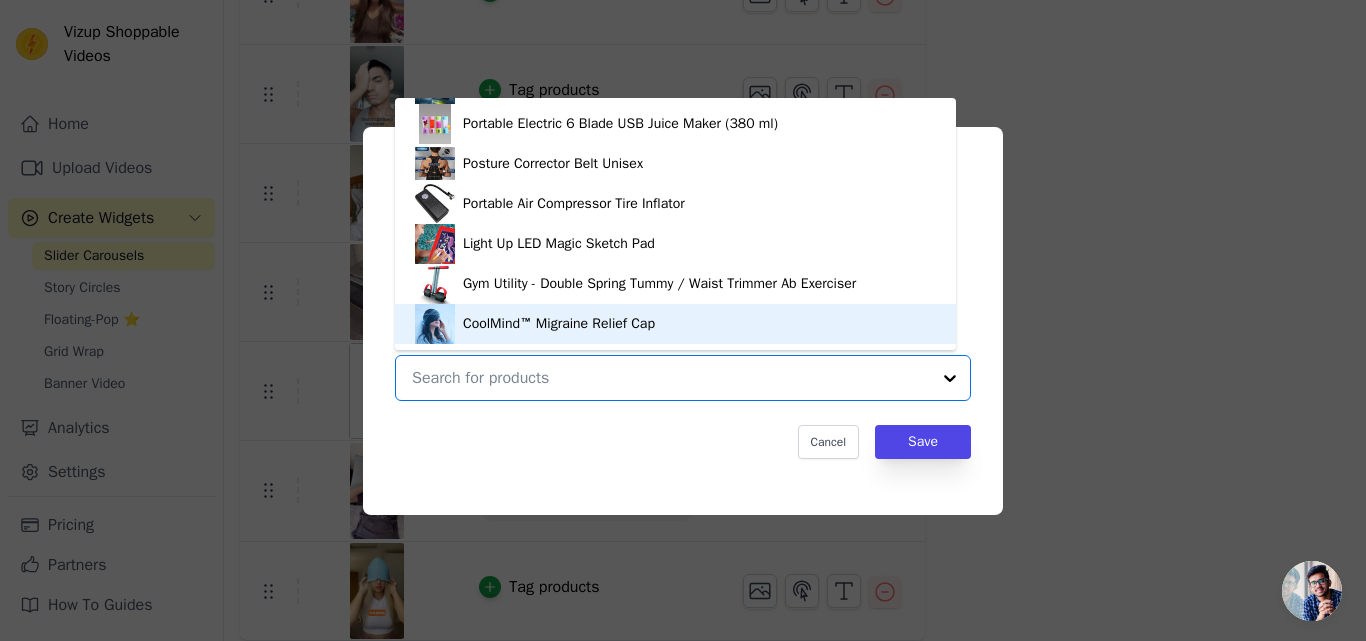 click on "CoolMind™ Migraine Relief Cap" at bounding box center [675, 324] 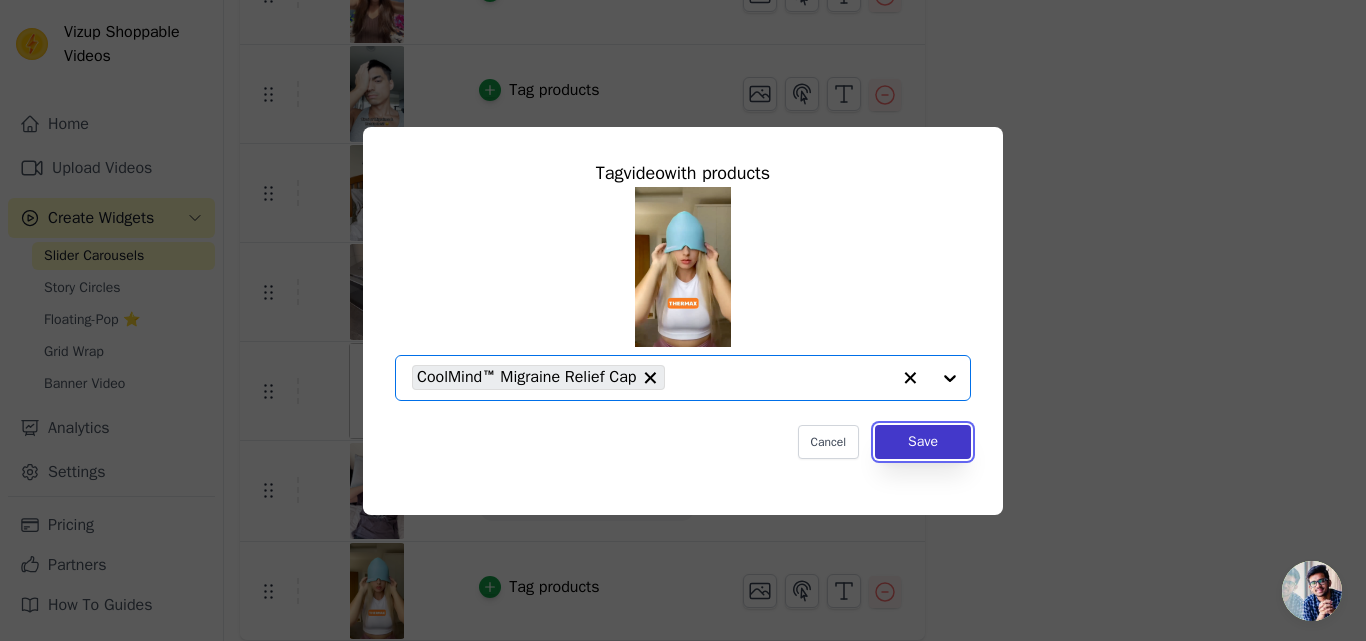 click on "Save" at bounding box center (923, 442) 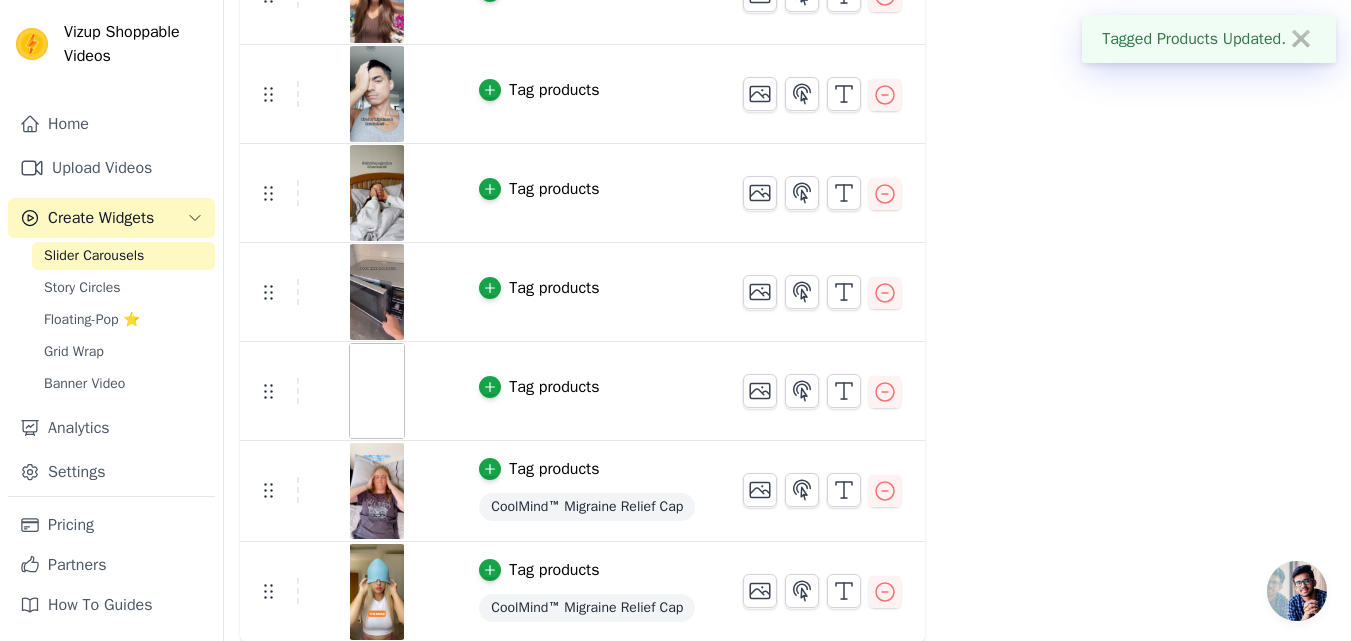 scroll, scrollTop: 987, scrollLeft: 0, axis: vertical 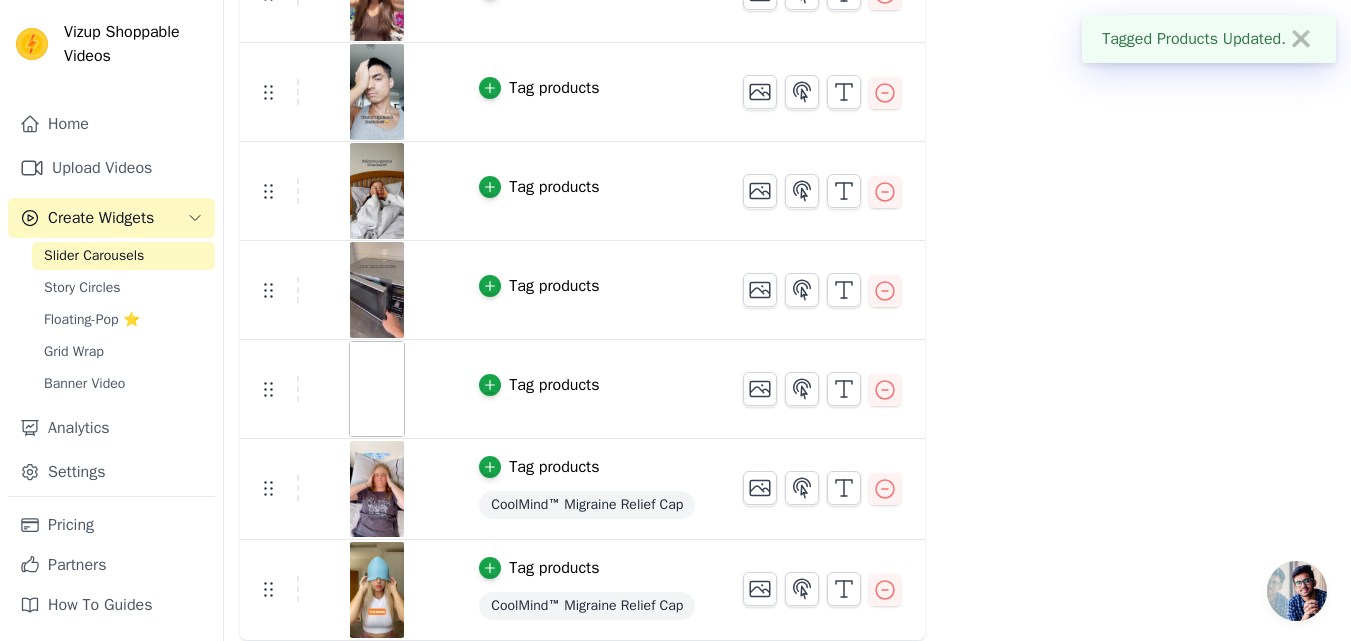 click on "Tag products" at bounding box center [539, 385] 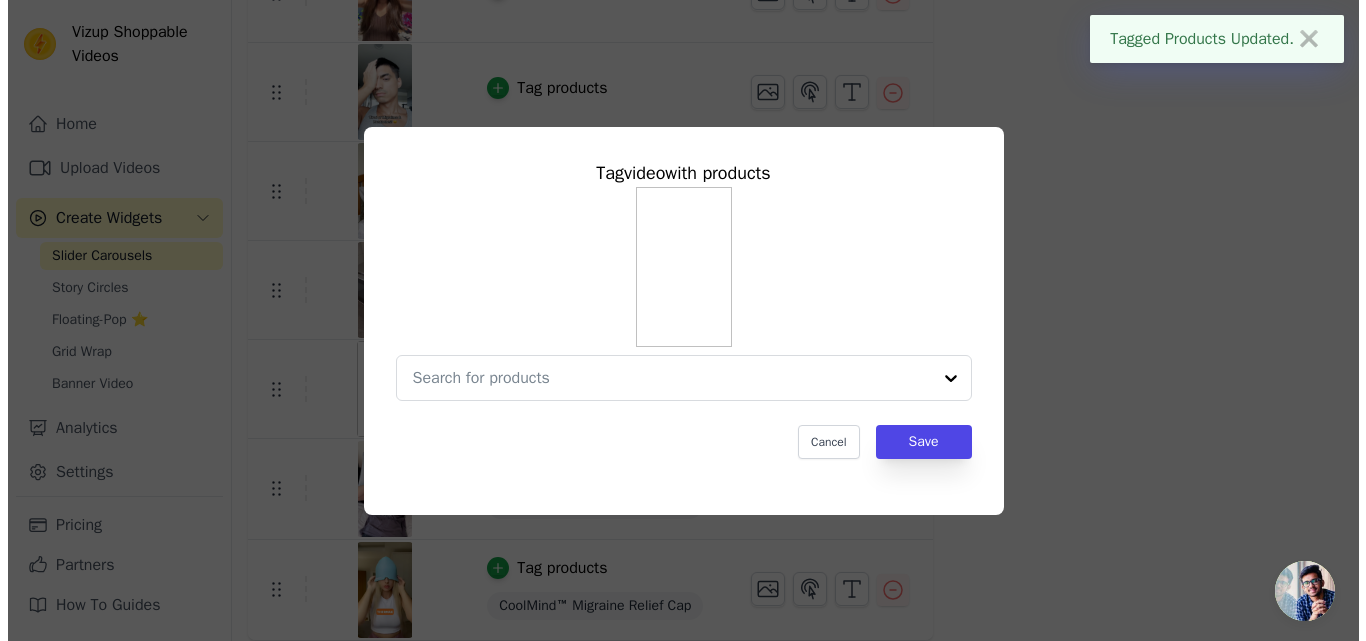 scroll, scrollTop: 0, scrollLeft: 0, axis: both 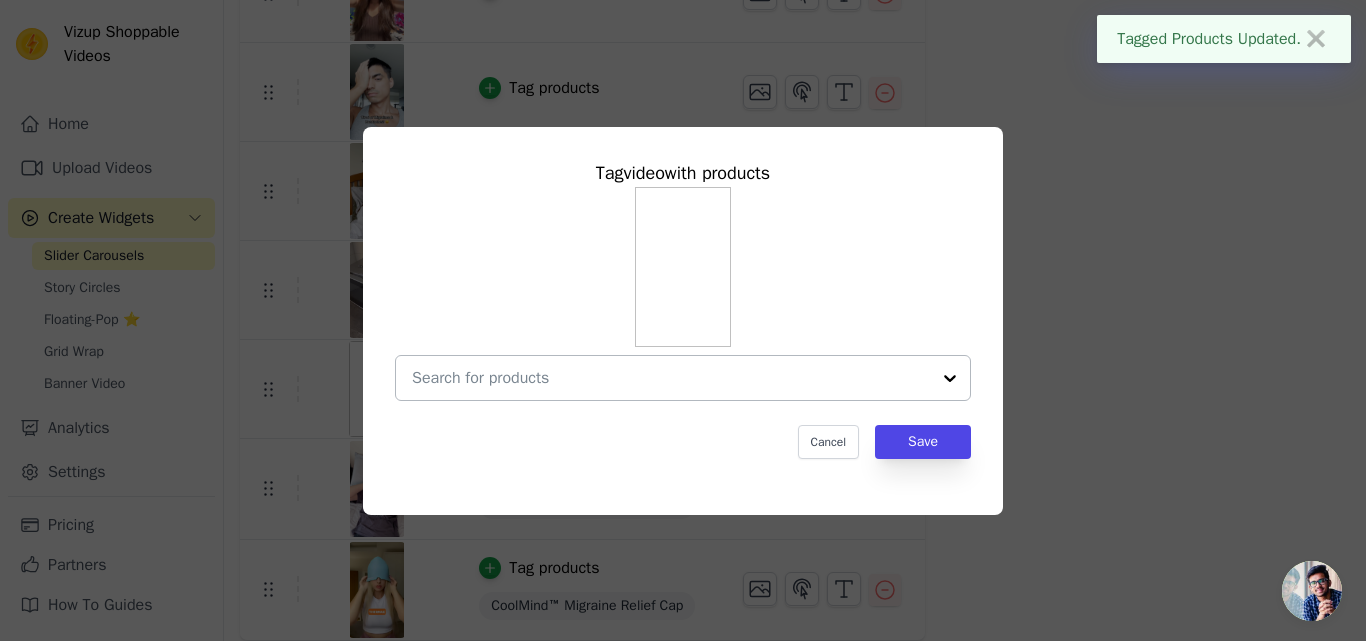 click at bounding box center (671, 378) 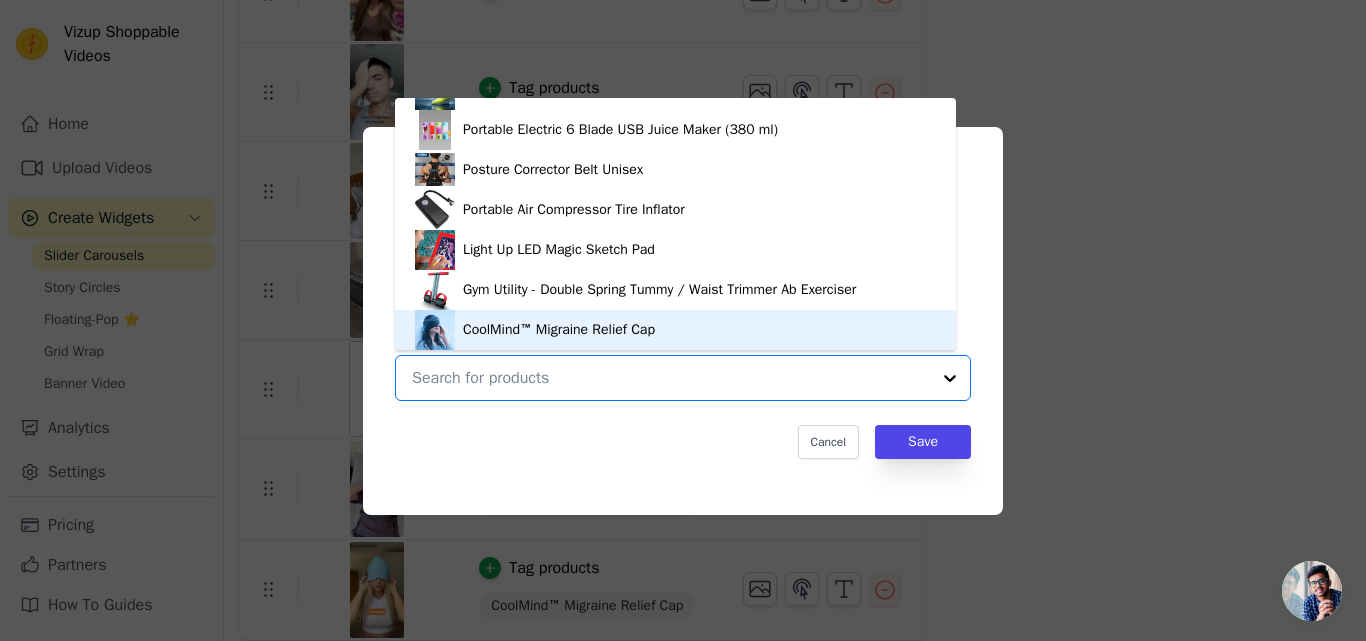 scroll, scrollTop: 34, scrollLeft: 0, axis: vertical 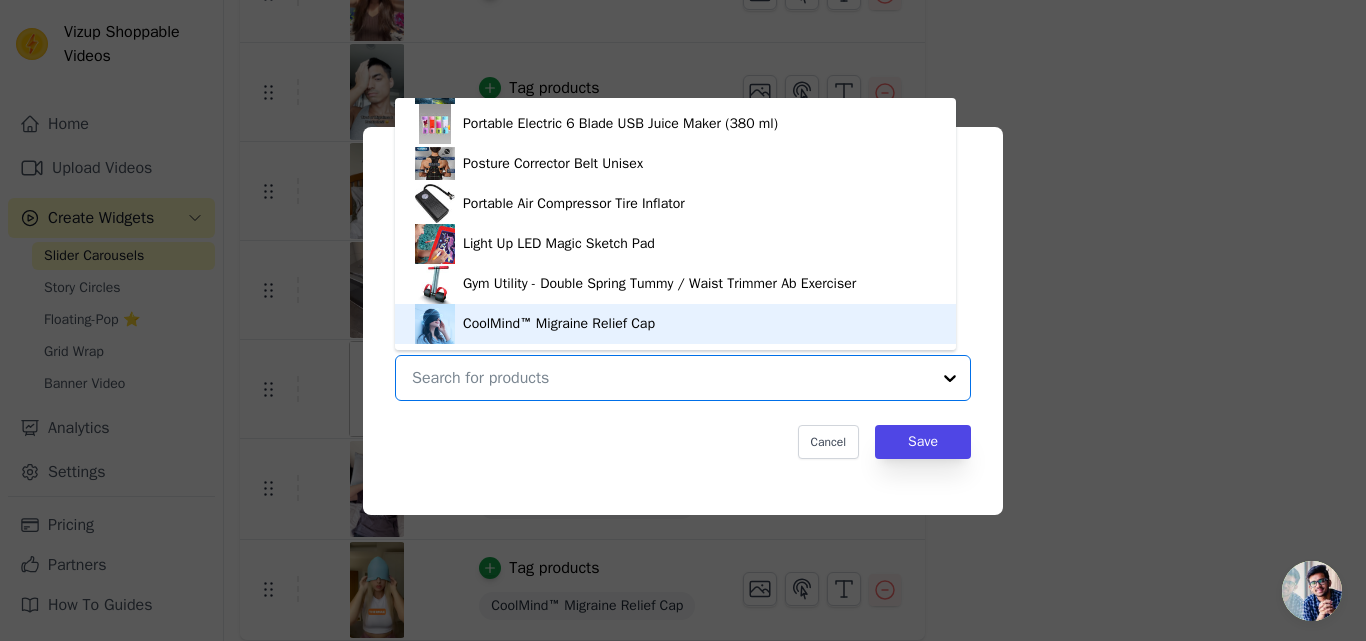 click on "CoolMind™ Migraine Relief Cap" at bounding box center (559, 324) 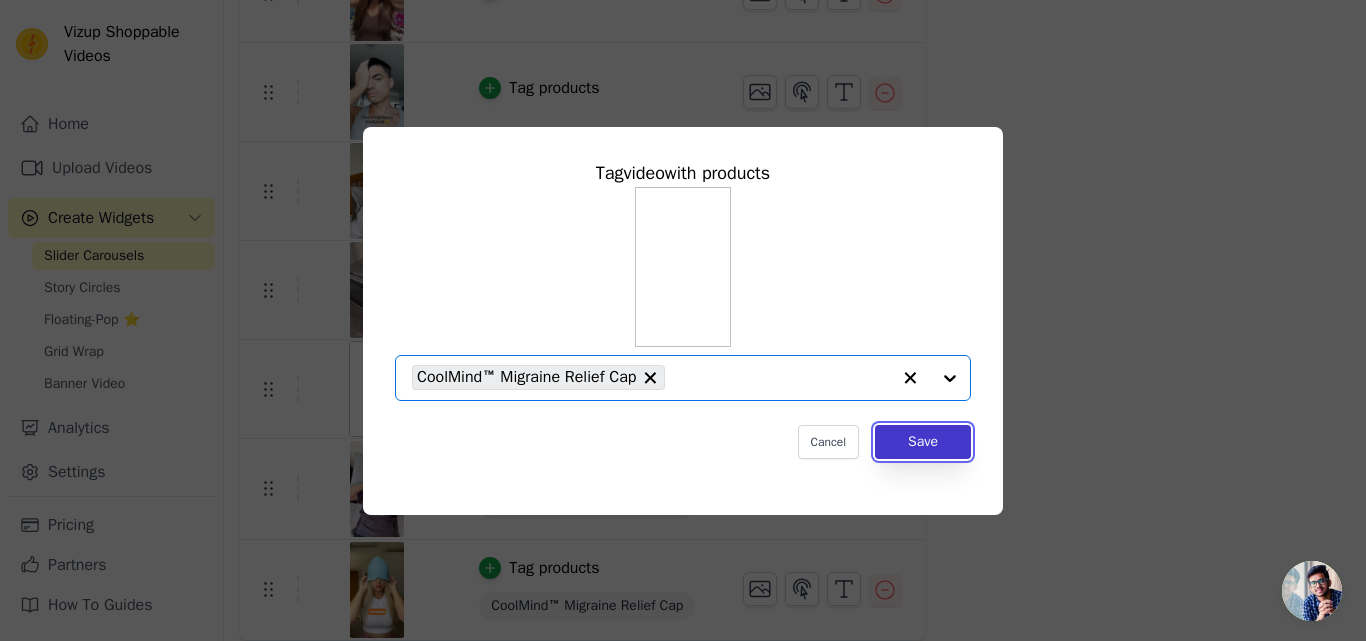 click on "Save" at bounding box center (923, 442) 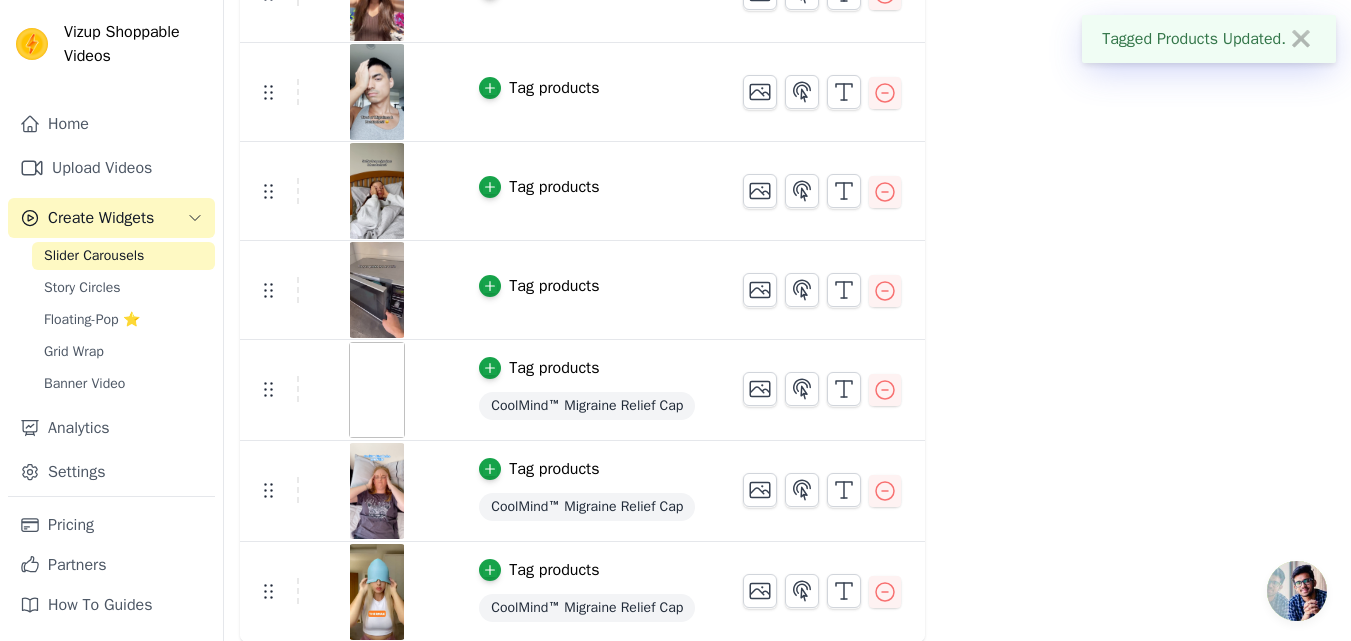 scroll, scrollTop: 989, scrollLeft: 0, axis: vertical 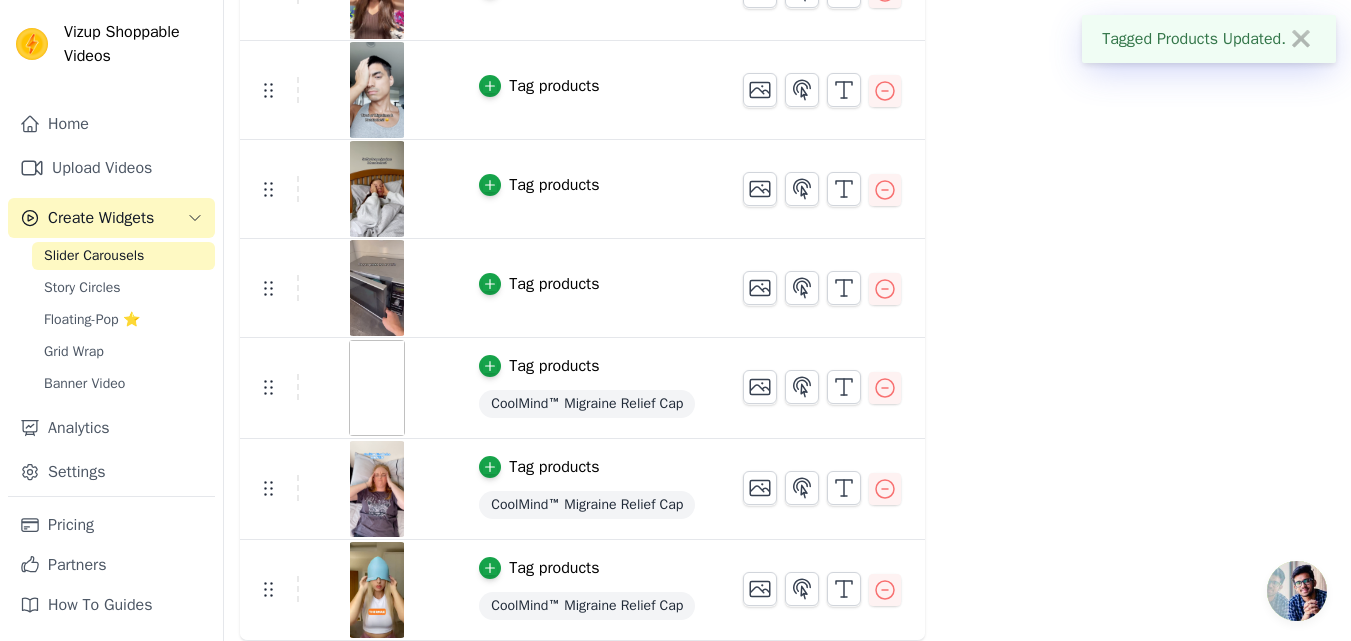 click on "Tag products" at bounding box center (554, 284) 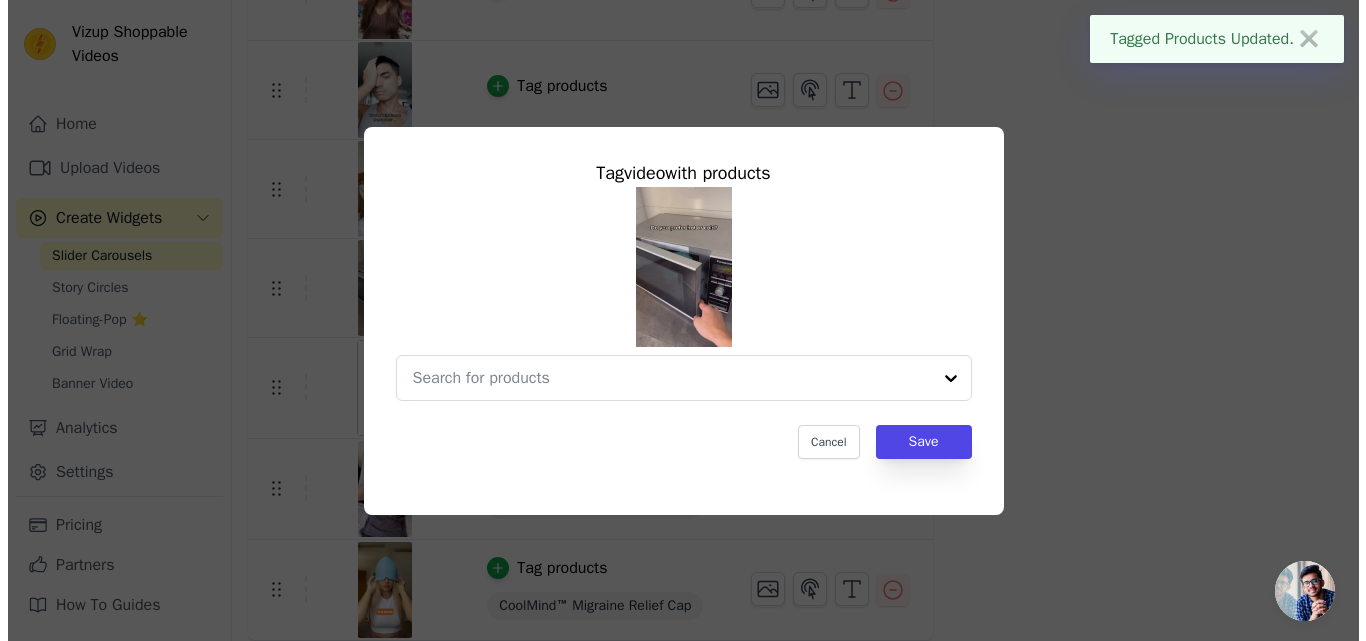scroll, scrollTop: 0, scrollLeft: 0, axis: both 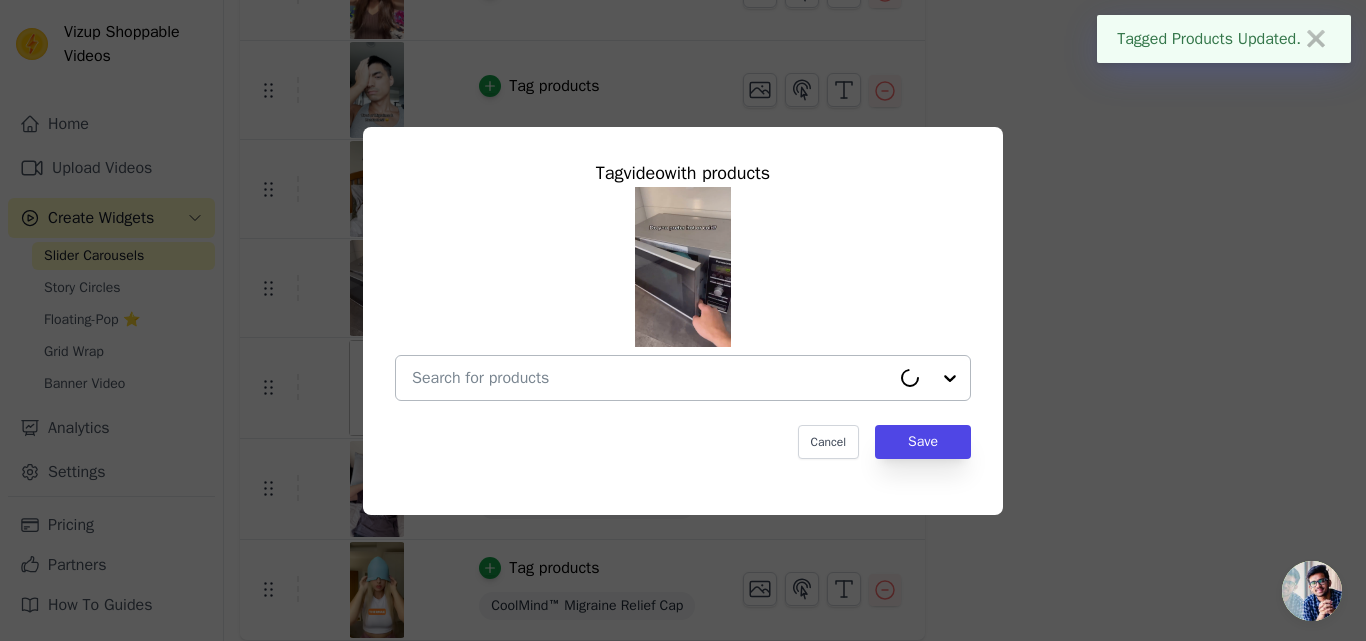 click at bounding box center (651, 378) 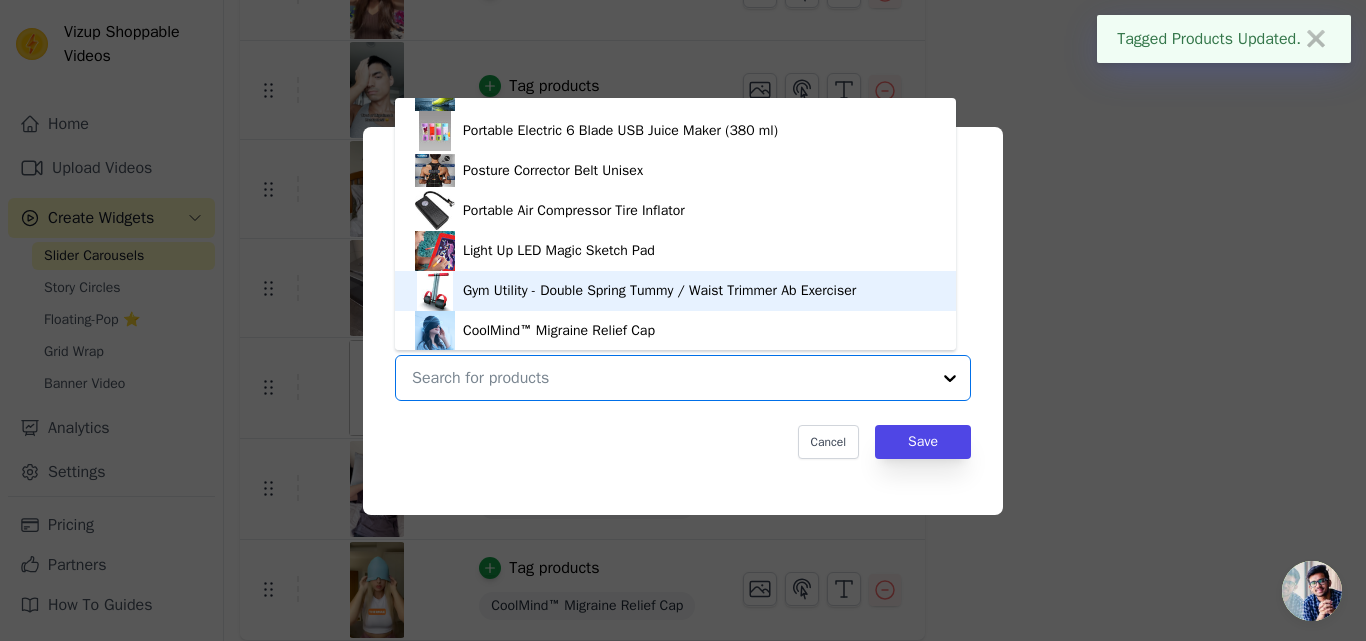 scroll, scrollTop: 34, scrollLeft: 0, axis: vertical 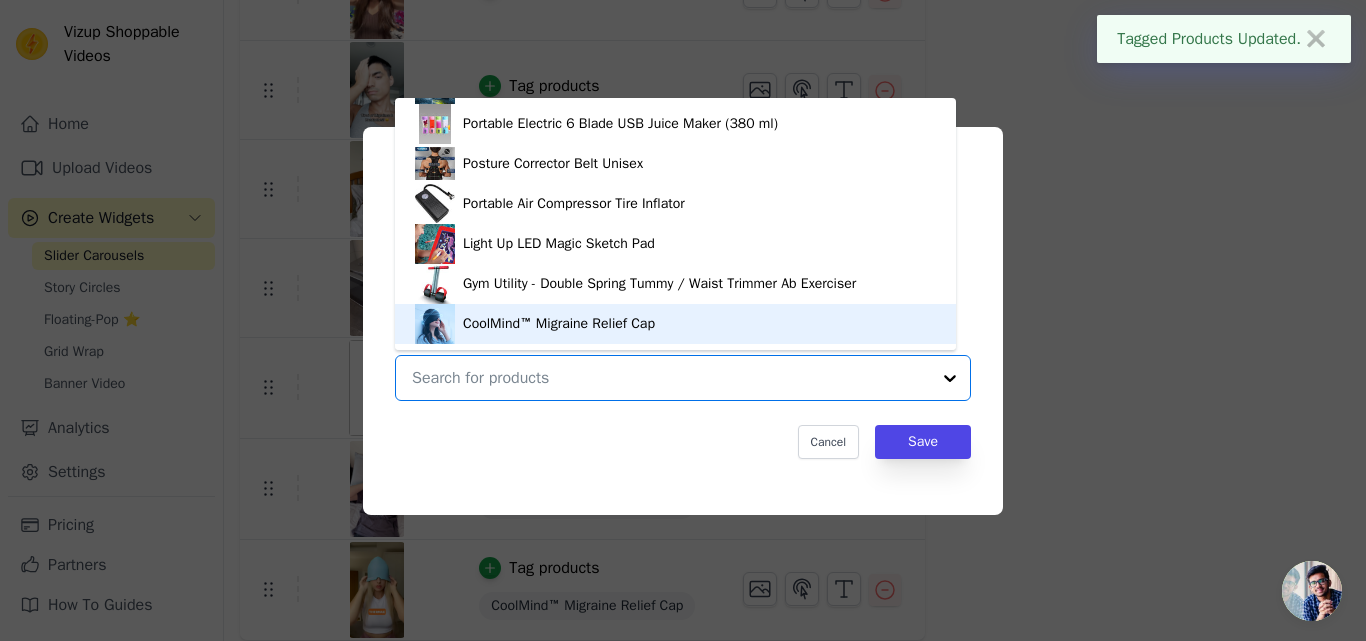 click on "CoolMind™ Migraine Relief Cap" at bounding box center (559, 324) 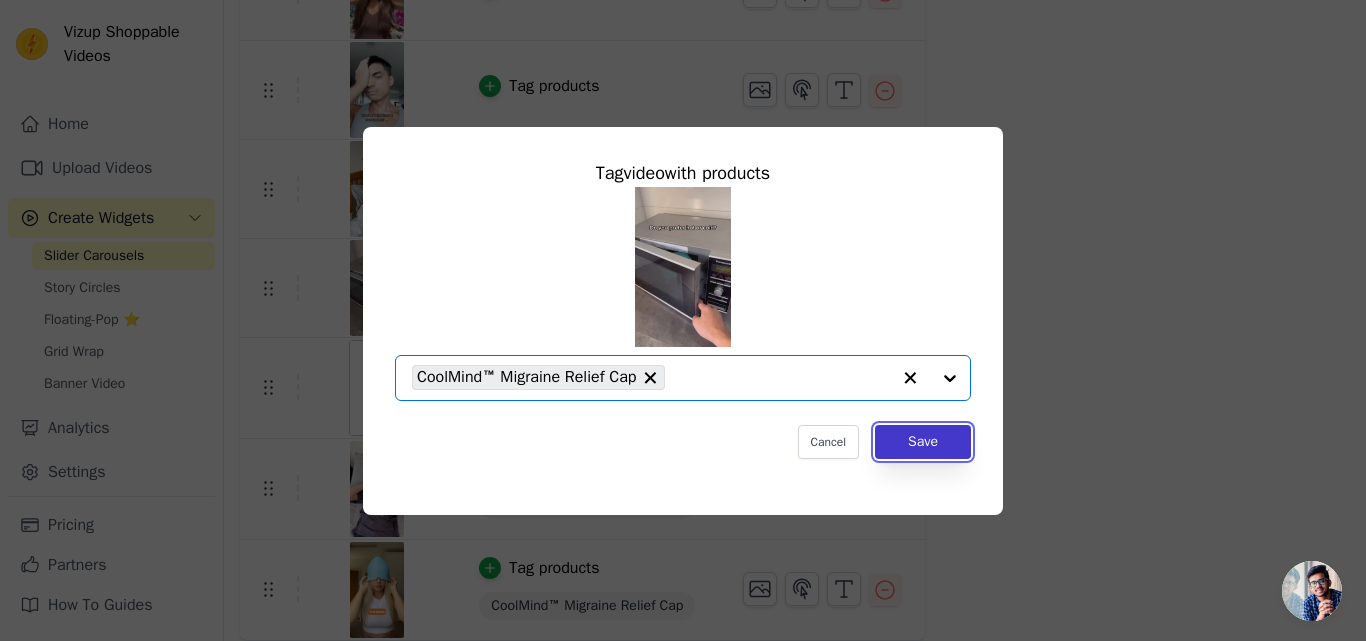 click on "Save" at bounding box center [923, 442] 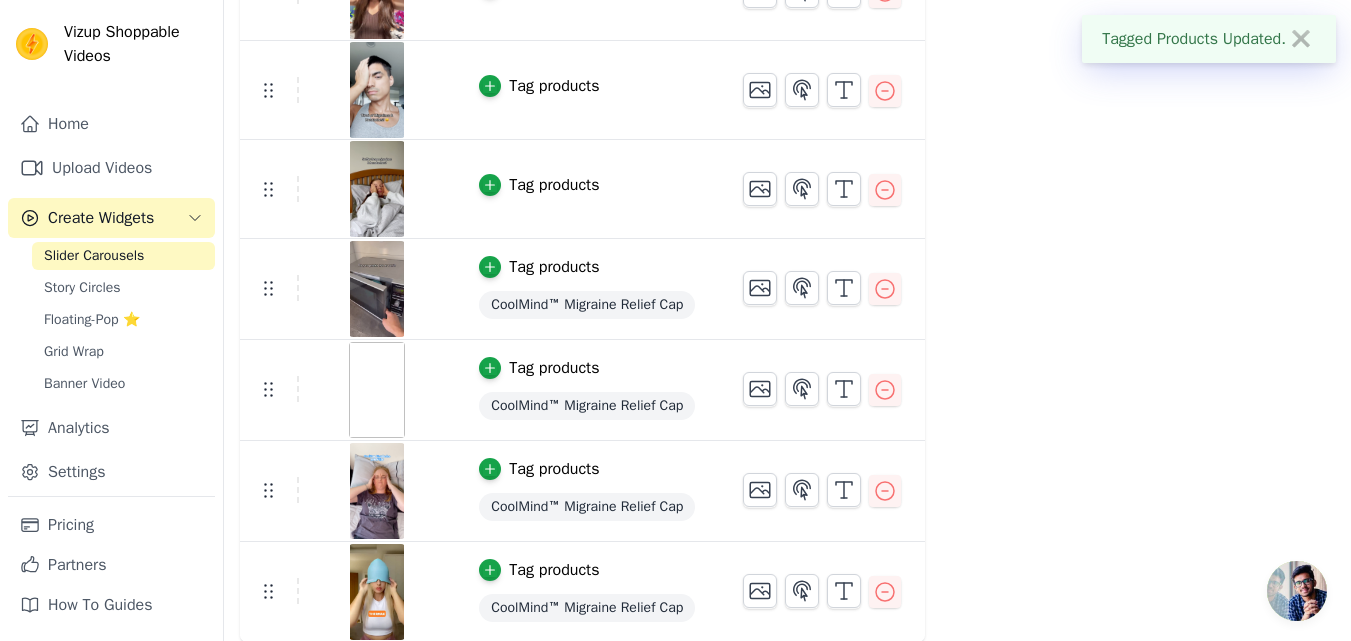 scroll, scrollTop: 889, scrollLeft: 0, axis: vertical 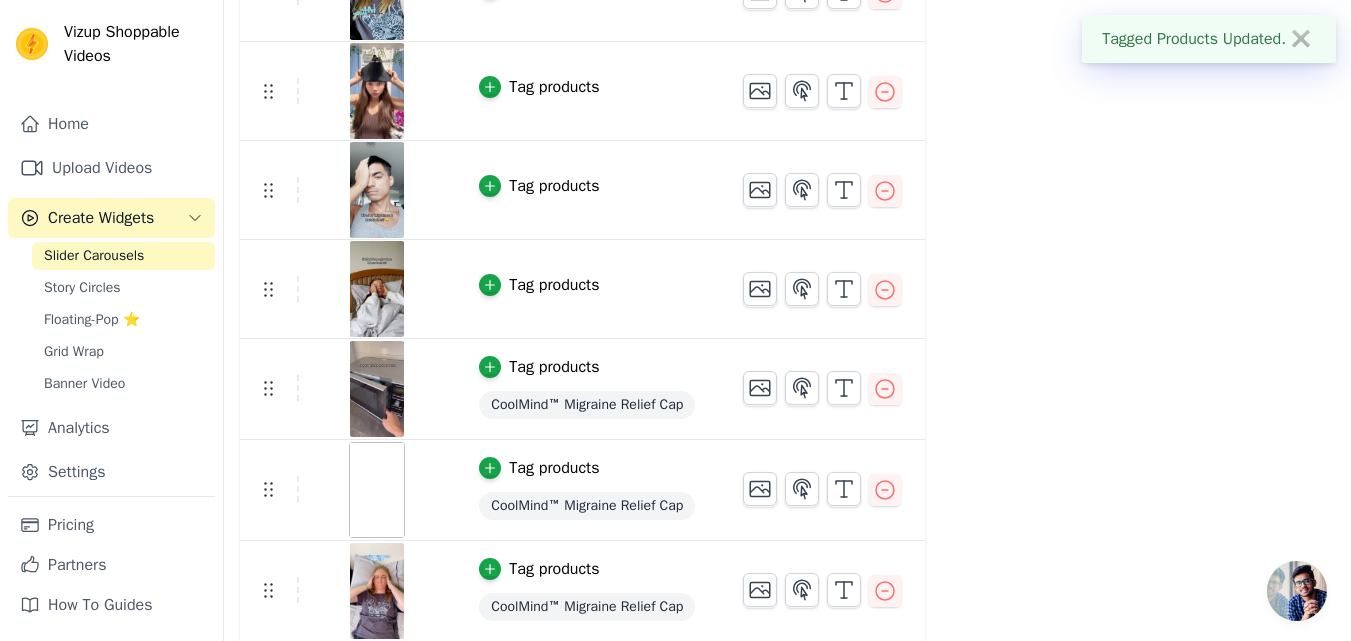 click on "Tag products" at bounding box center (587, 289) 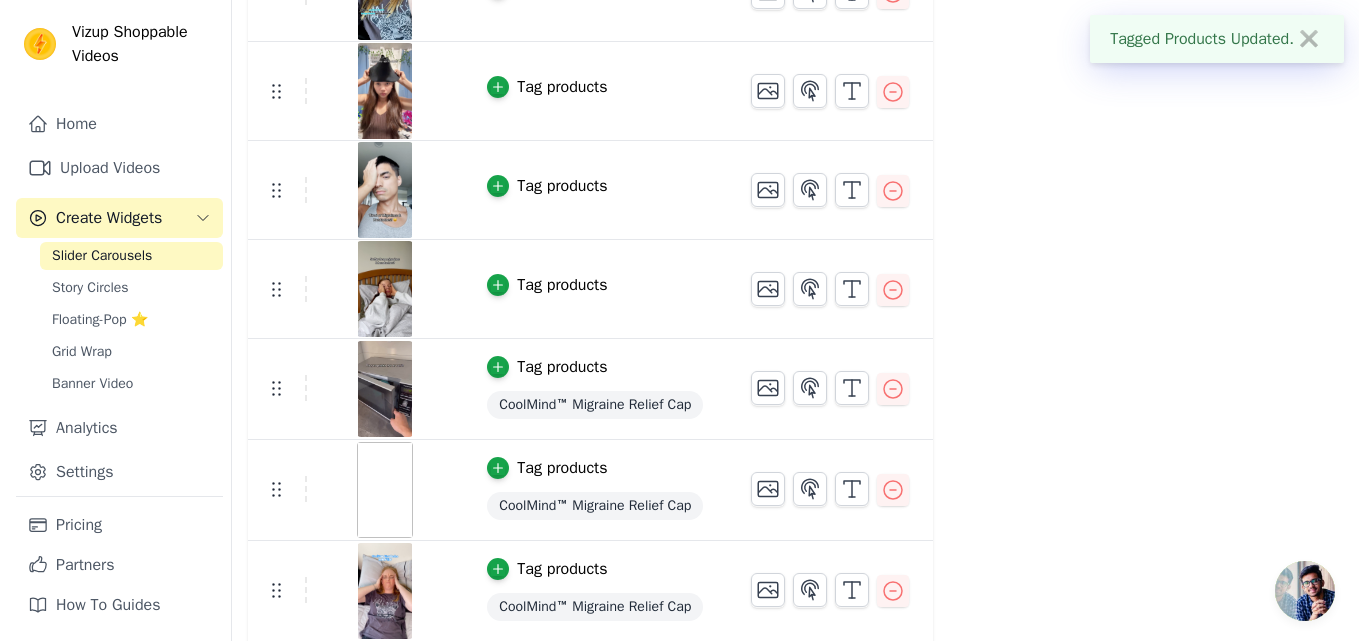 scroll, scrollTop: 0, scrollLeft: 0, axis: both 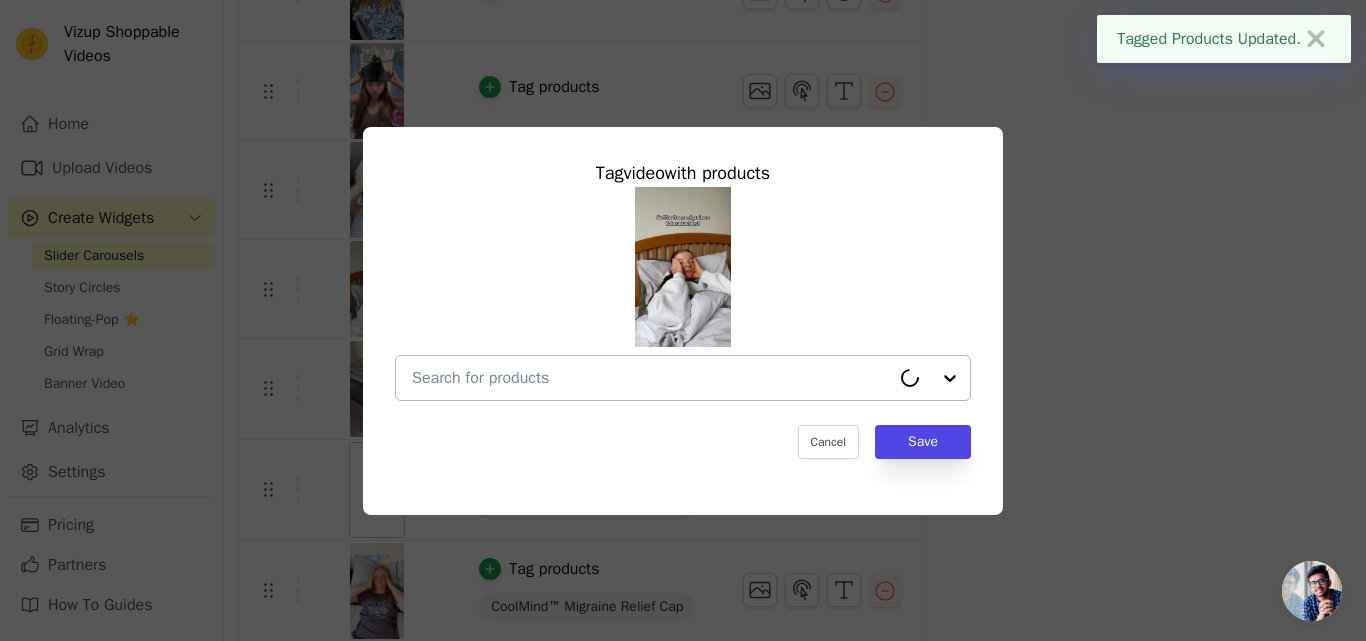 click at bounding box center (651, 378) 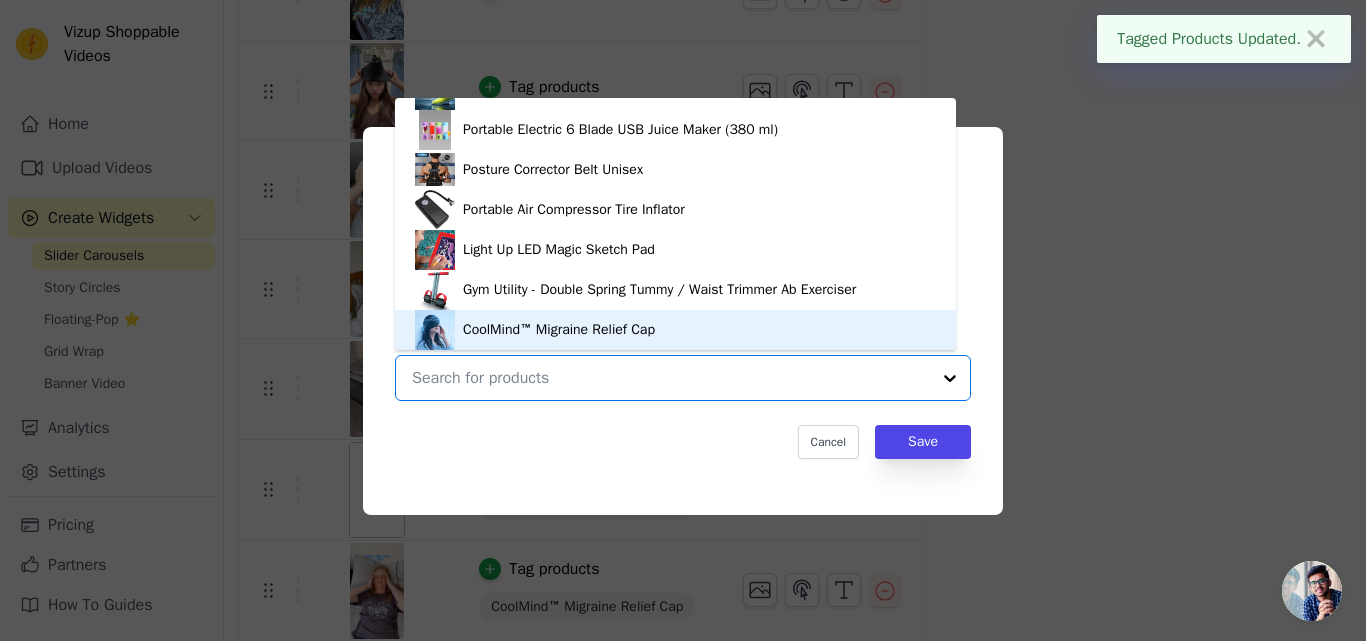 scroll, scrollTop: 34, scrollLeft: 0, axis: vertical 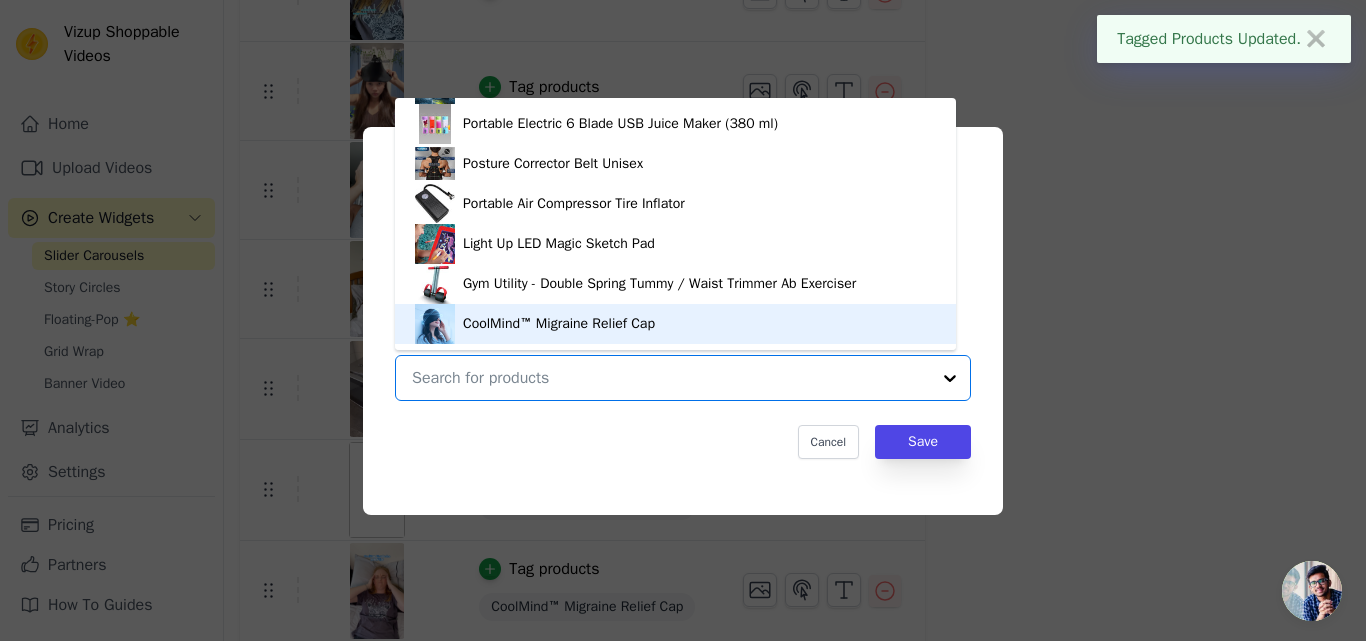 click on "CoolMind™ Migraine Relief Cap" at bounding box center (559, 324) 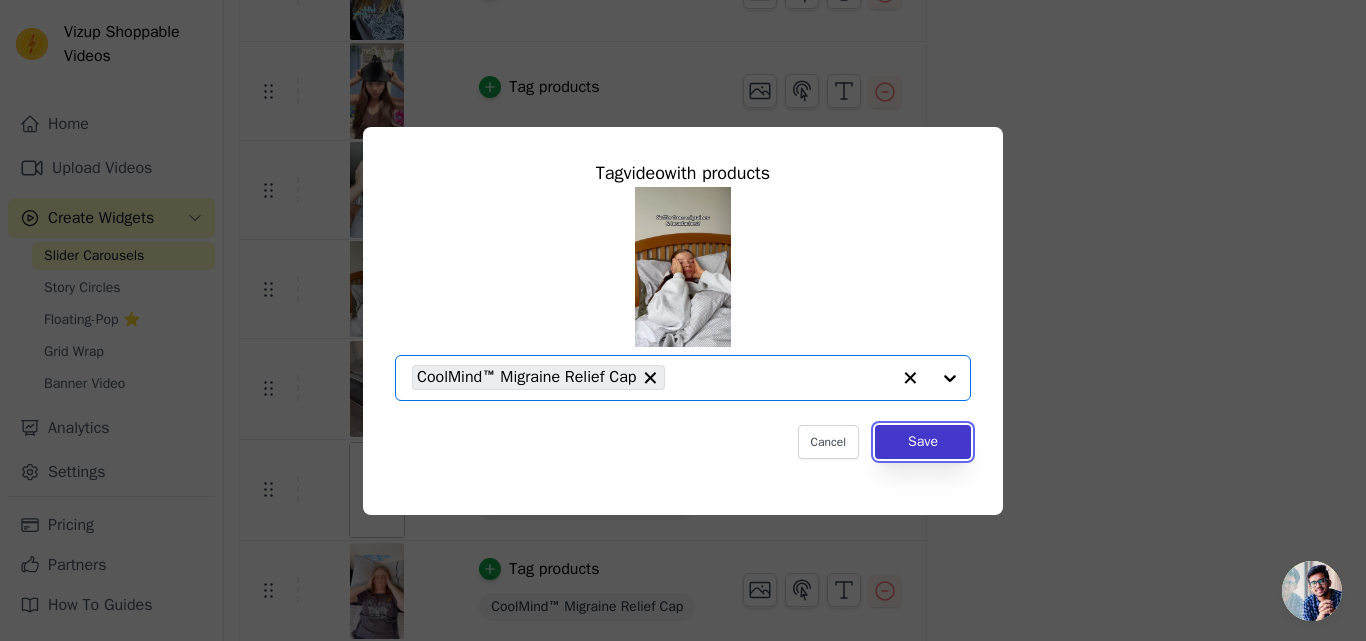 click on "Save" at bounding box center [923, 442] 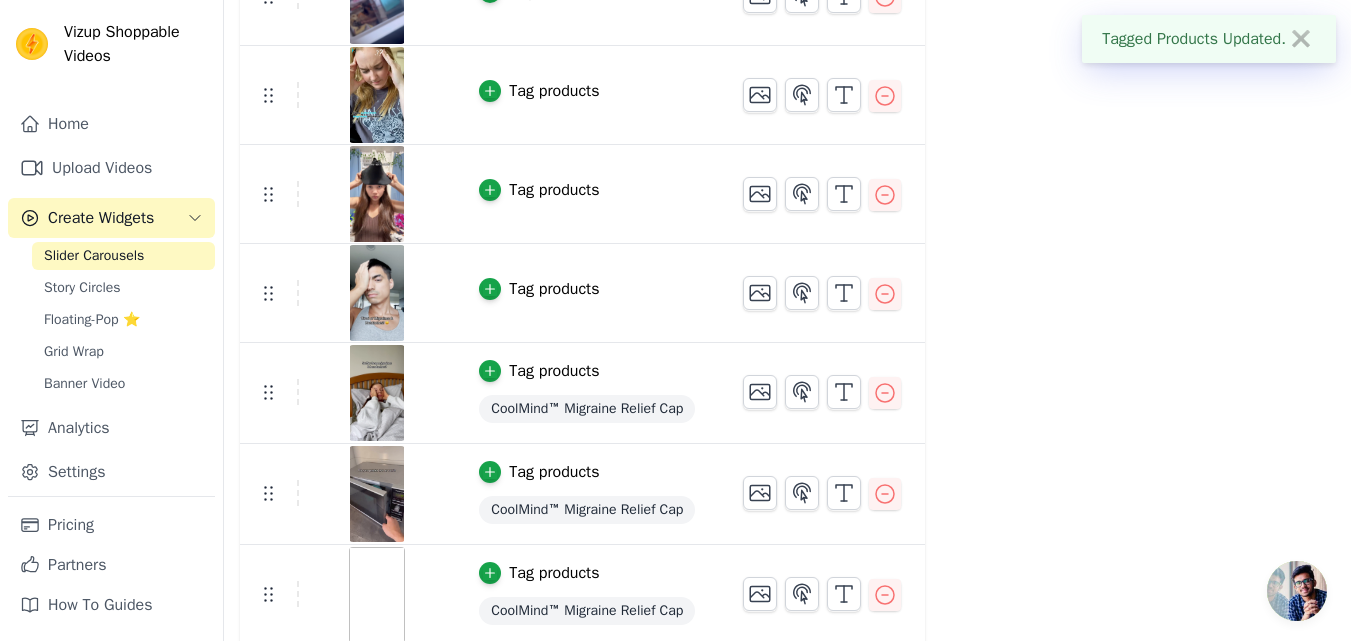 scroll, scrollTop: 689, scrollLeft: 0, axis: vertical 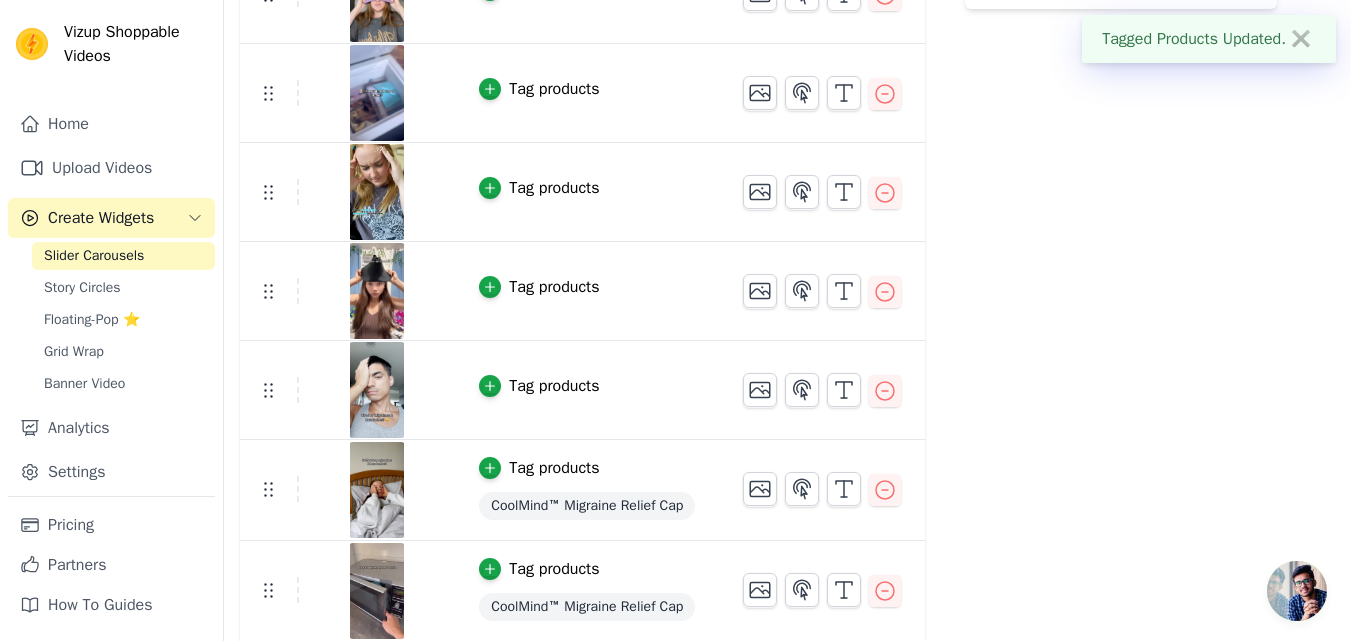 click on "Tag products" at bounding box center (539, 386) 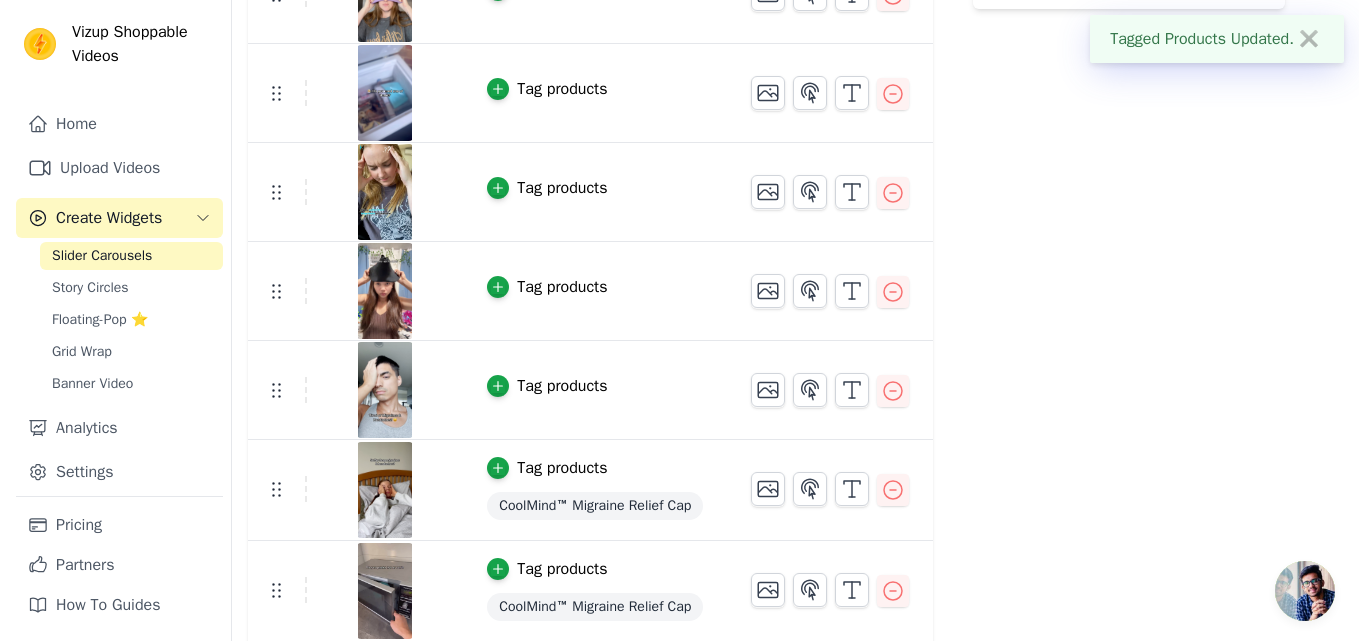 scroll, scrollTop: 0, scrollLeft: 0, axis: both 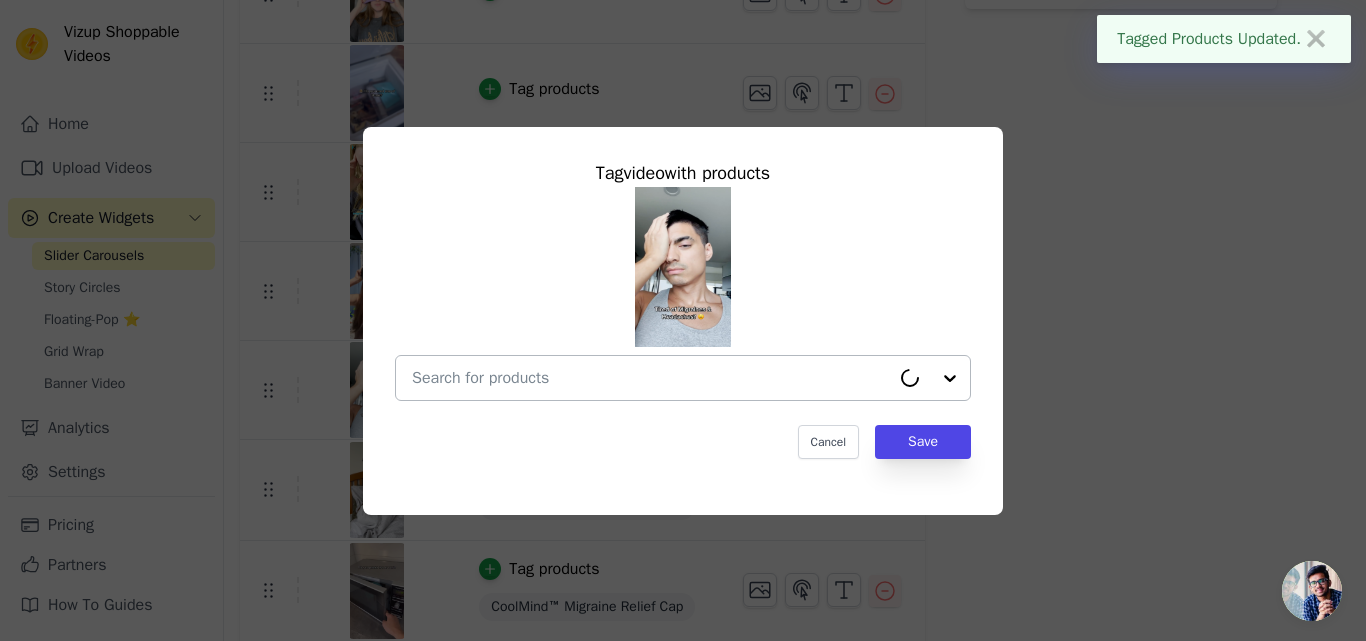 click at bounding box center [651, 378] 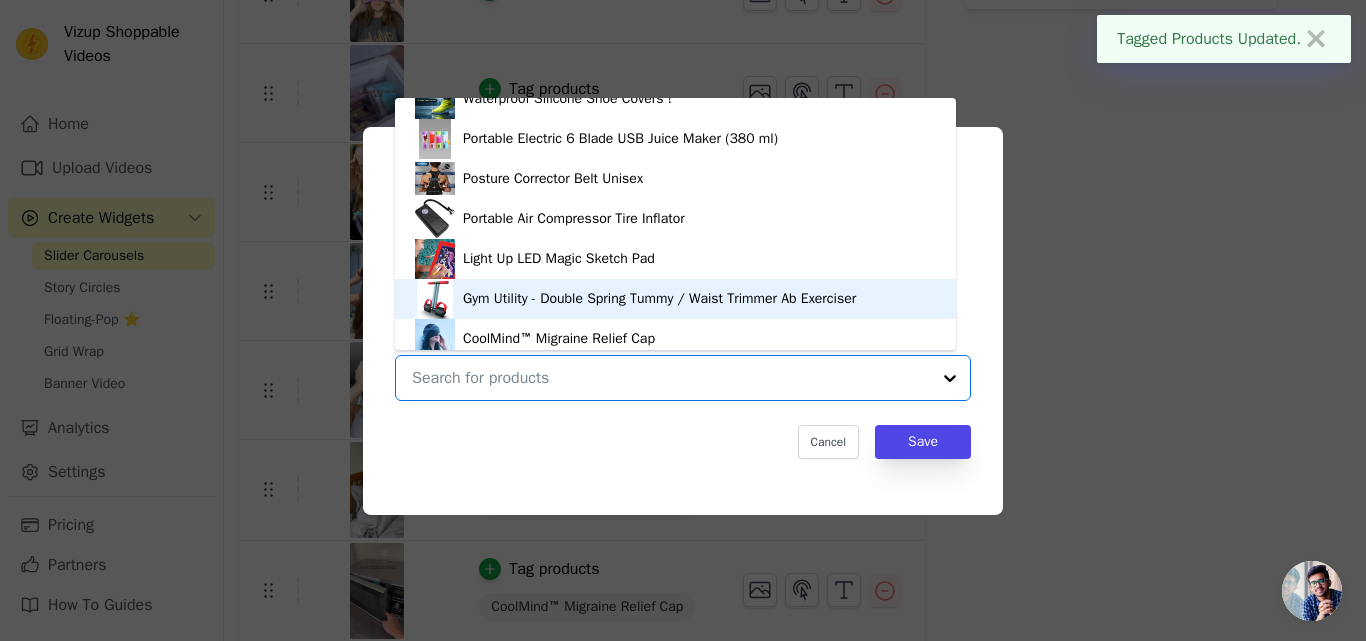 scroll, scrollTop: 34, scrollLeft: 0, axis: vertical 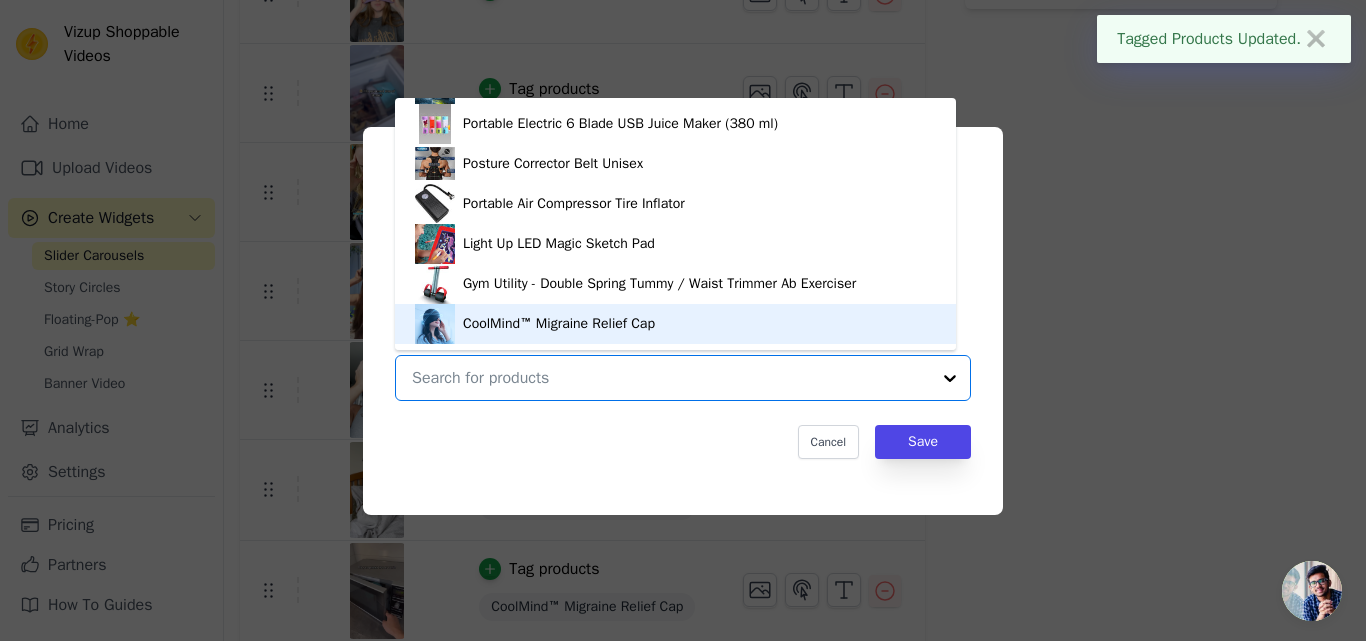 click on "CoolMind™ Migraine Relief Cap" at bounding box center (559, 324) 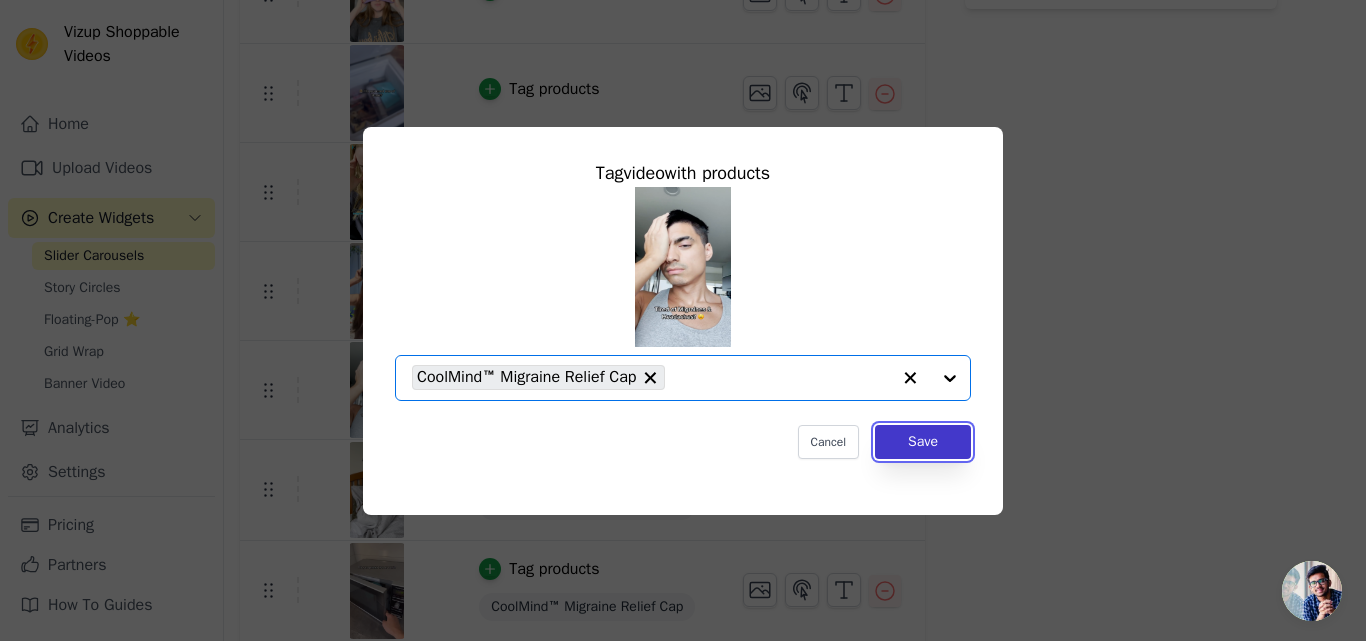 click on "Save" at bounding box center [923, 442] 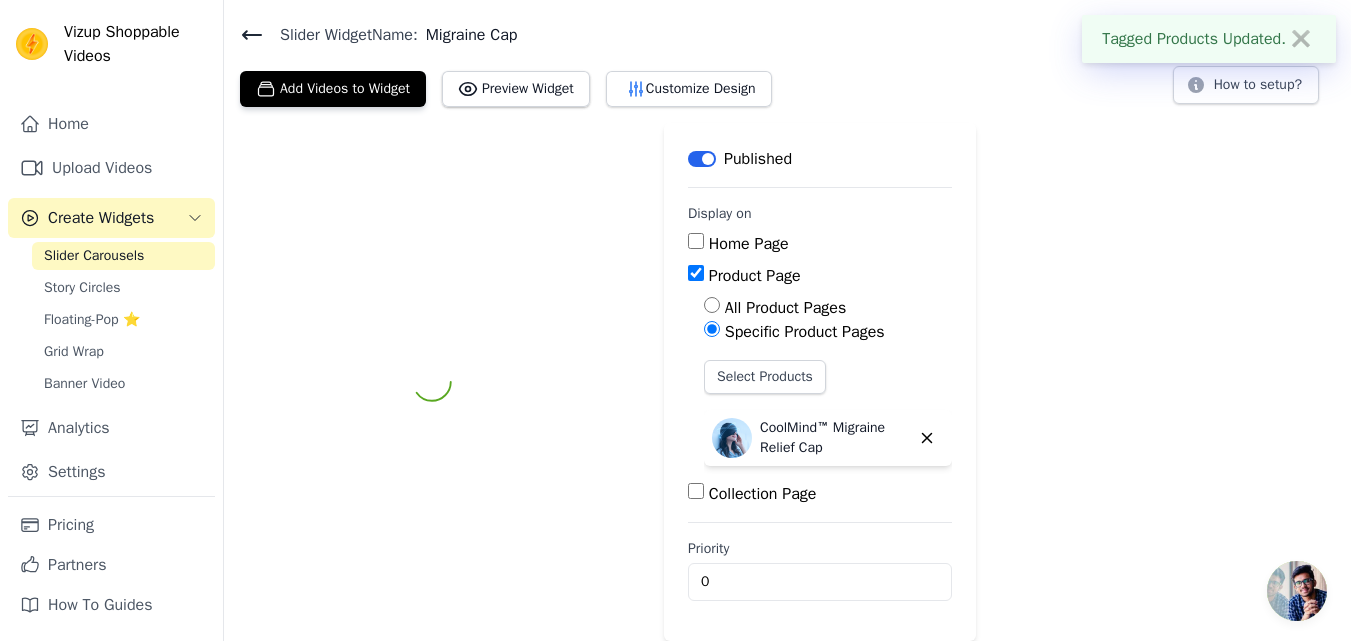 scroll, scrollTop: 689, scrollLeft: 0, axis: vertical 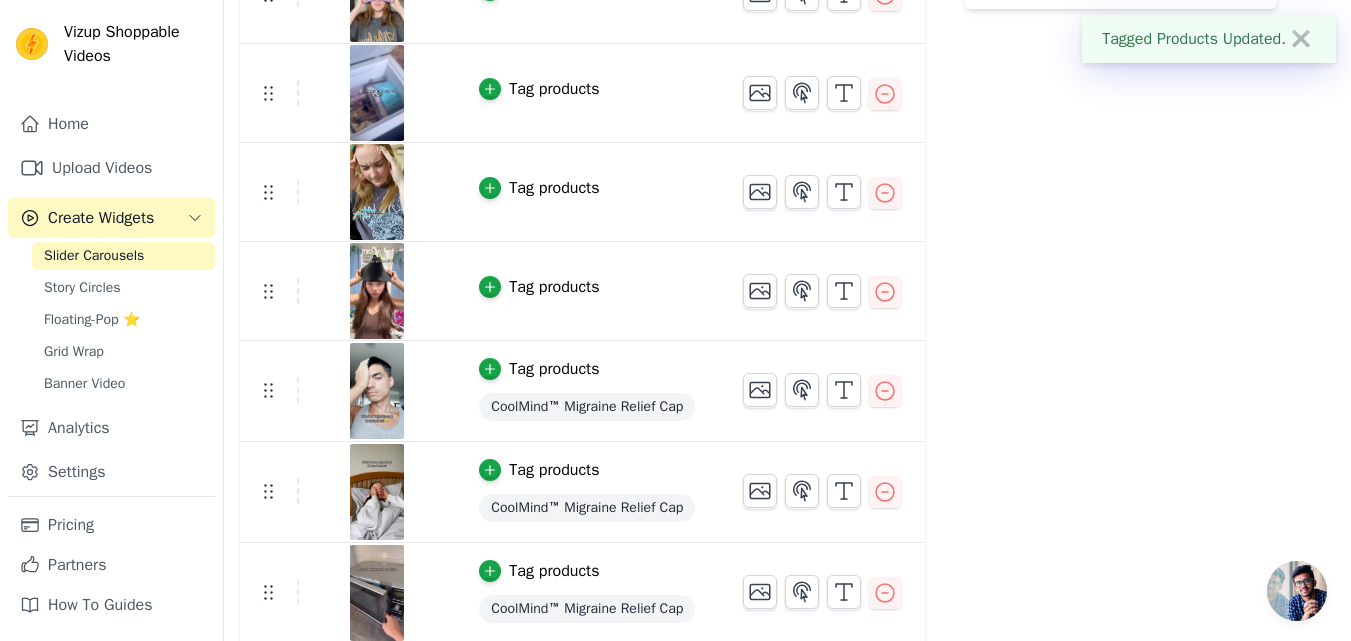 click on "Tag products" at bounding box center [554, 287] 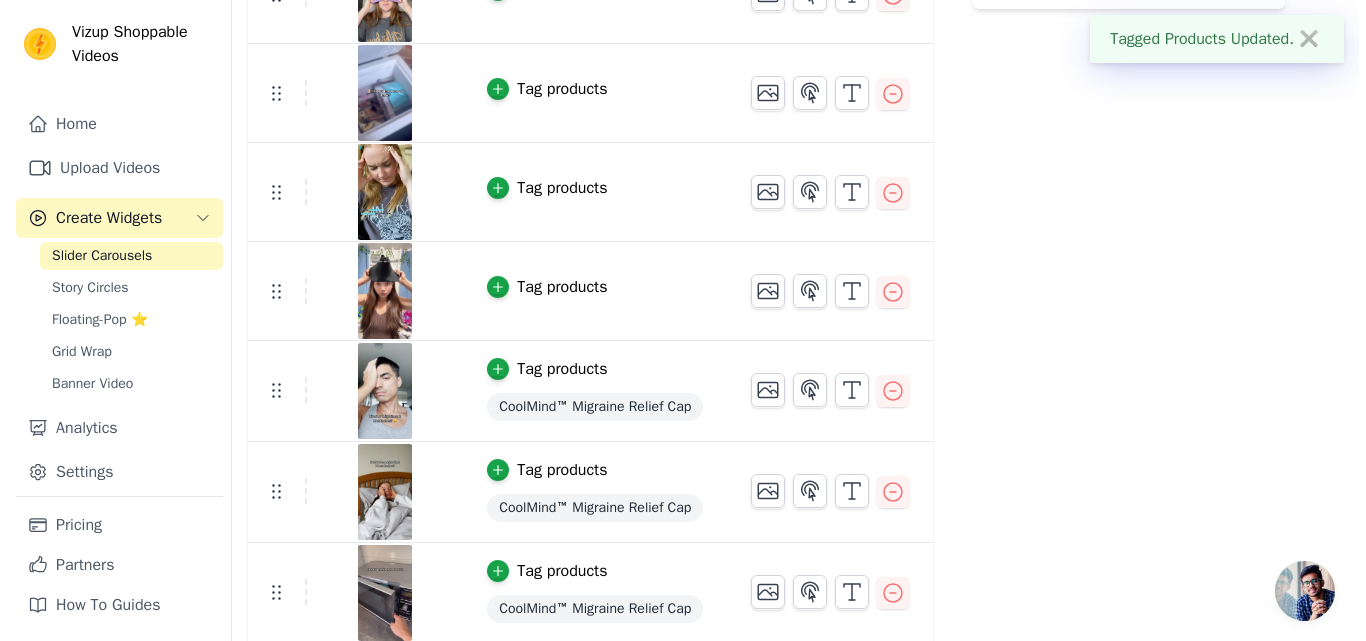 scroll, scrollTop: 0, scrollLeft: 0, axis: both 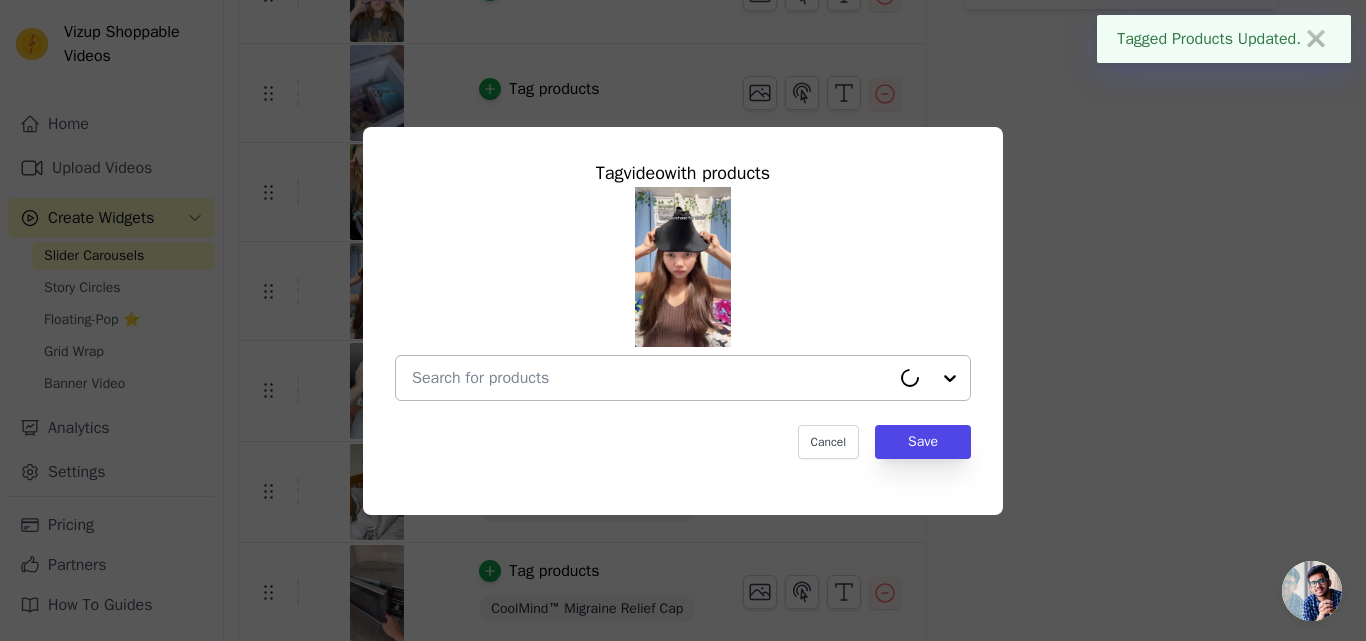 click at bounding box center [651, 378] 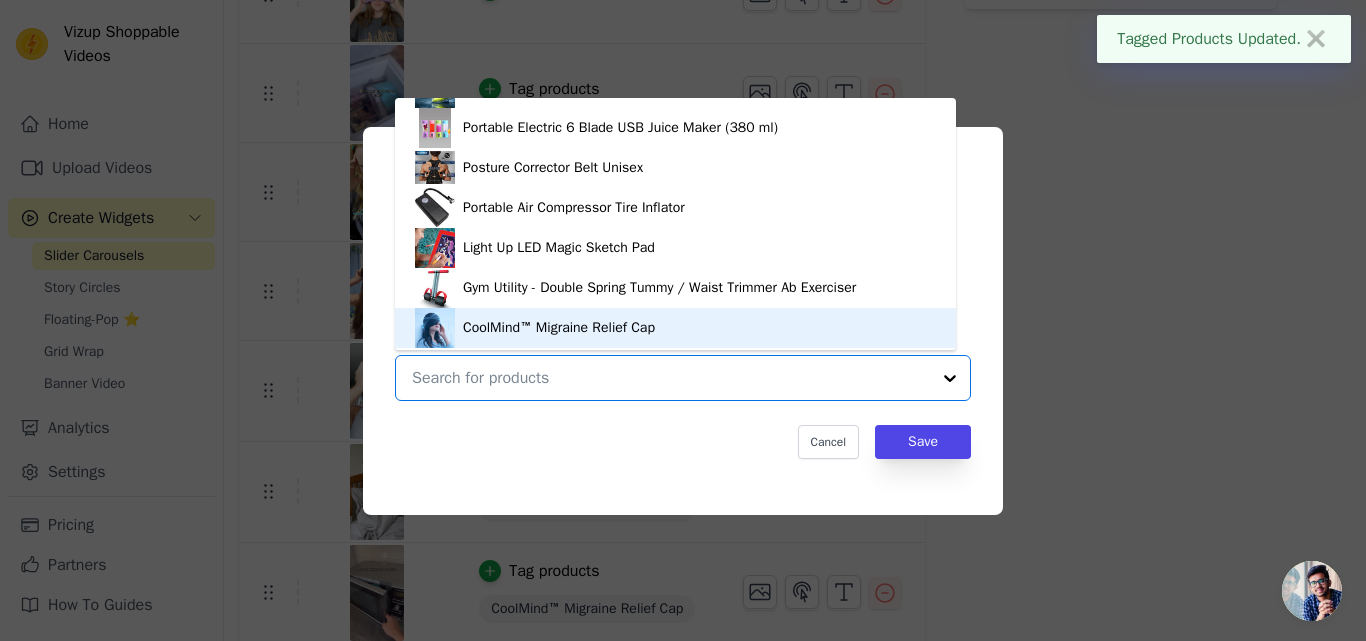 scroll, scrollTop: 34, scrollLeft: 0, axis: vertical 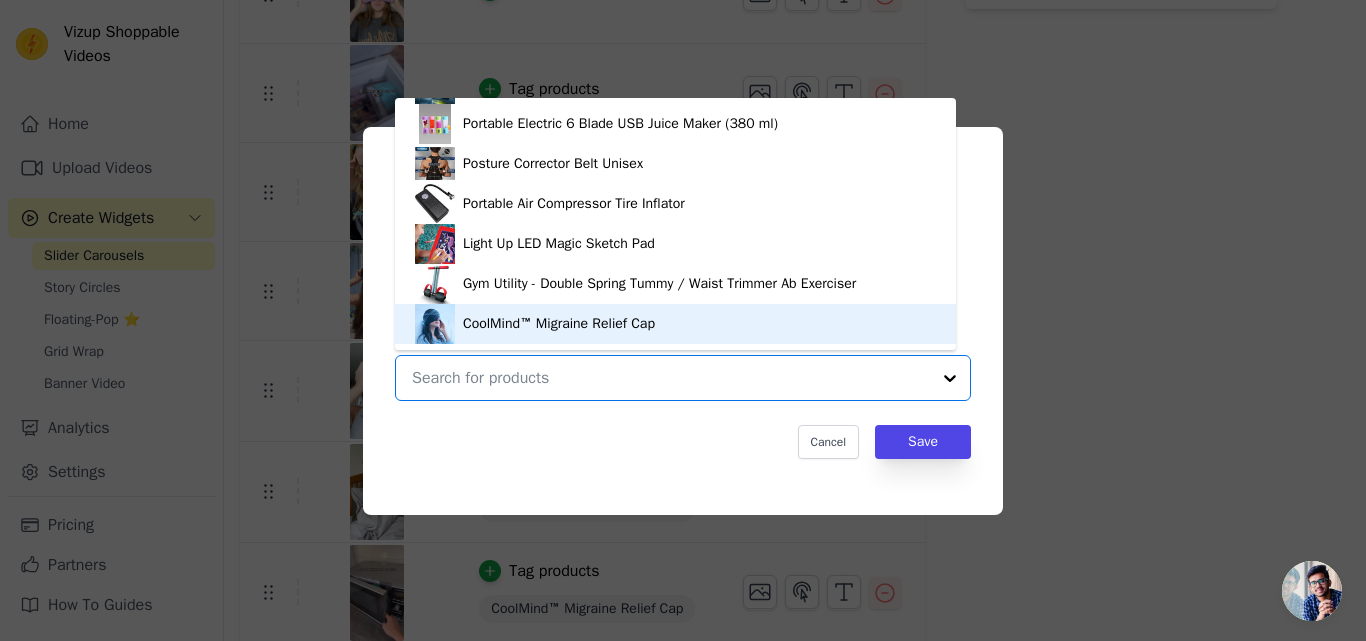 click on "CoolMind™ Migraine Relief Cap" at bounding box center (675, 324) 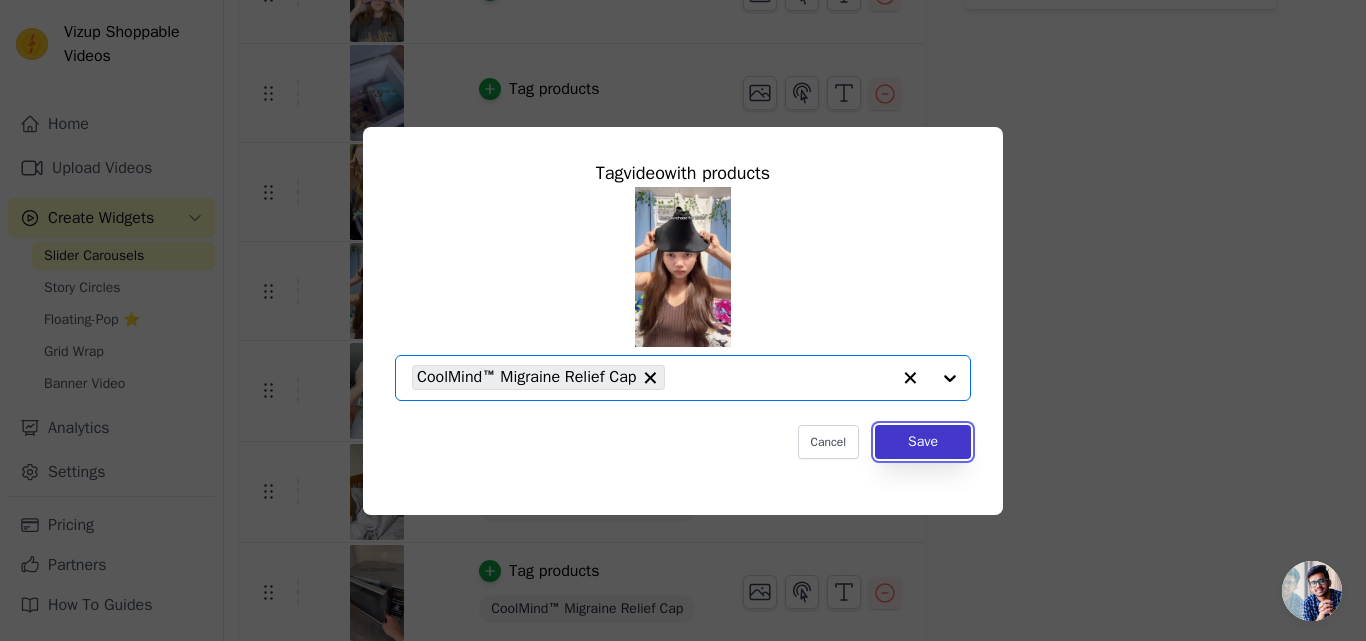 click on "Save" at bounding box center [923, 442] 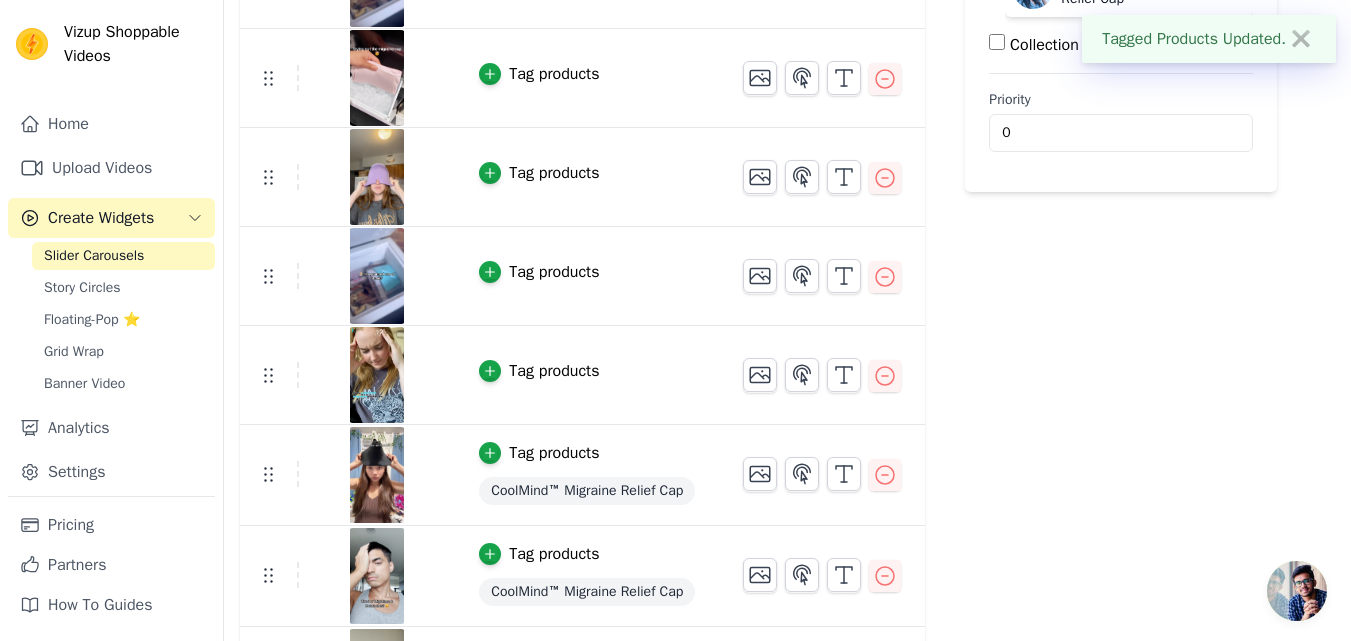 scroll, scrollTop: 489, scrollLeft: 0, axis: vertical 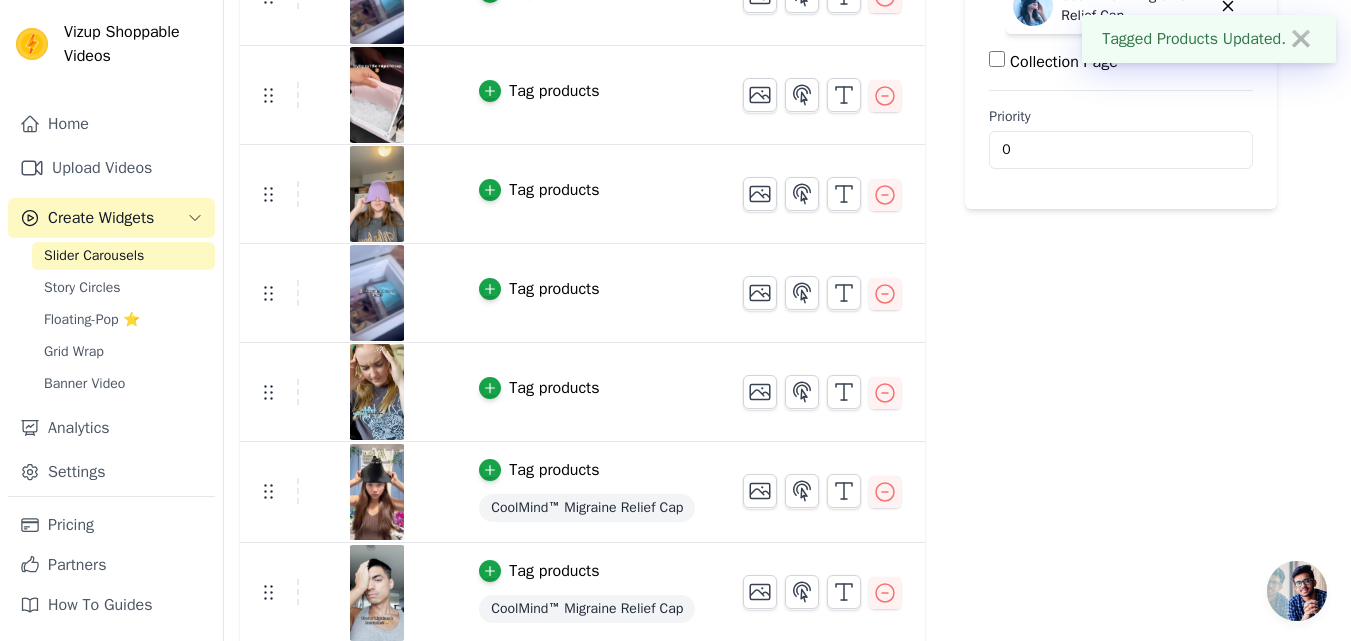 click on "Tag products" at bounding box center [554, 388] 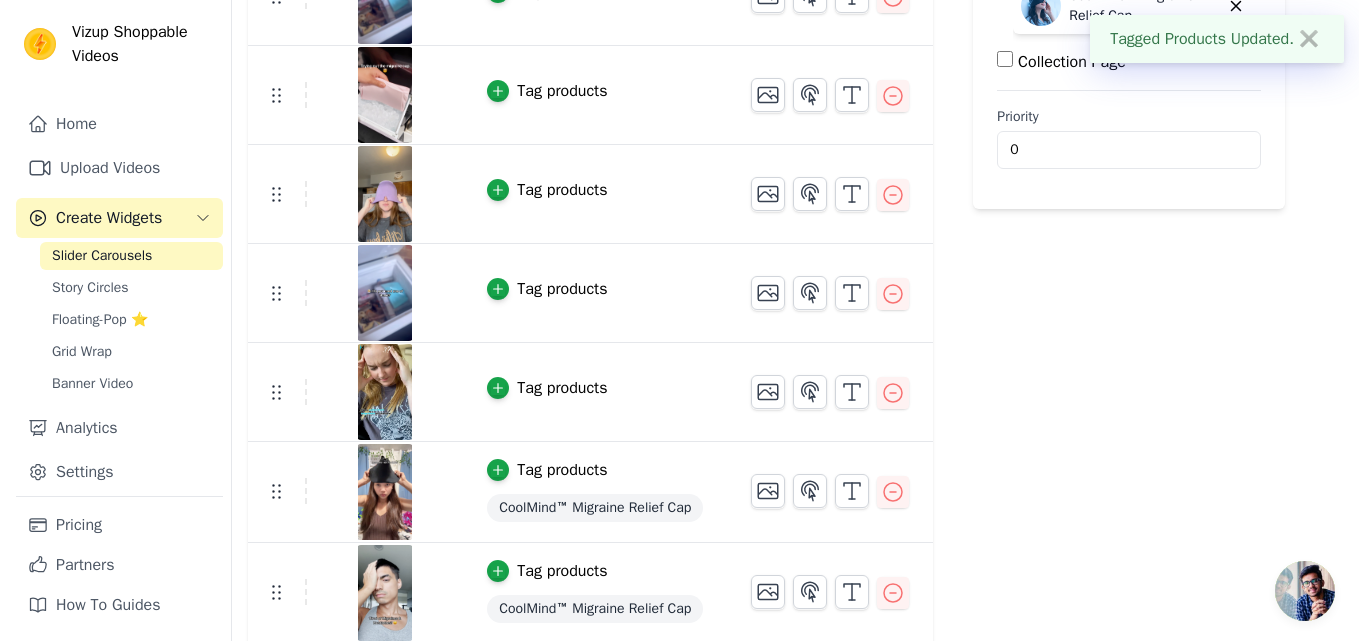 scroll, scrollTop: 0, scrollLeft: 0, axis: both 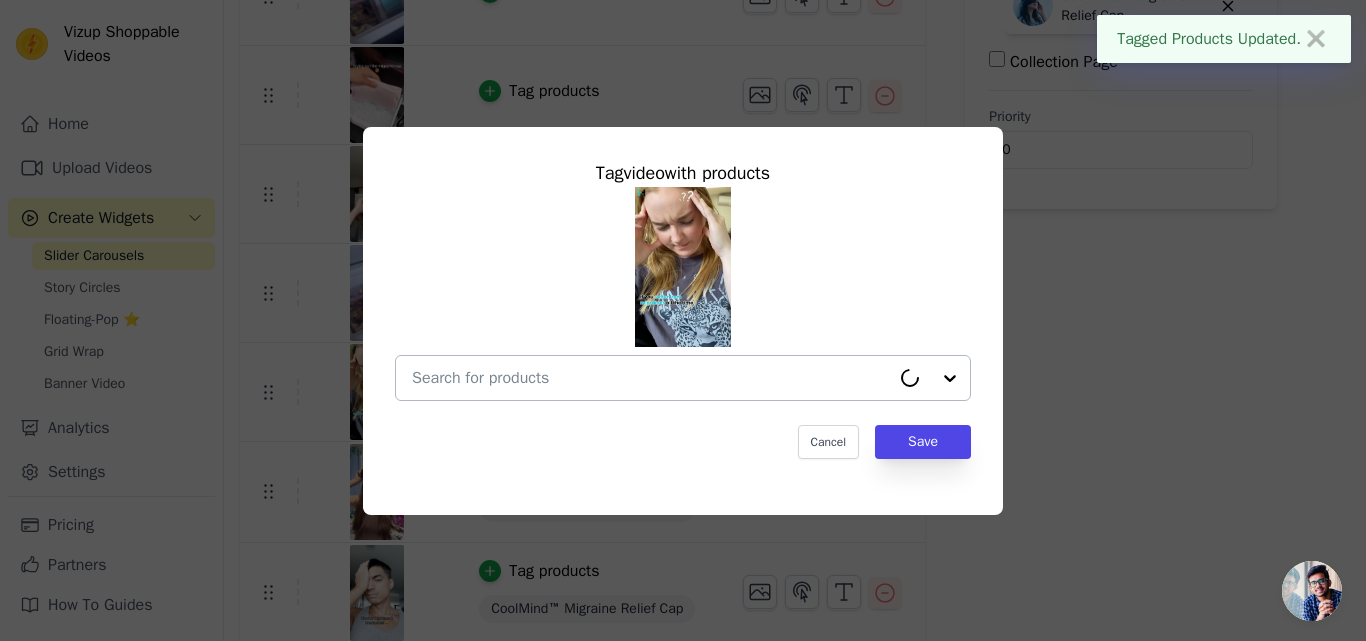 click at bounding box center [651, 378] 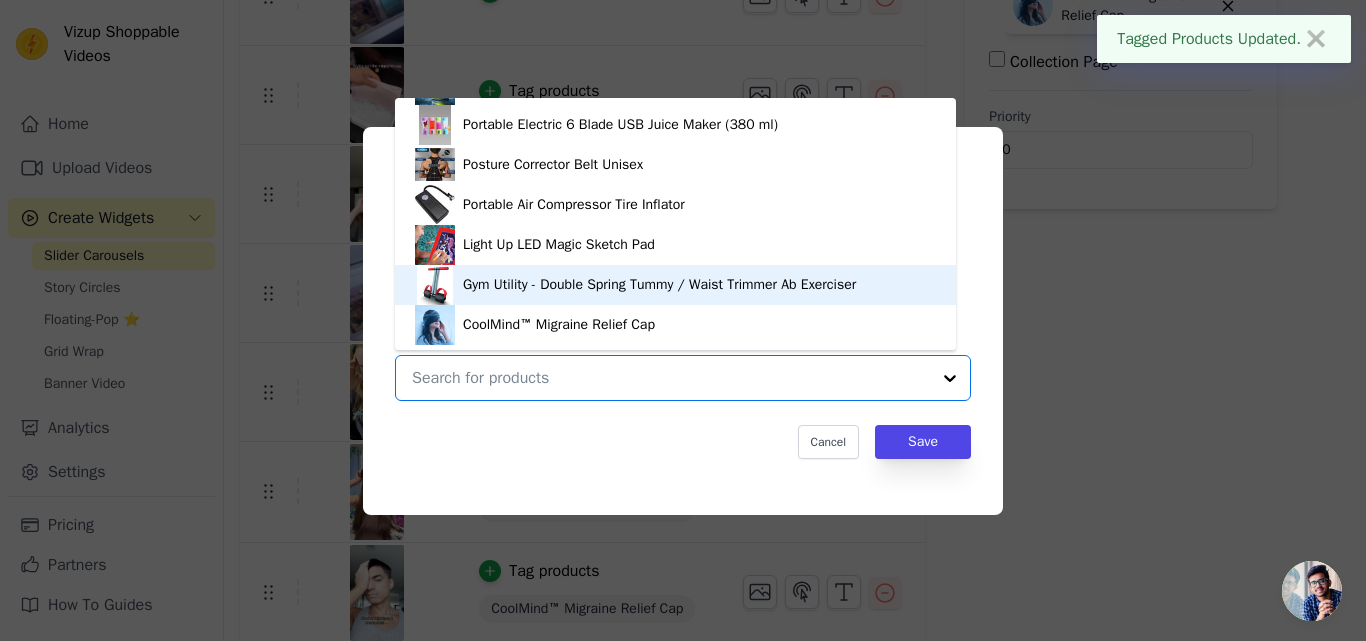 scroll, scrollTop: 34, scrollLeft: 0, axis: vertical 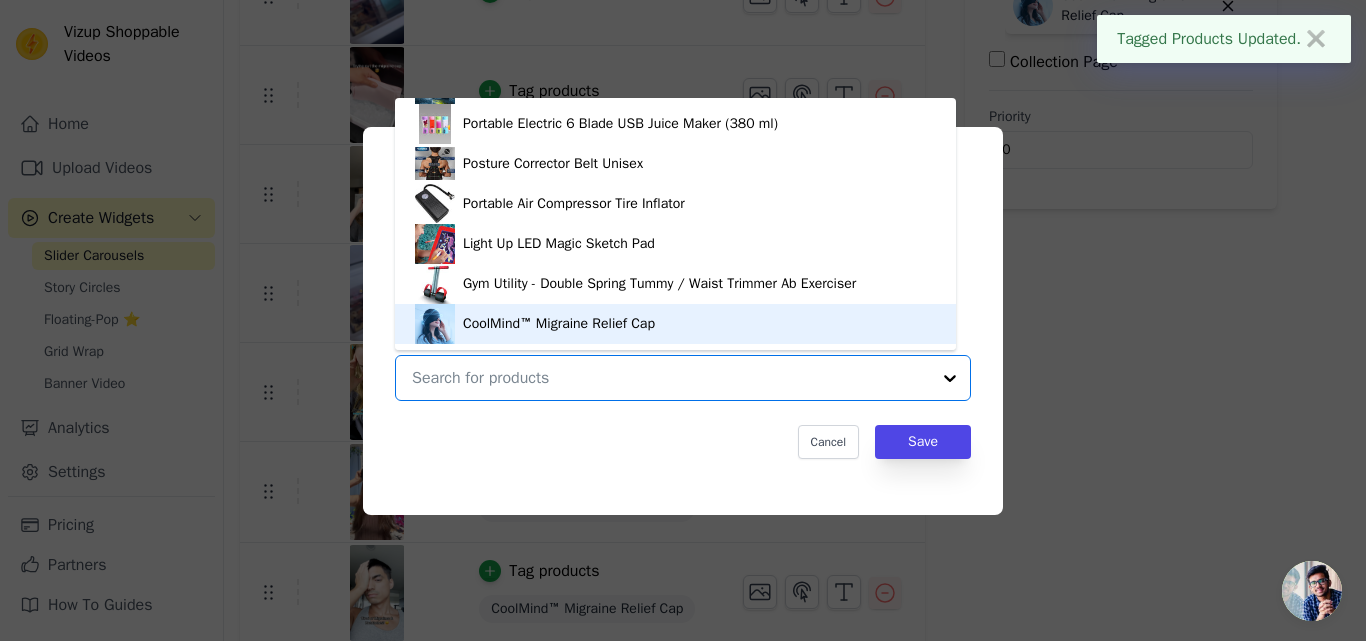 click on "CoolMind™ Migraine Relief Cap" at bounding box center (559, 324) 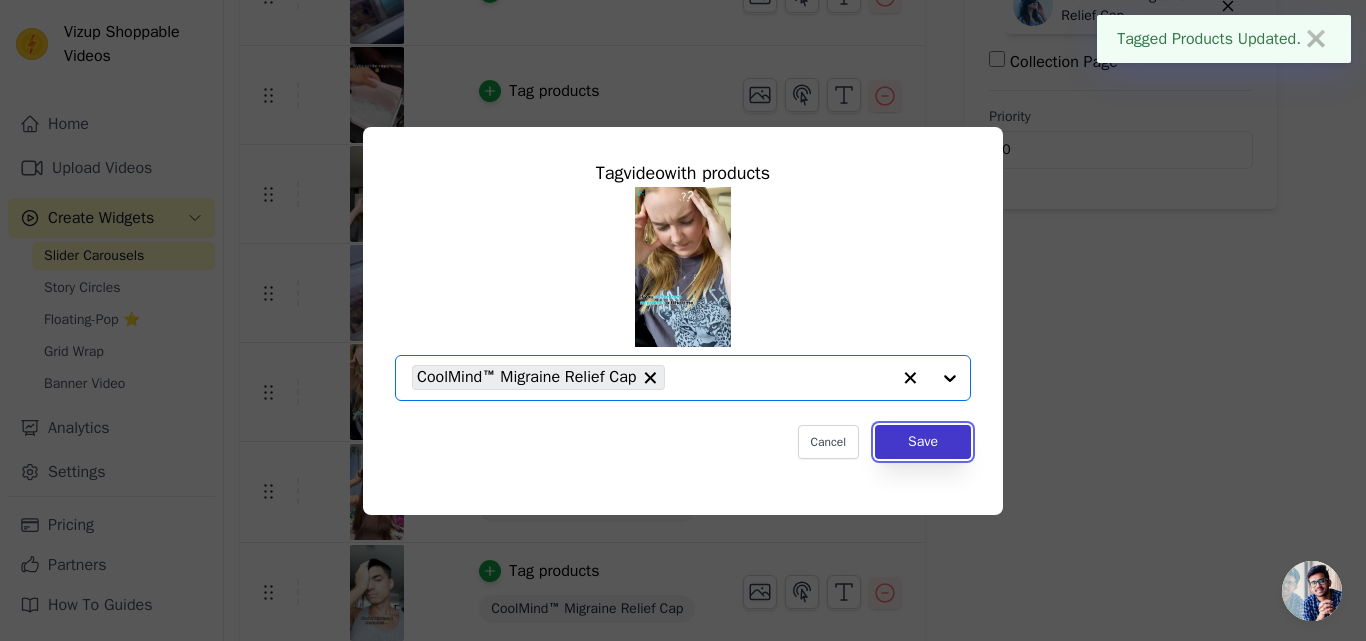 click on "Save" at bounding box center [923, 442] 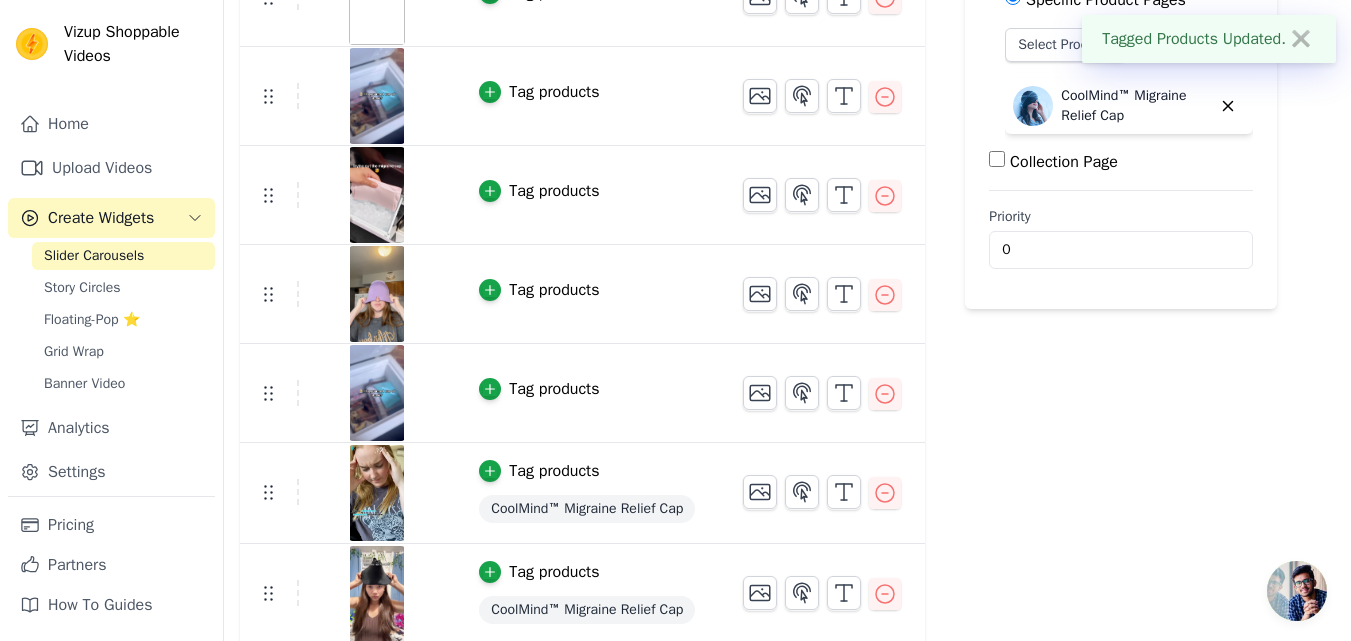 scroll 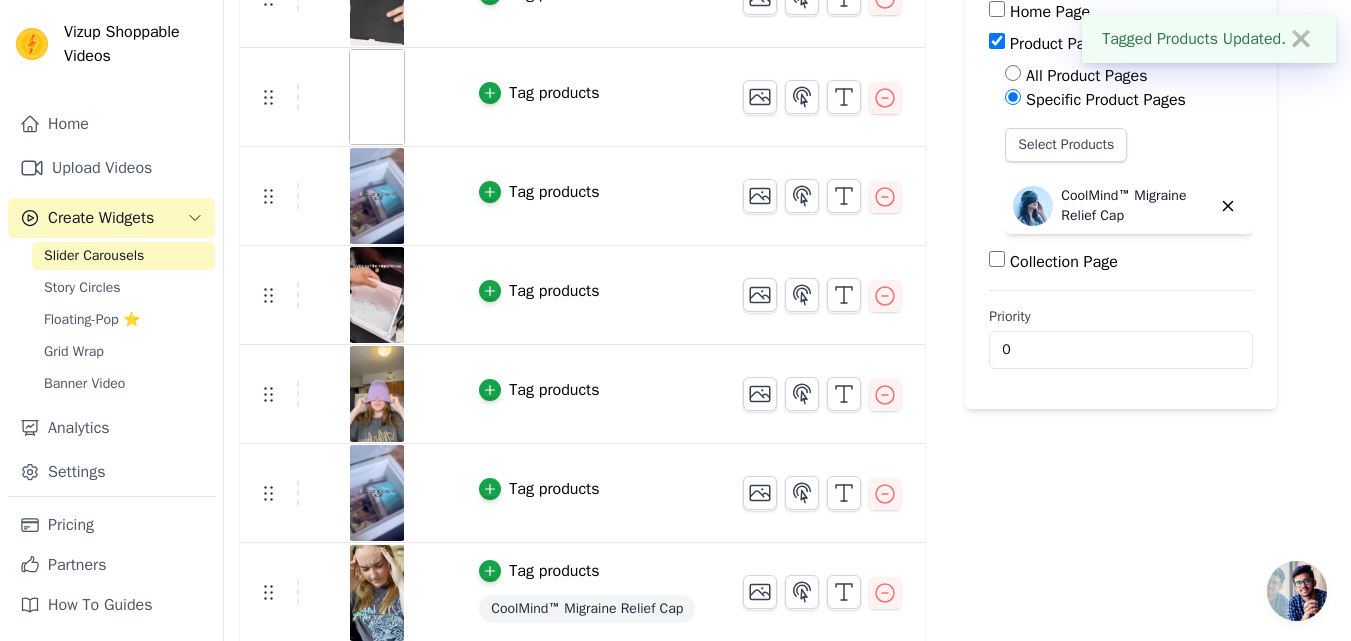 click on "Tag products" at bounding box center [539, 489] 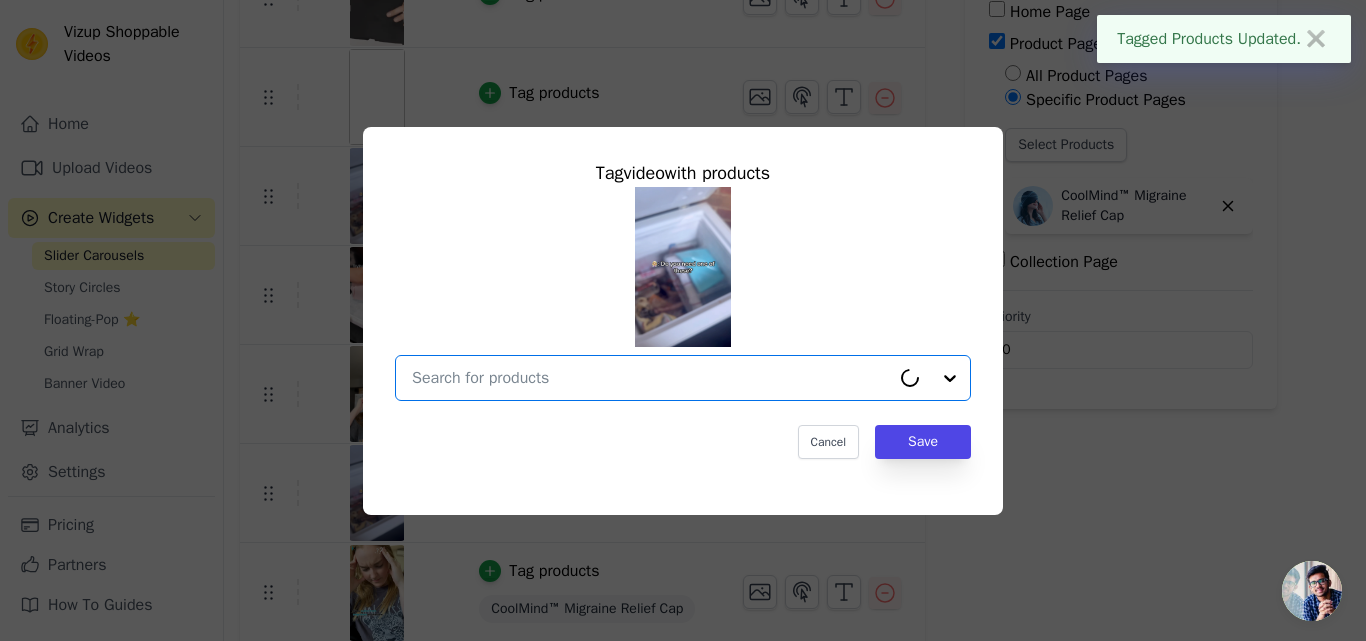 click at bounding box center (651, 378) 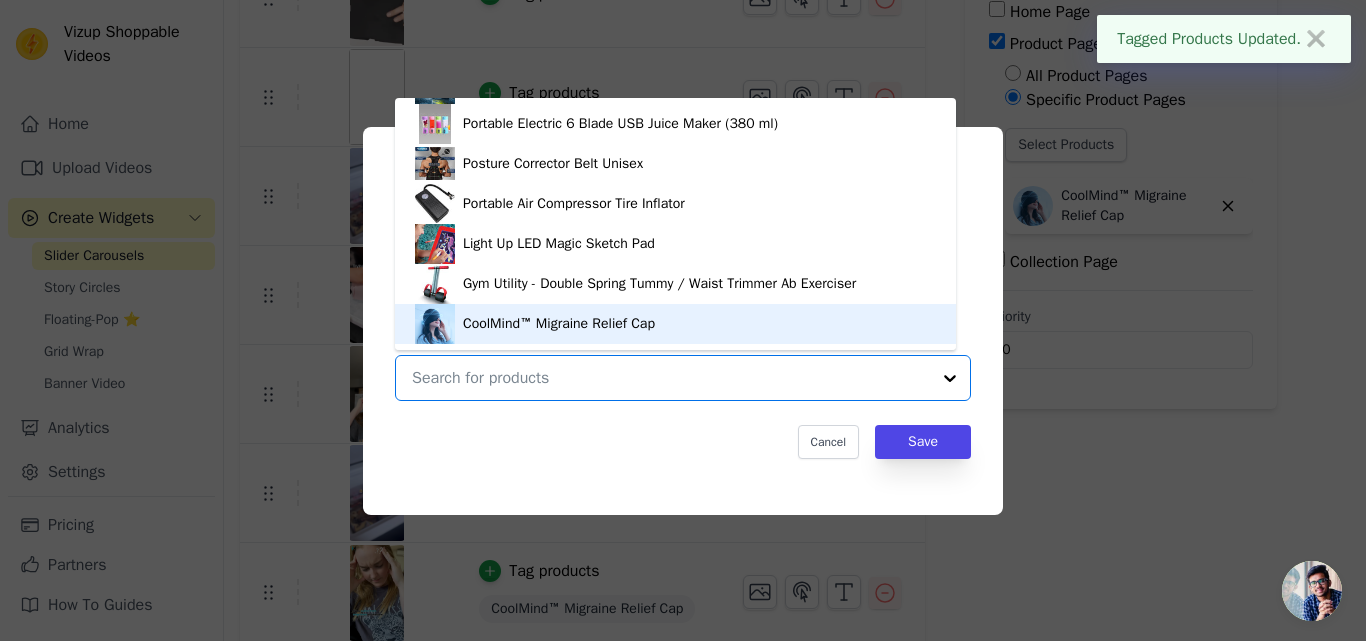 click on "CoolMind™ Migraine Relief Cap" at bounding box center (559, 324) 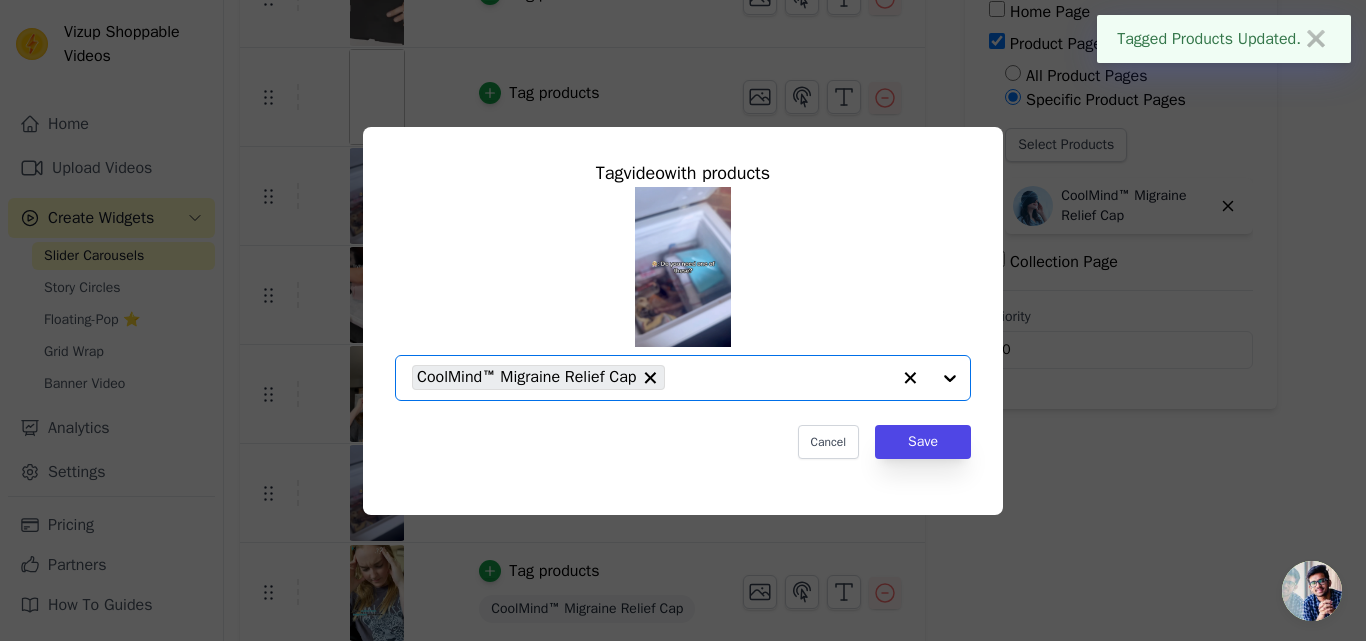 click on "Tag  video  with products       Option CoolMind™ Migraine Relief Cap, selected.   Select is focused, type to refine list, press down to open the menu.     CoolMind™ Migraine Relief Cap                   Cancel   Save" at bounding box center (683, 309) 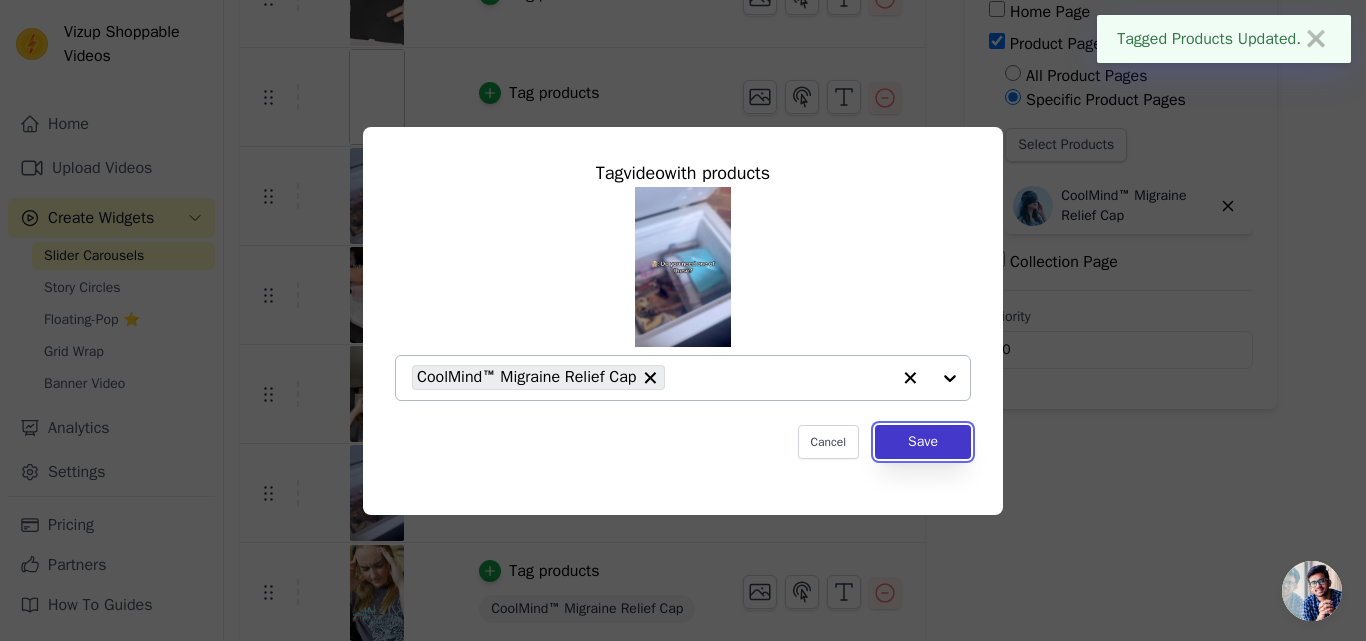 click on "Save" at bounding box center [923, 442] 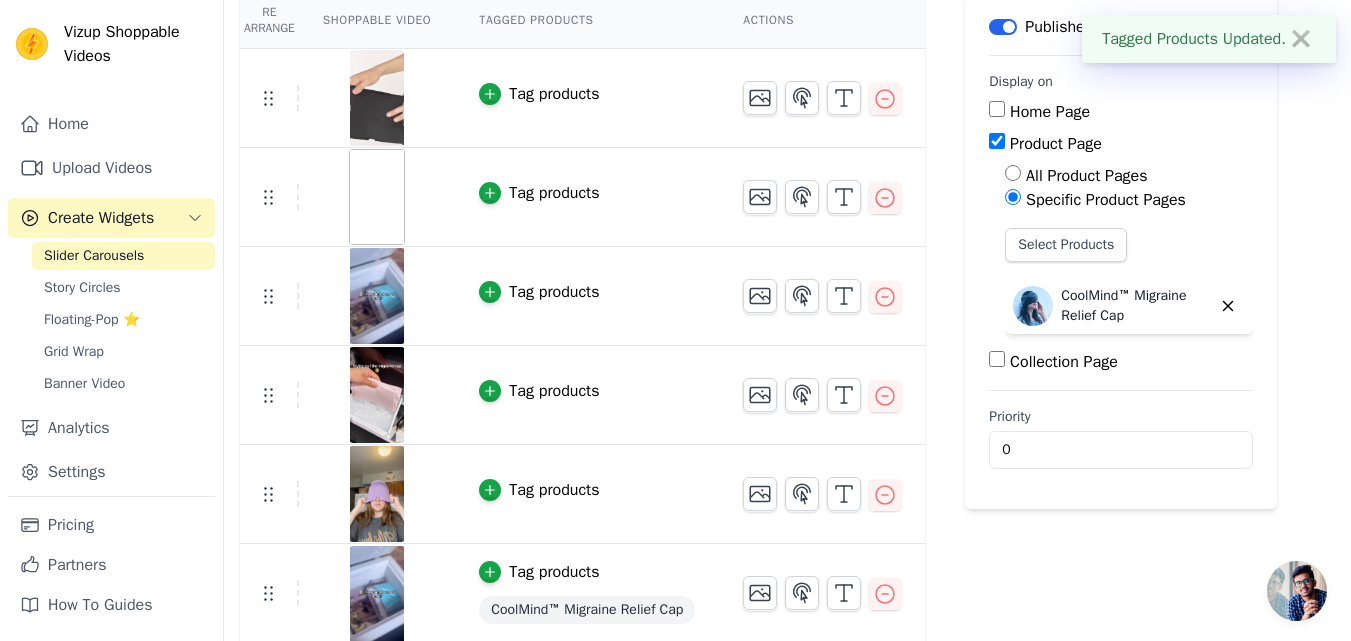click on "Tag products" at bounding box center [539, 490] 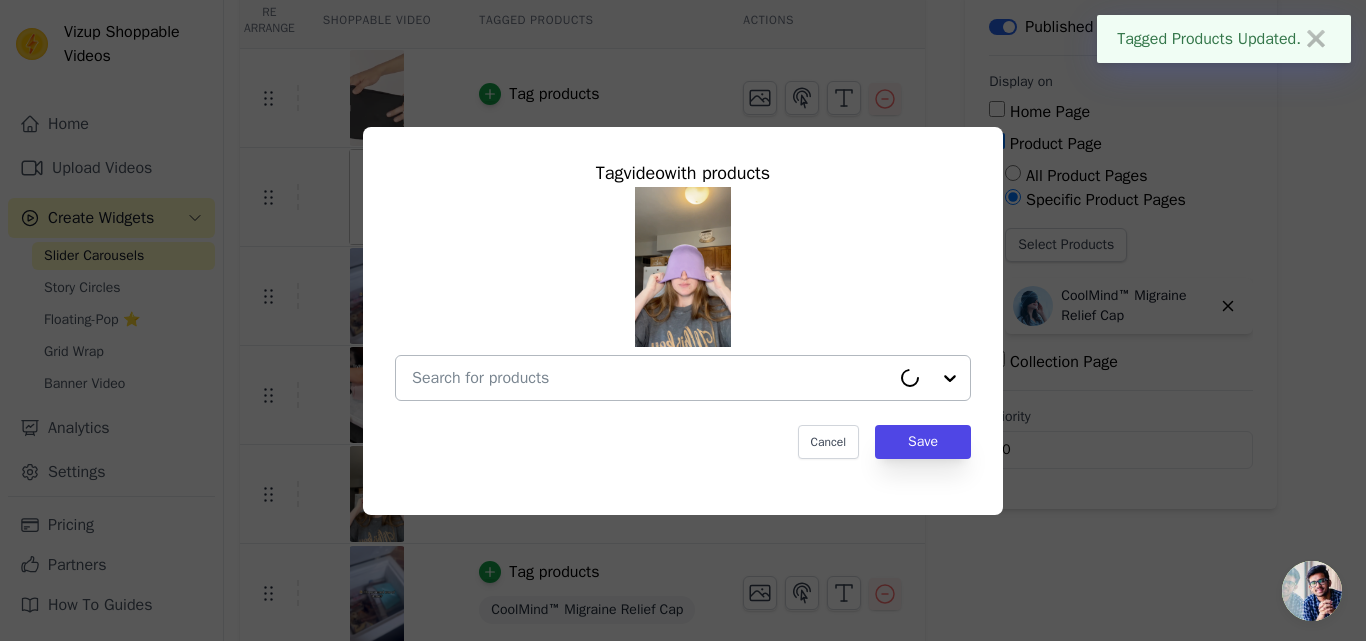 click at bounding box center [651, 378] 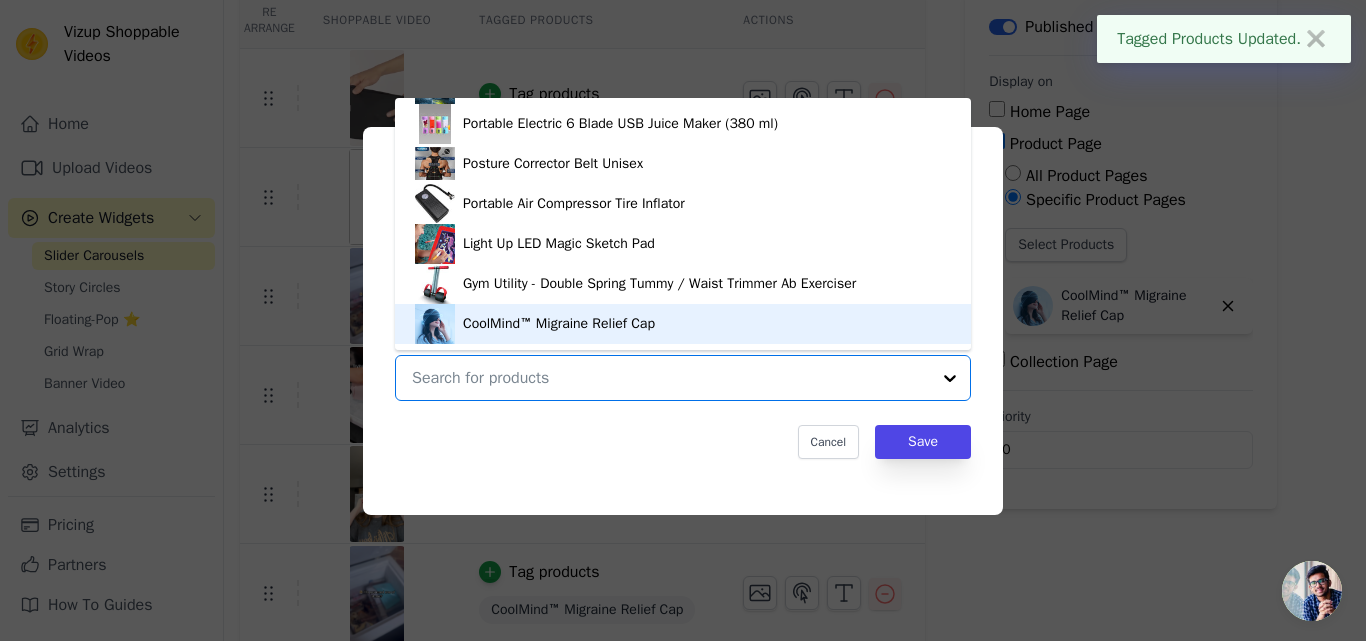 click on "CoolMind™ Migraine Relief Cap" at bounding box center [559, 324] 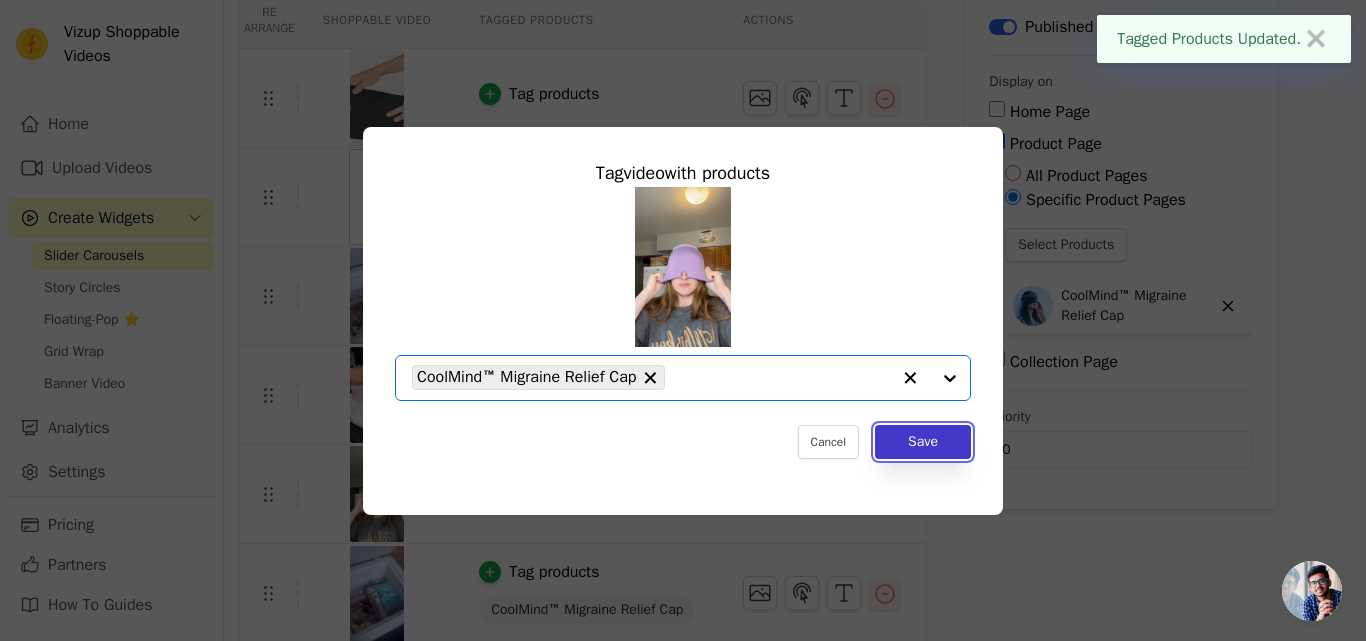 click on "Save" at bounding box center [923, 442] 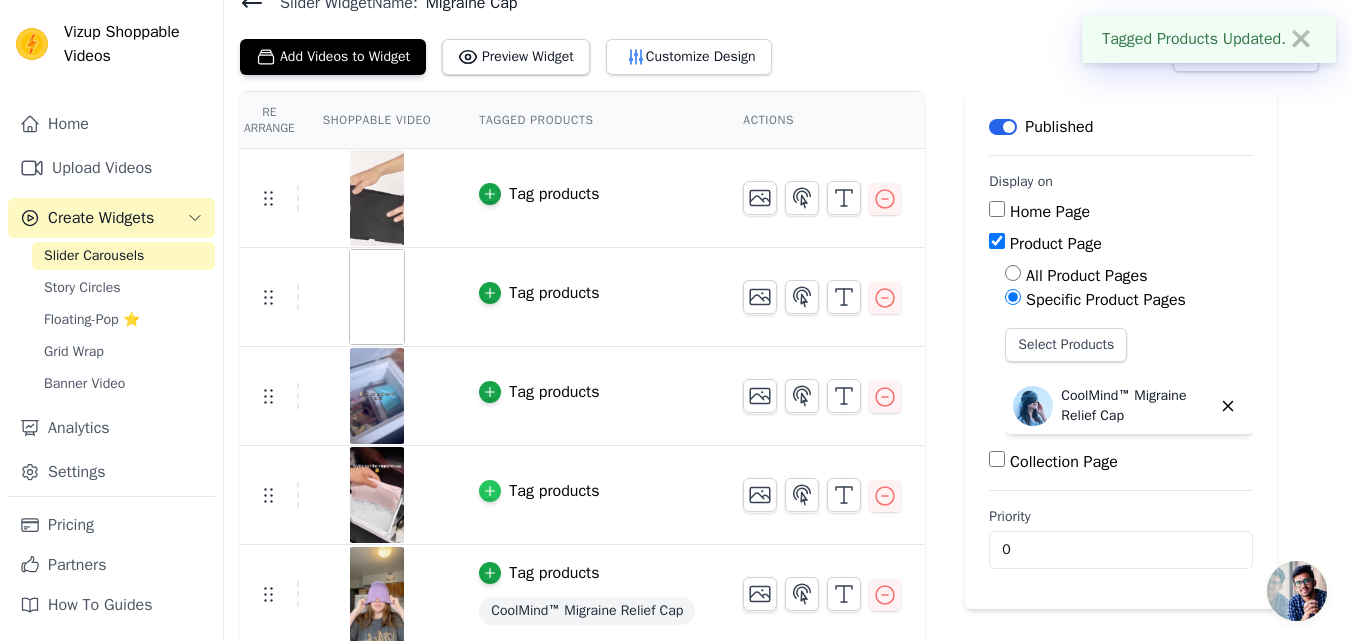 click at bounding box center [490, 491] 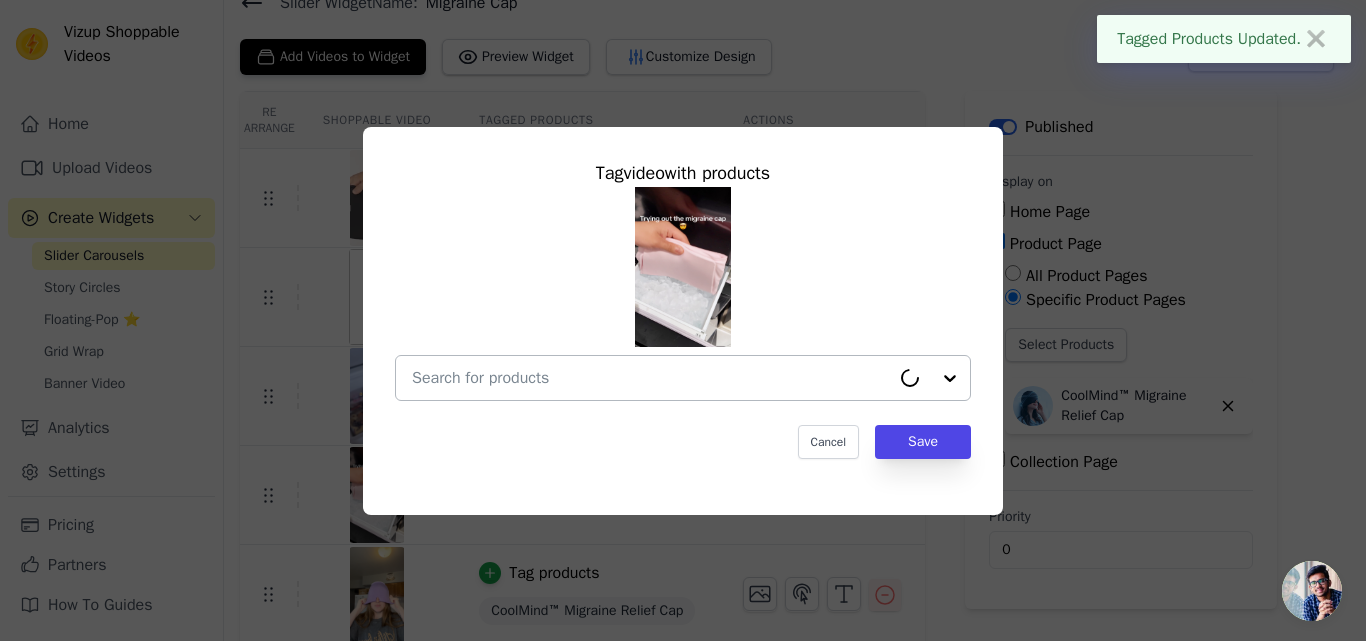 click at bounding box center [651, 378] 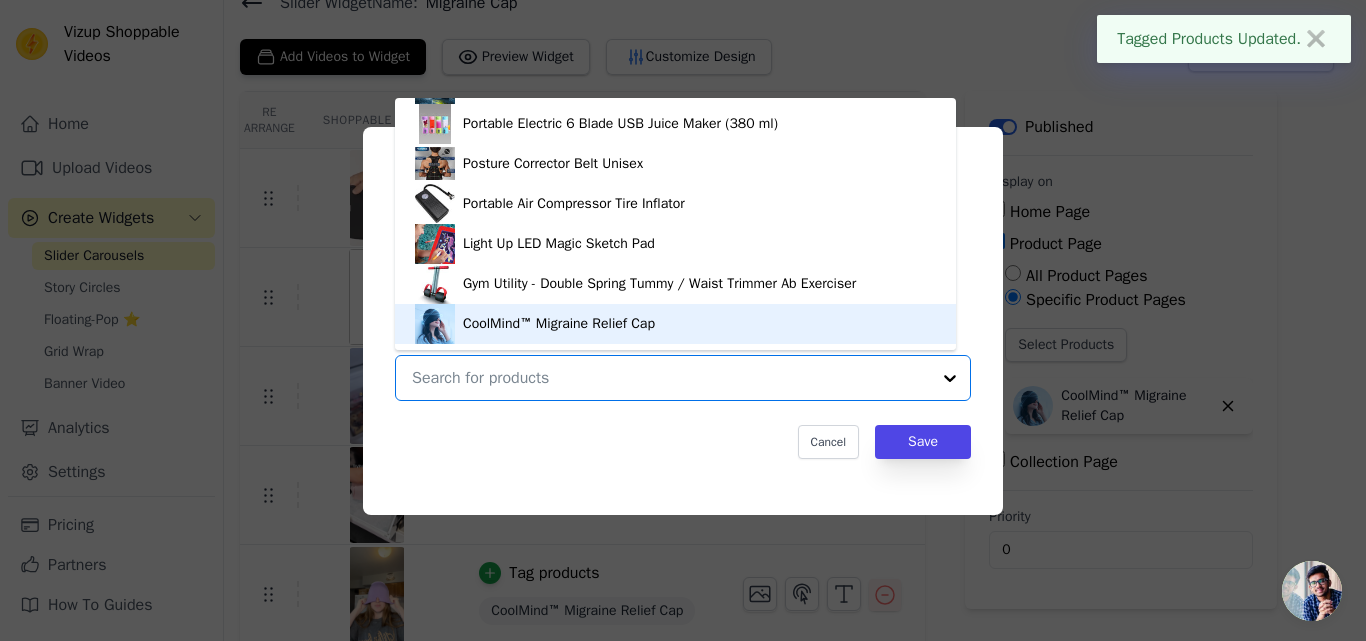 click on "CoolMind™ Migraine Relief Cap" at bounding box center (559, 324) 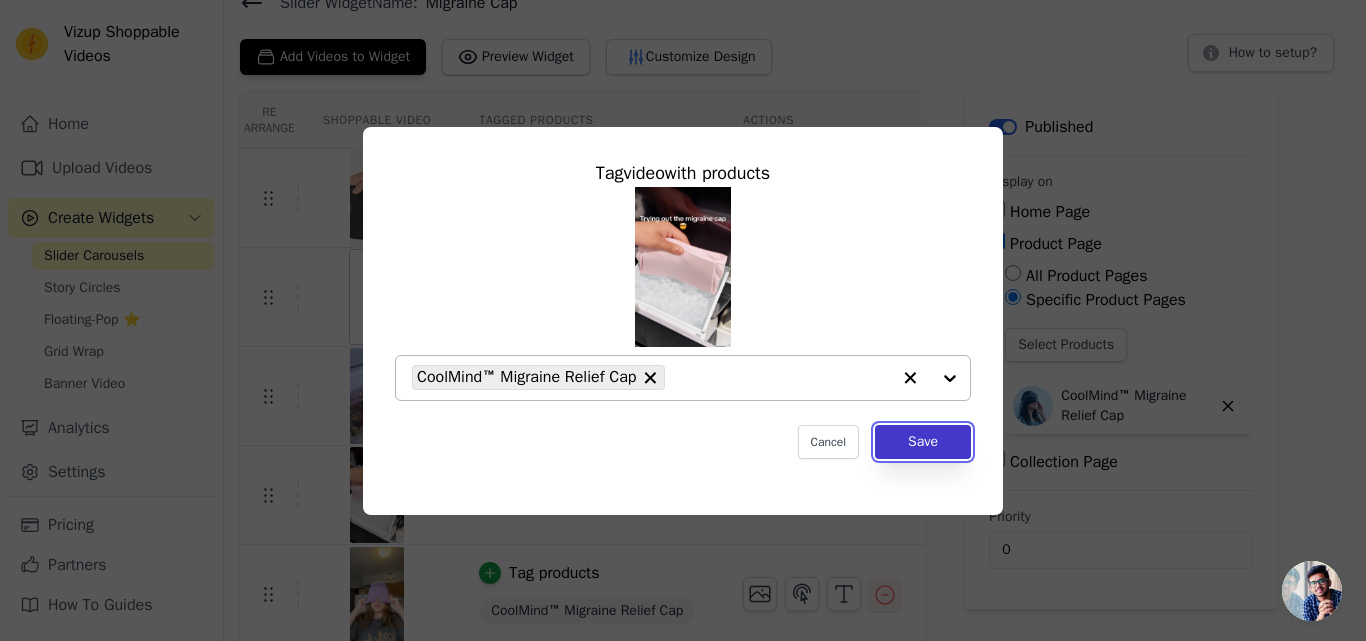 click on "Save" at bounding box center [923, 442] 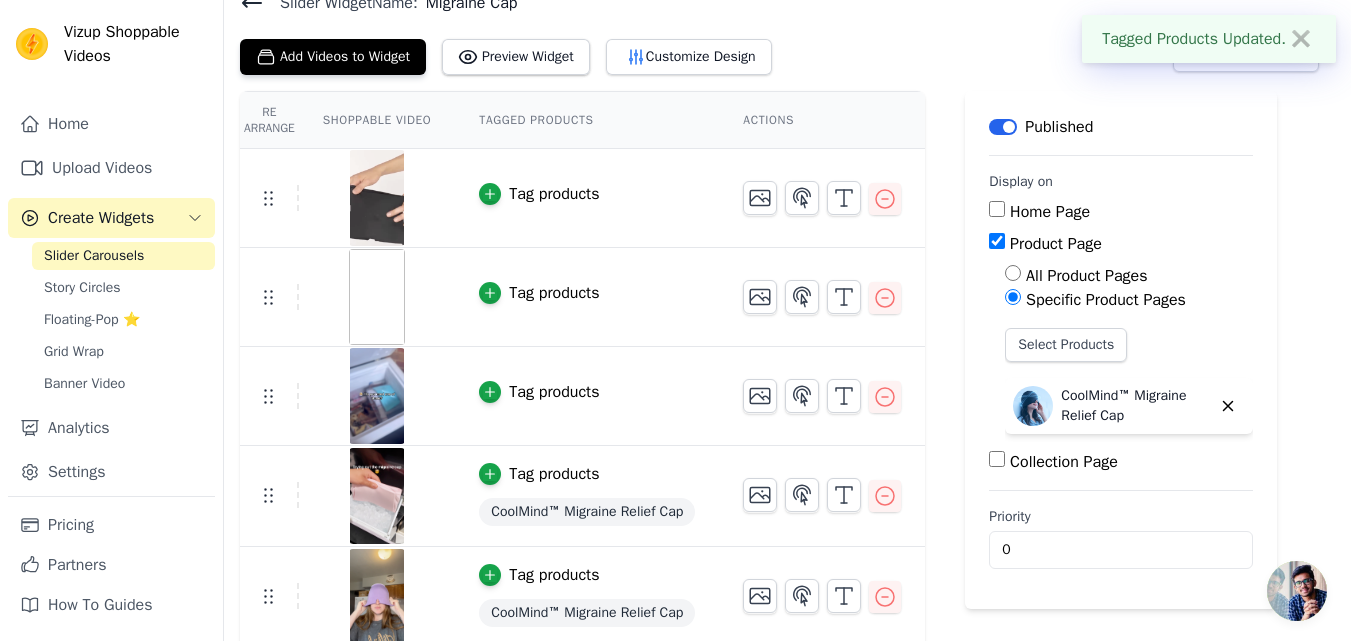 click on "Tag products" at bounding box center (554, 392) 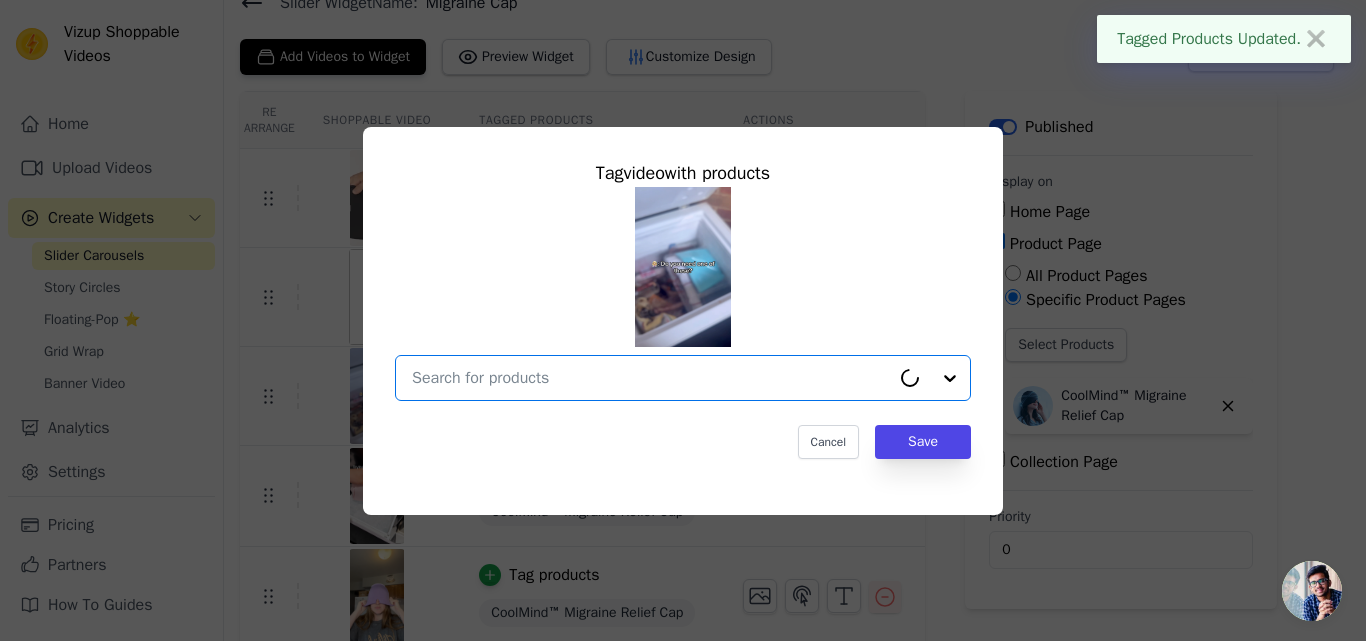 click at bounding box center [651, 378] 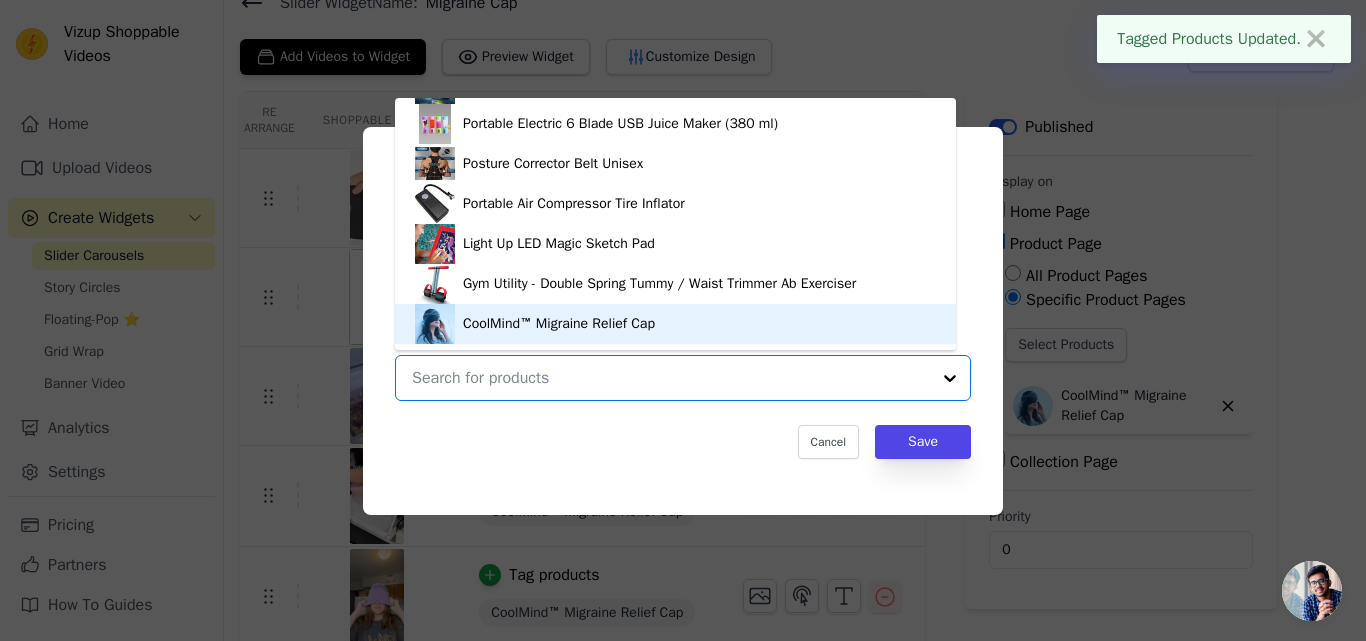 click on "CoolMind™ Migraine Relief Cap" at bounding box center [675, 324] 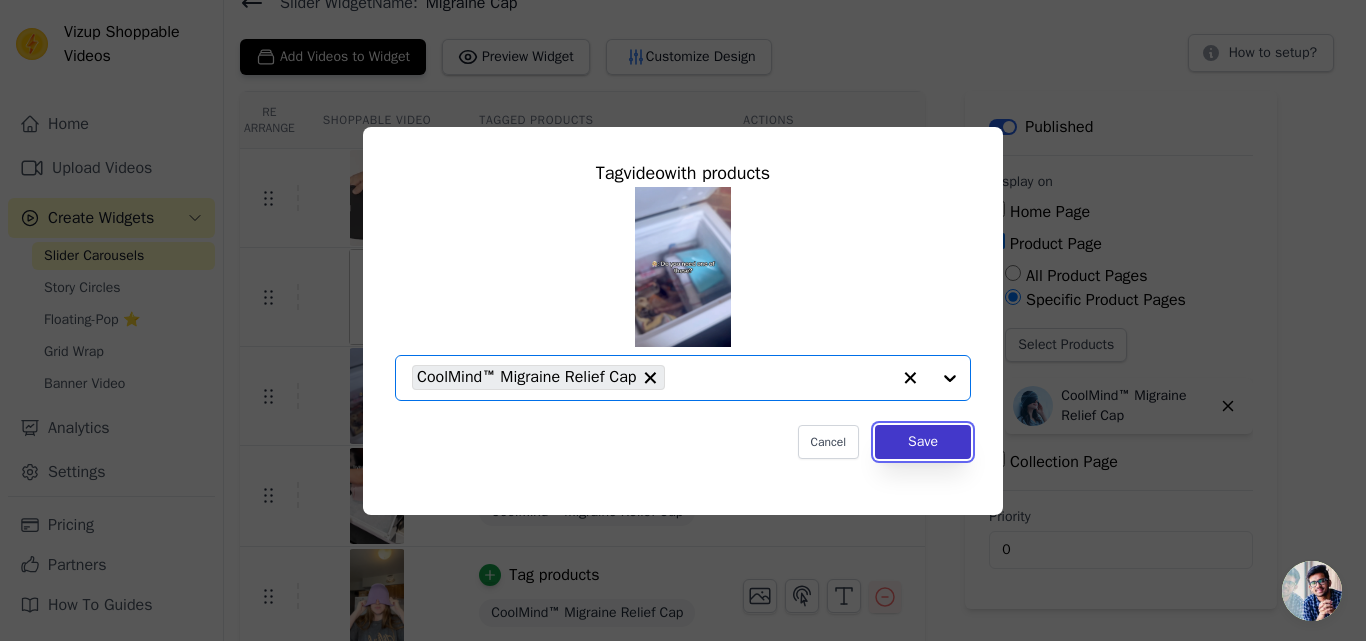 click on "Save" at bounding box center [923, 442] 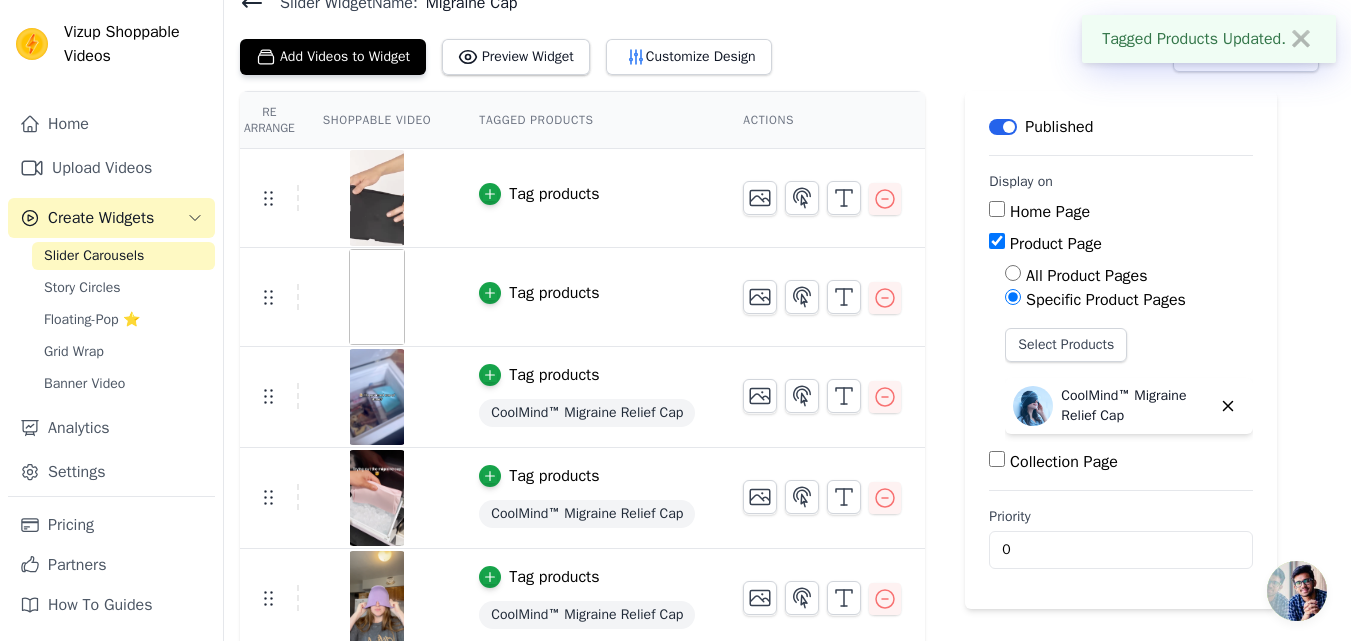 click on "Tag products" at bounding box center (554, 293) 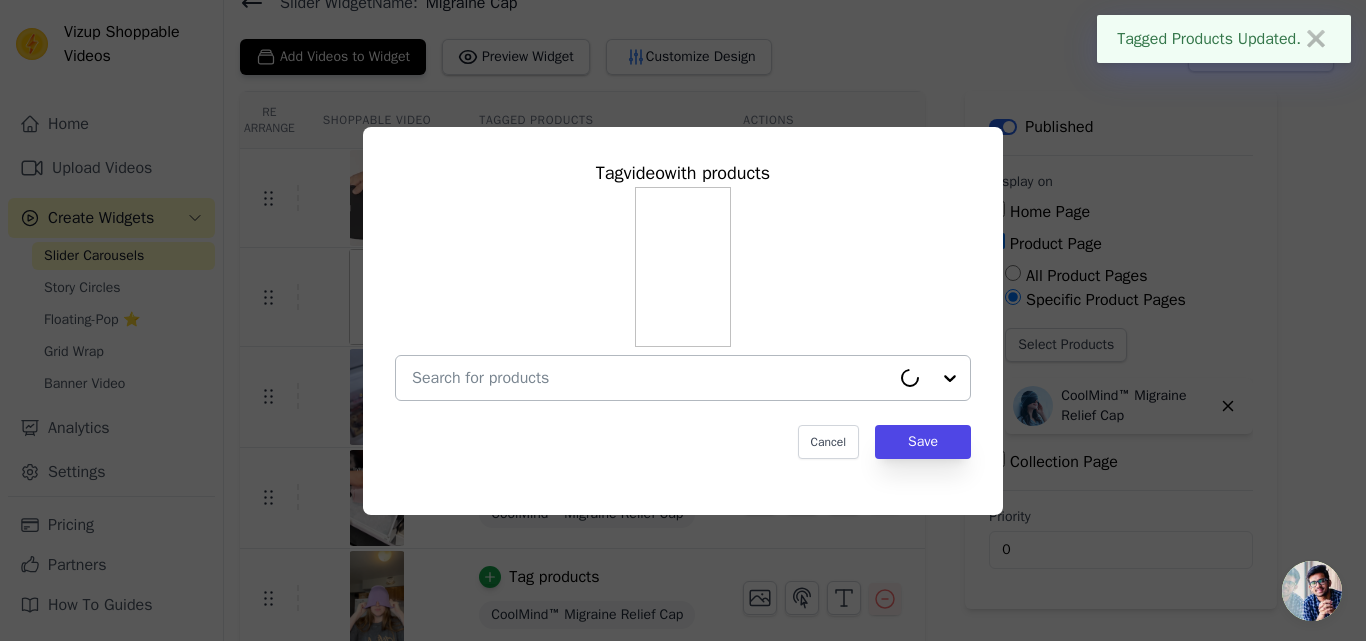 click at bounding box center (651, 378) 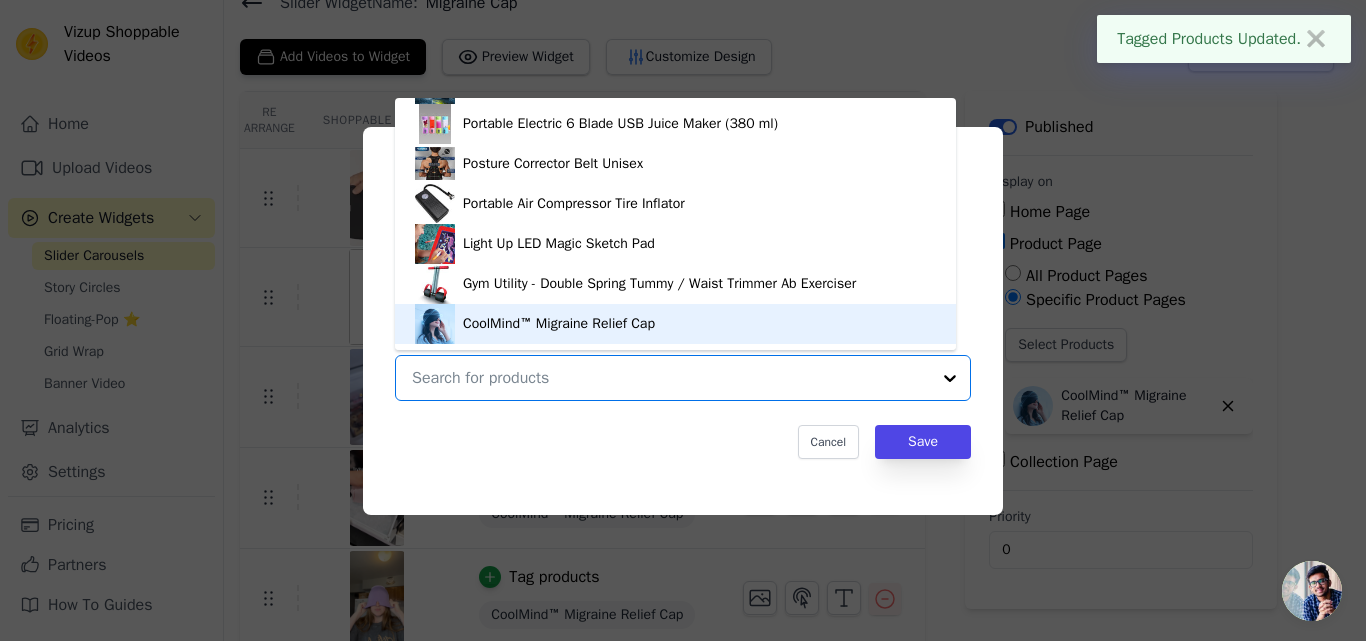 click on "CoolMind™ Migraine Relief Cap" at bounding box center (559, 324) 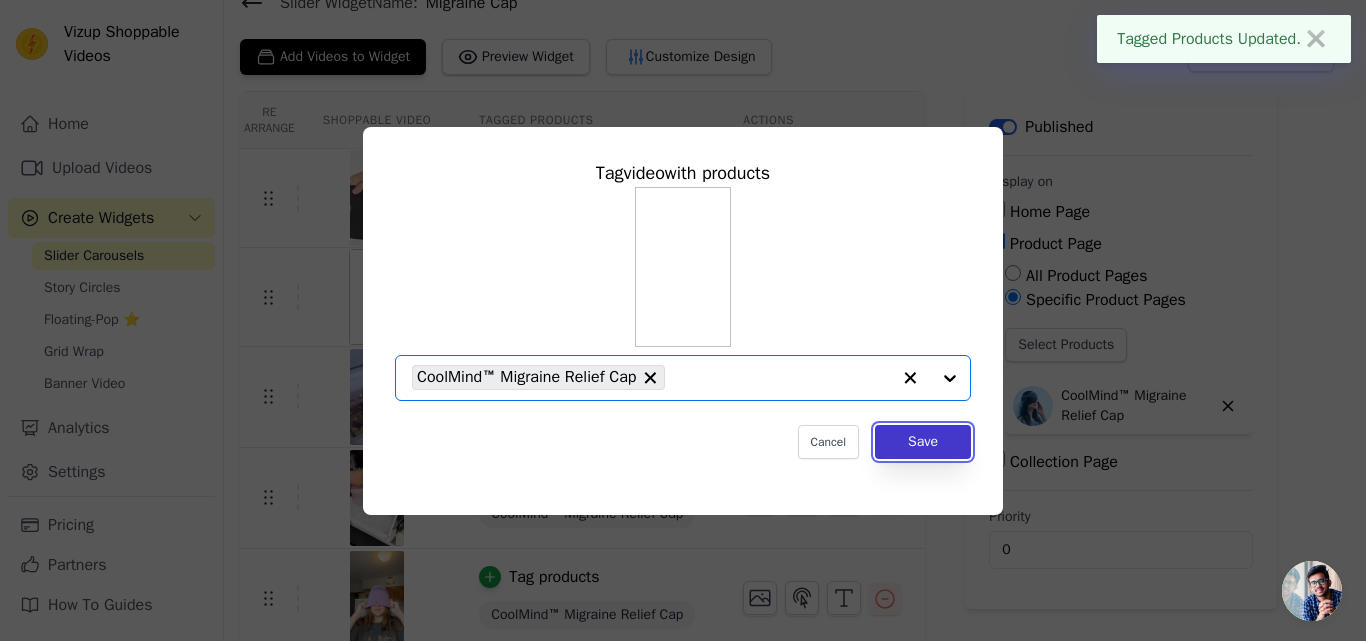 click on "Save" at bounding box center (923, 442) 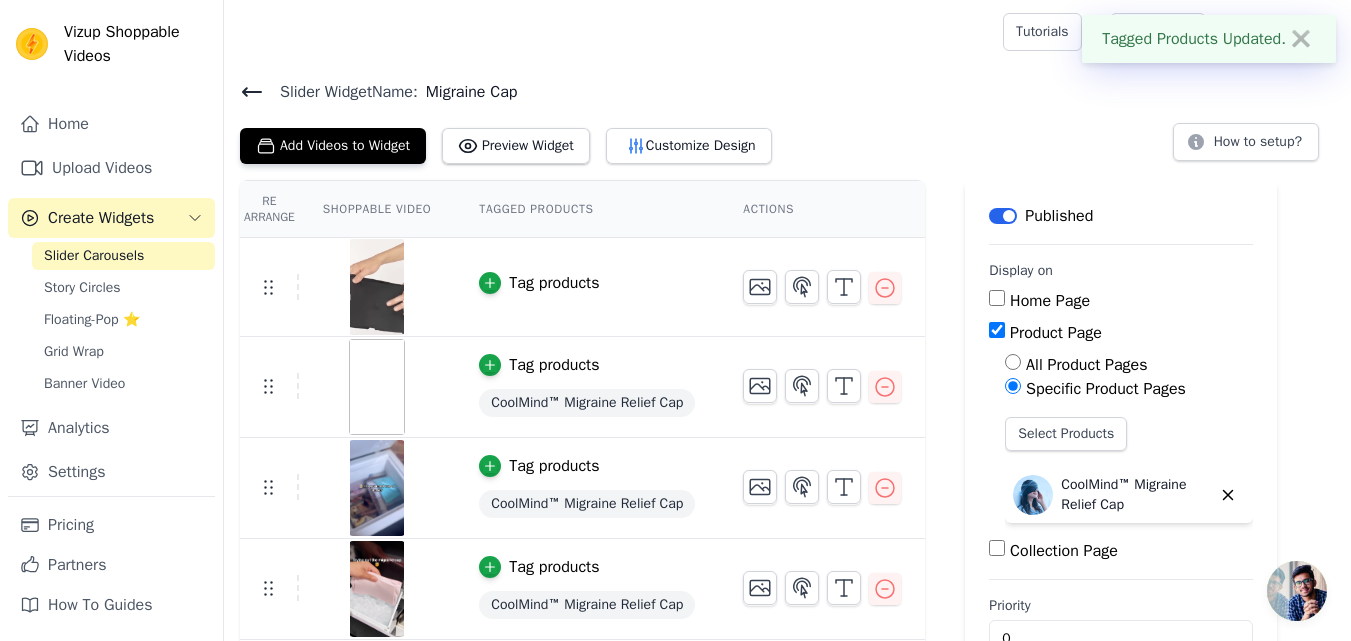 click on "Tag products" at bounding box center (554, 283) 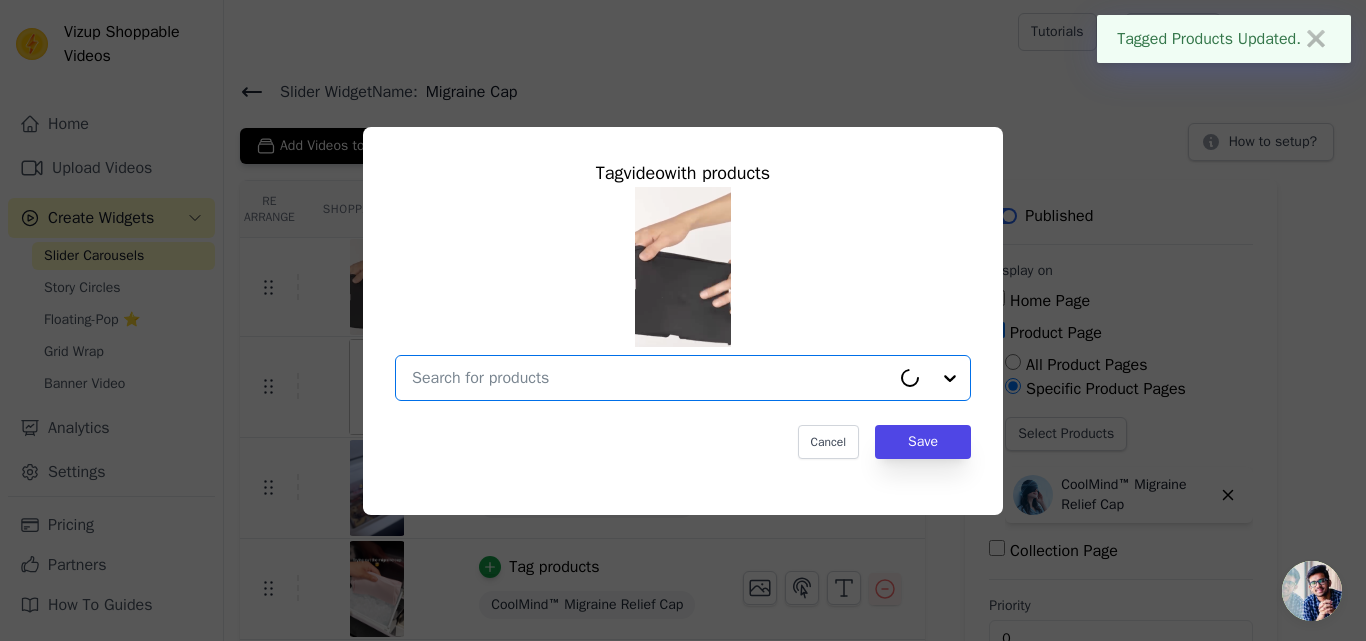 click at bounding box center (651, 378) 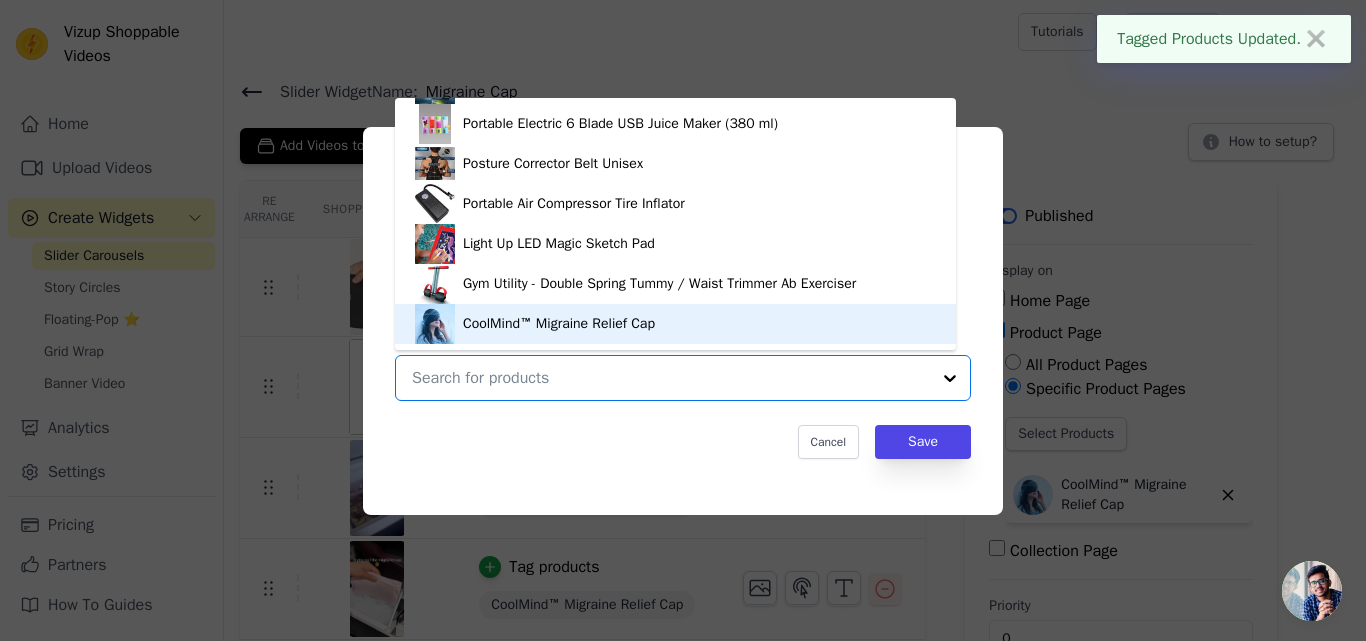 click on "CoolMind™ Migraine Relief Cap" at bounding box center [559, 324] 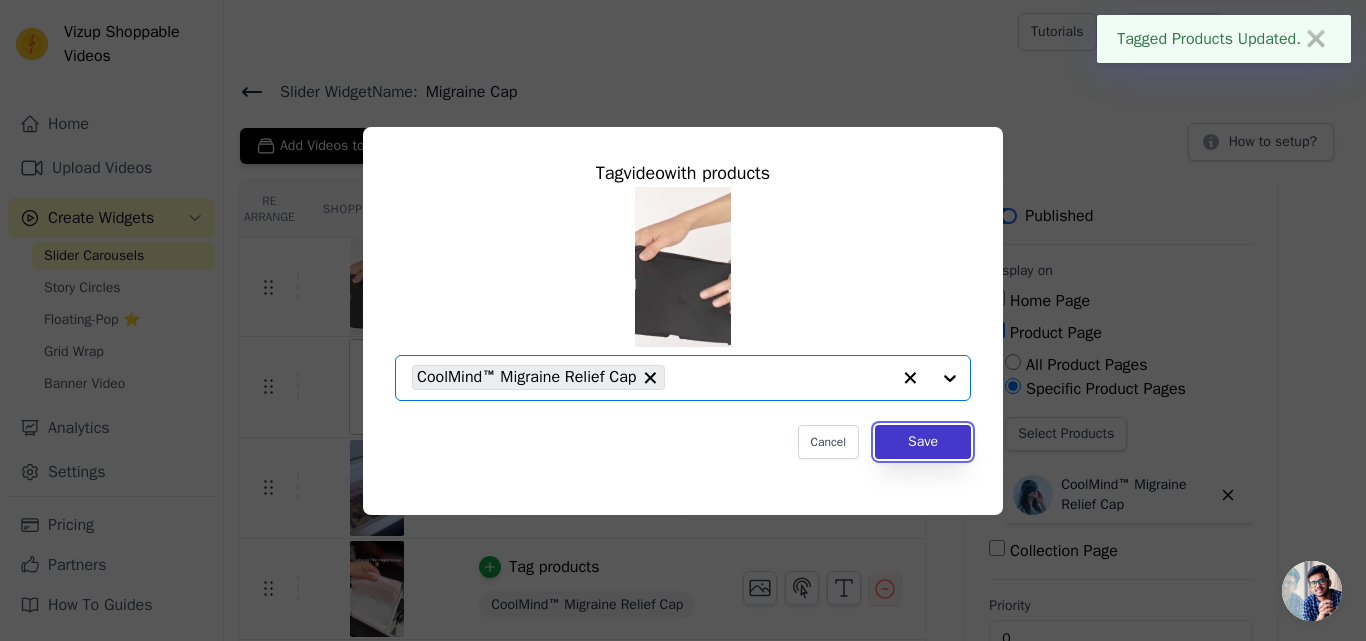 click on "Save" at bounding box center [923, 442] 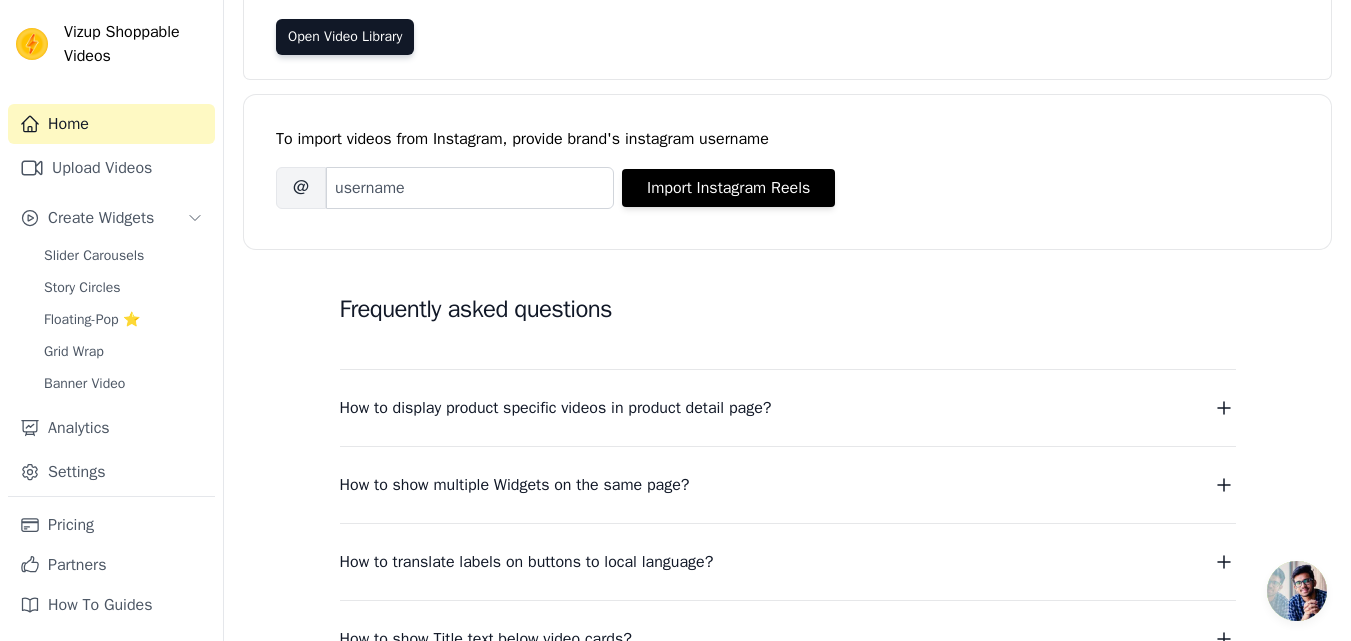 scroll, scrollTop: 0, scrollLeft: 0, axis: both 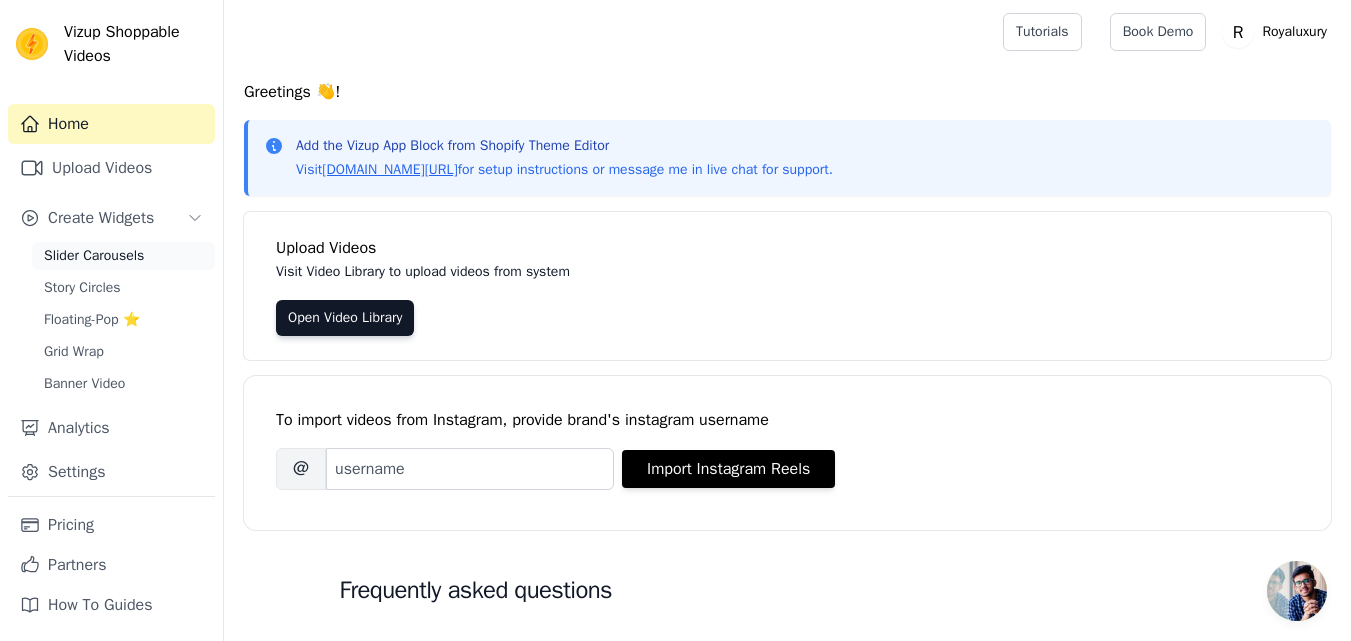 click on "Slider Carousels" at bounding box center (123, 256) 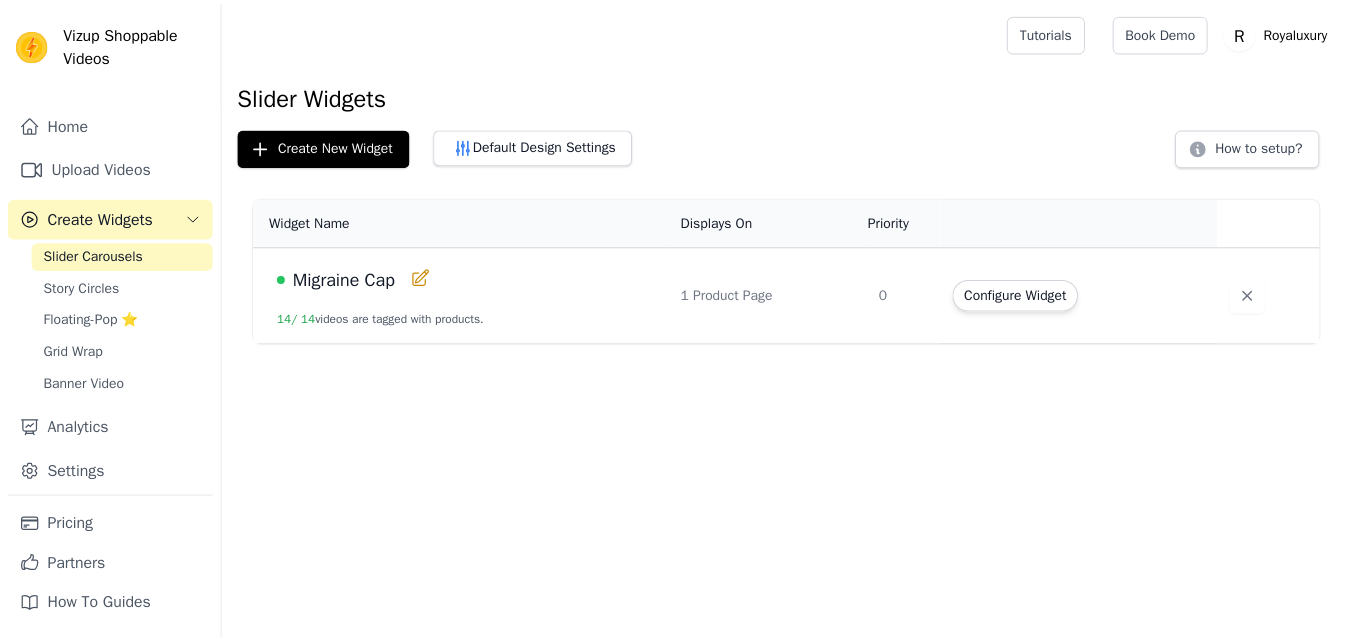 scroll, scrollTop: 0, scrollLeft: 0, axis: both 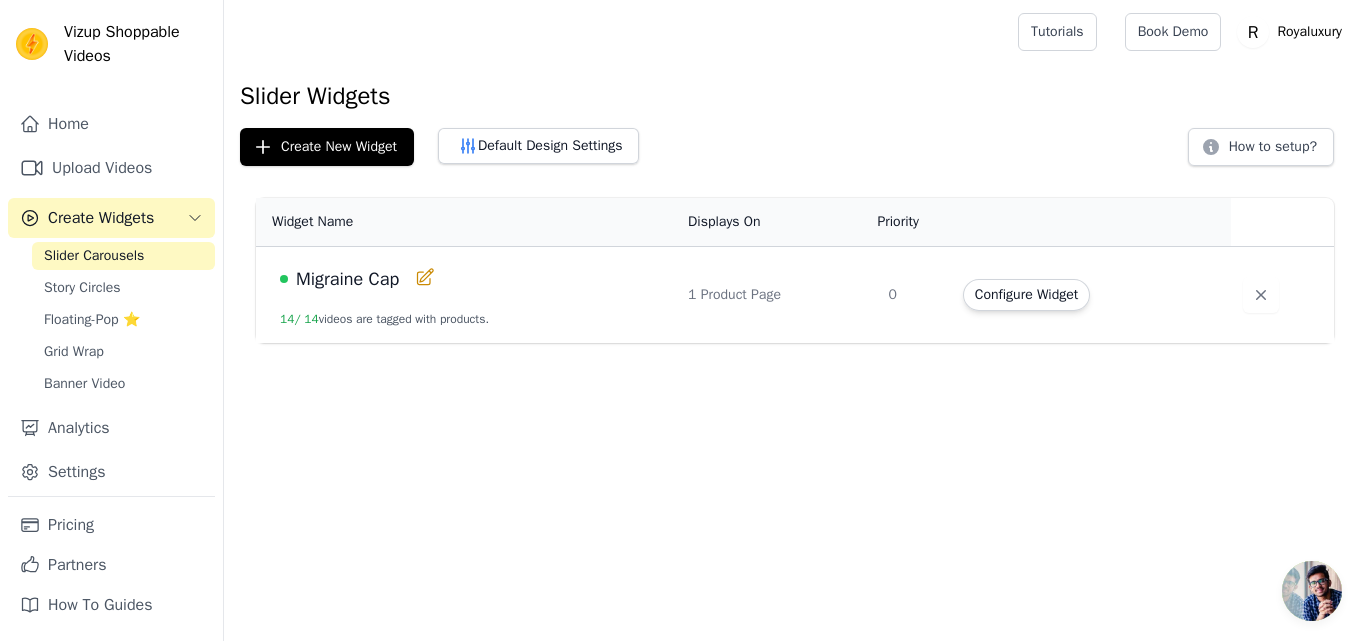 click on "Migraine Cap     14  /   14  videos are tagged with products." at bounding box center (466, 295) 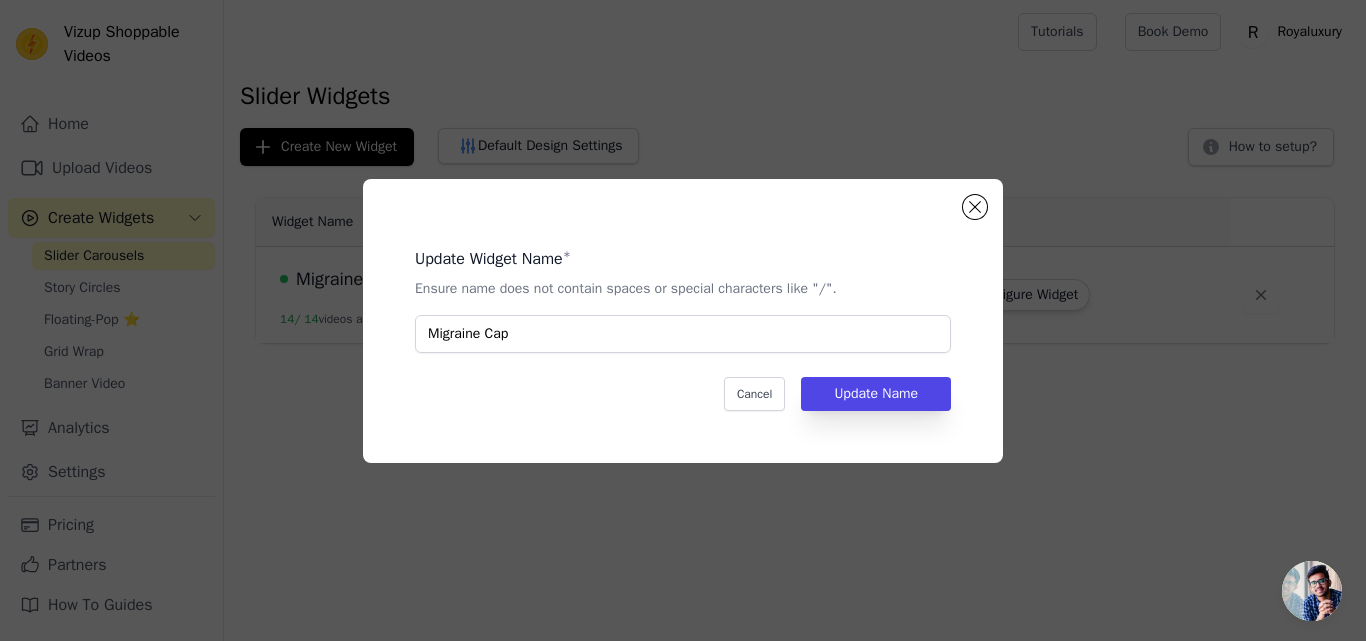 click on "Update Widget Name   *   Ensure name does not contain spaces or special characters like "/".   Migraine Cap   Cancel   Update Name" 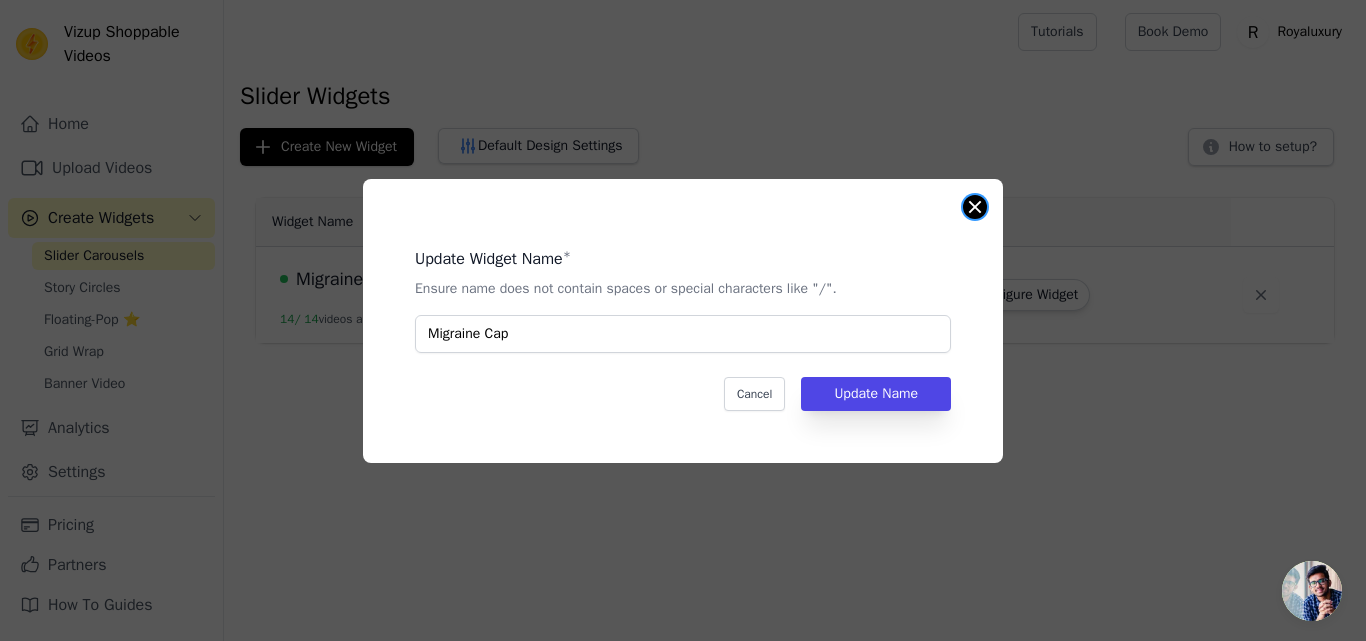 click at bounding box center [975, 207] 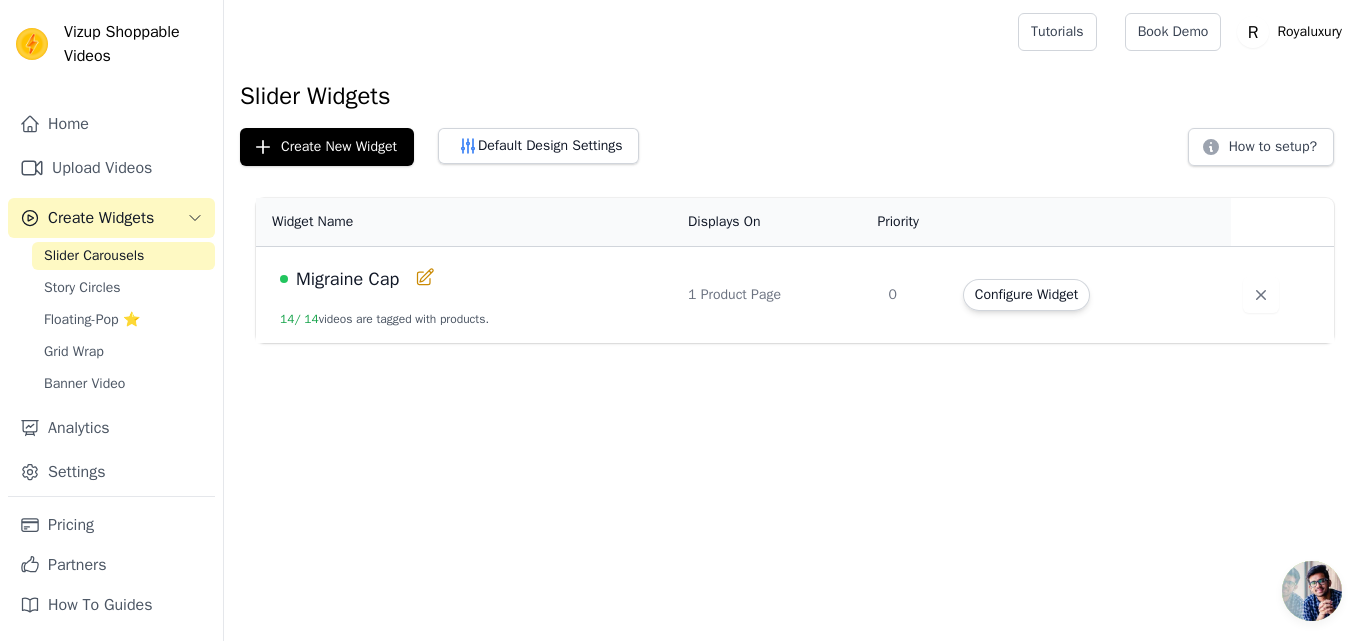 click 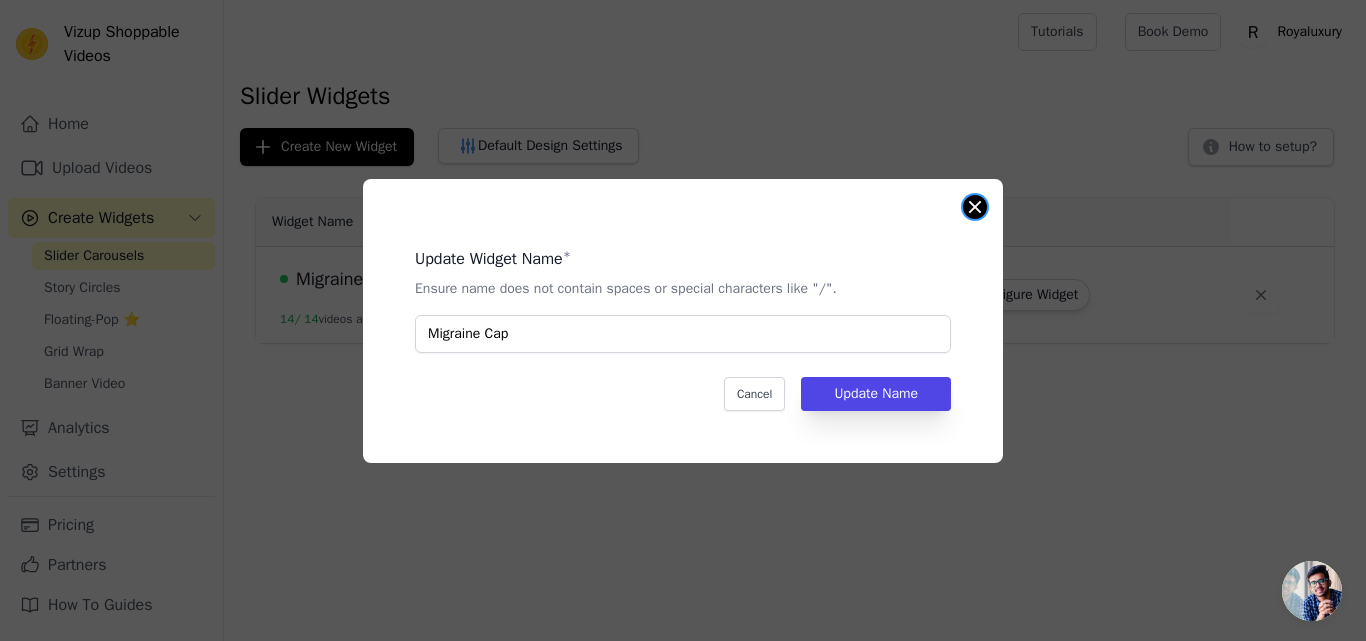 click at bounding box center [975, 207] 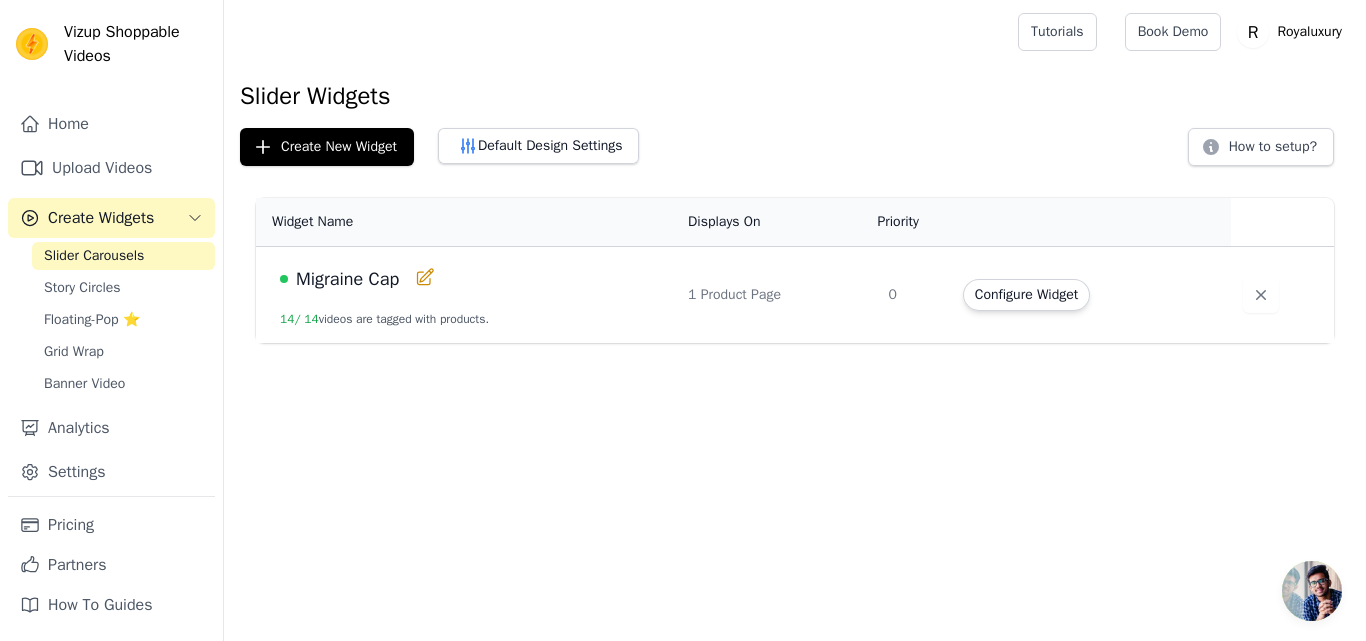 click on "0" at bounding box center (913, 295) 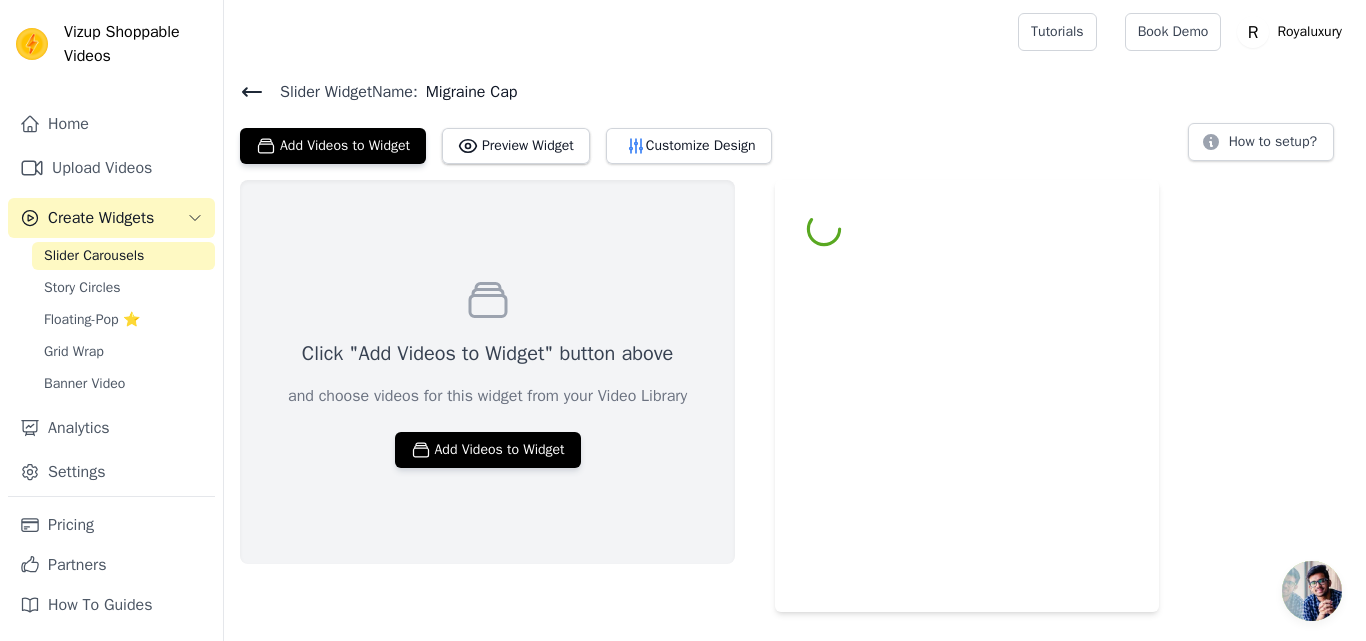 click on "Vizup Shoppable Videos
Home
Upload Videos       Create Widgets     Slider Carousels   Story Circles   Floating-Pop ⭐   Grid Wrap   Banner Video
Analytics
Settings
Pricing
Partners
How To Guides   Open sidebar       Tutorials     Book Demo   Open user menu" at bounding box center (683, 306) 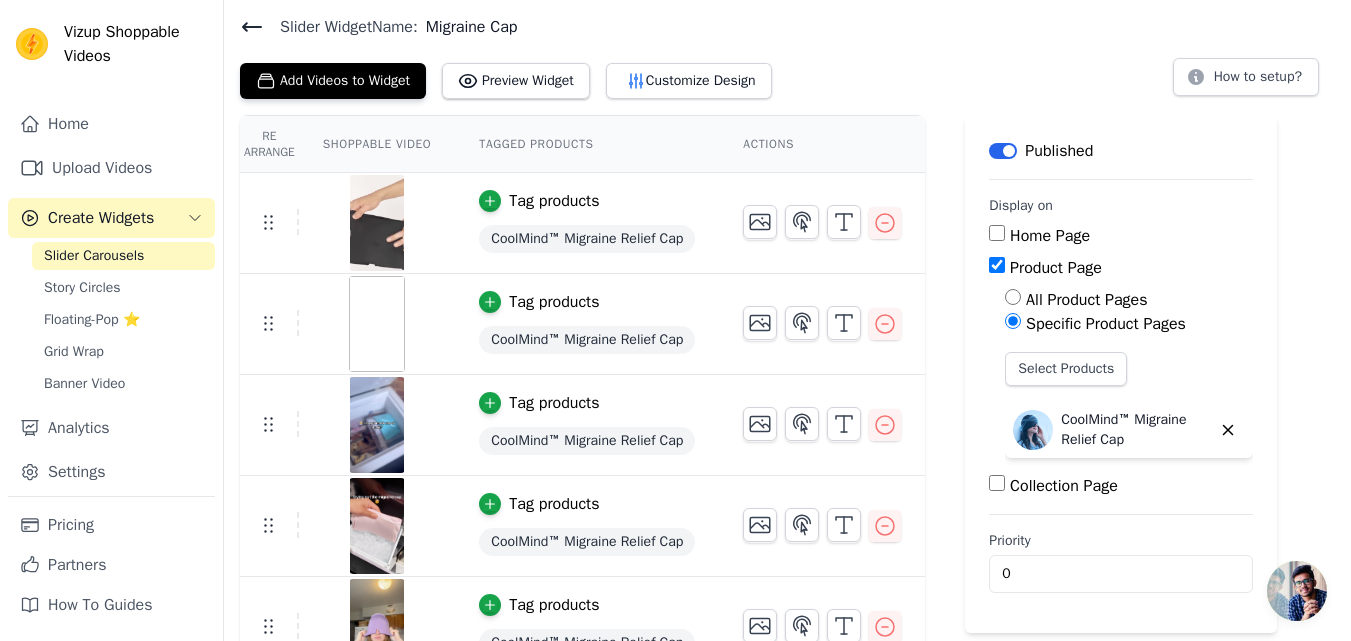 scroll, scrollTop: 100, scrollLeft: 0, axis: vertical 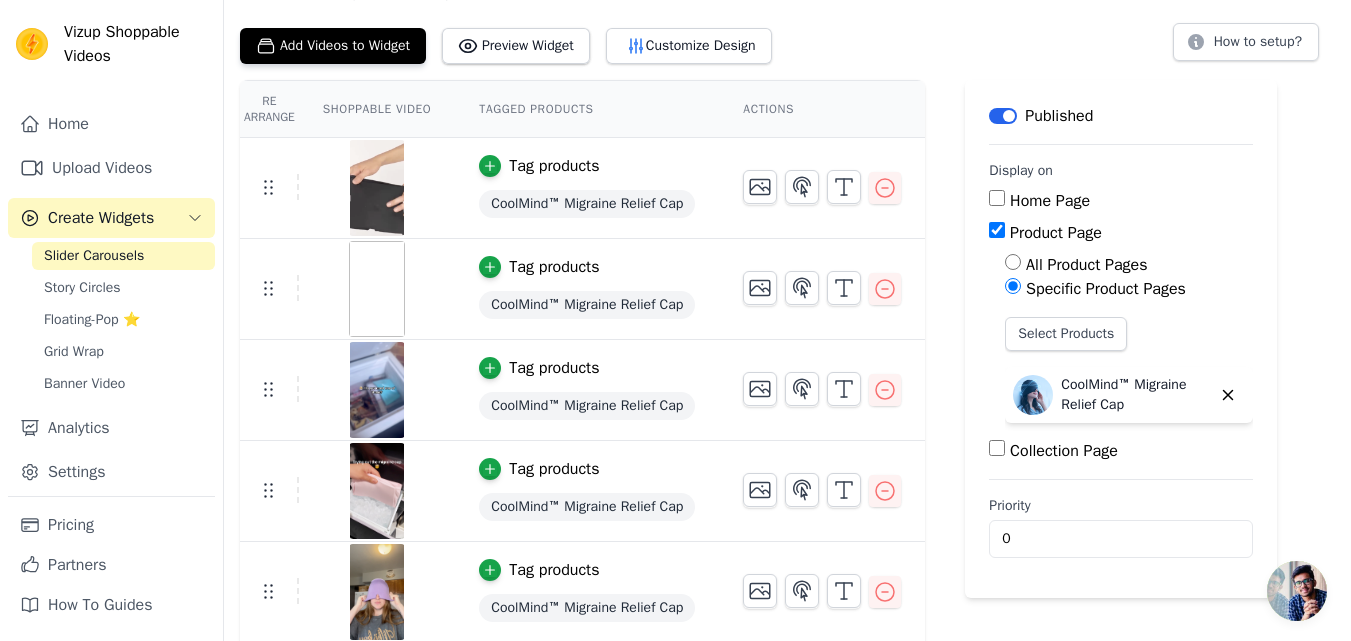 click on "Slider Widget  Name:   Migraine Cap
Add Videos to Widget
Preview Widget       Customize Design
How to setup?         Re Arrange   Shoppable Video   Tagged Products   Actions             Tag products   CoolMind™ Migraine Relief Cap                             Tag products   CoolMind™ Migraine Relief Cap                             Tag products   CoolMind™ Migraine Relief Cap                             Tag products   CoolMind™ Migraine Relief Cap                             Tag products   CoolMind™ Migraine Relief Cap                             Tag products   CoolMind™ Migraine Relief Cap                             Tag products   CoolMind™ Migraine Relief Cap                             Tag products   CoolMind™ Migraine Relief Cap                             Tag products   CoolMind™ Migraine Relief Cap                             Tag products   CoolMind™ Migraine Relief Cap                             Tag products   CoolMind™ Migraine Relief Cap" at bounding box center [787, 766] 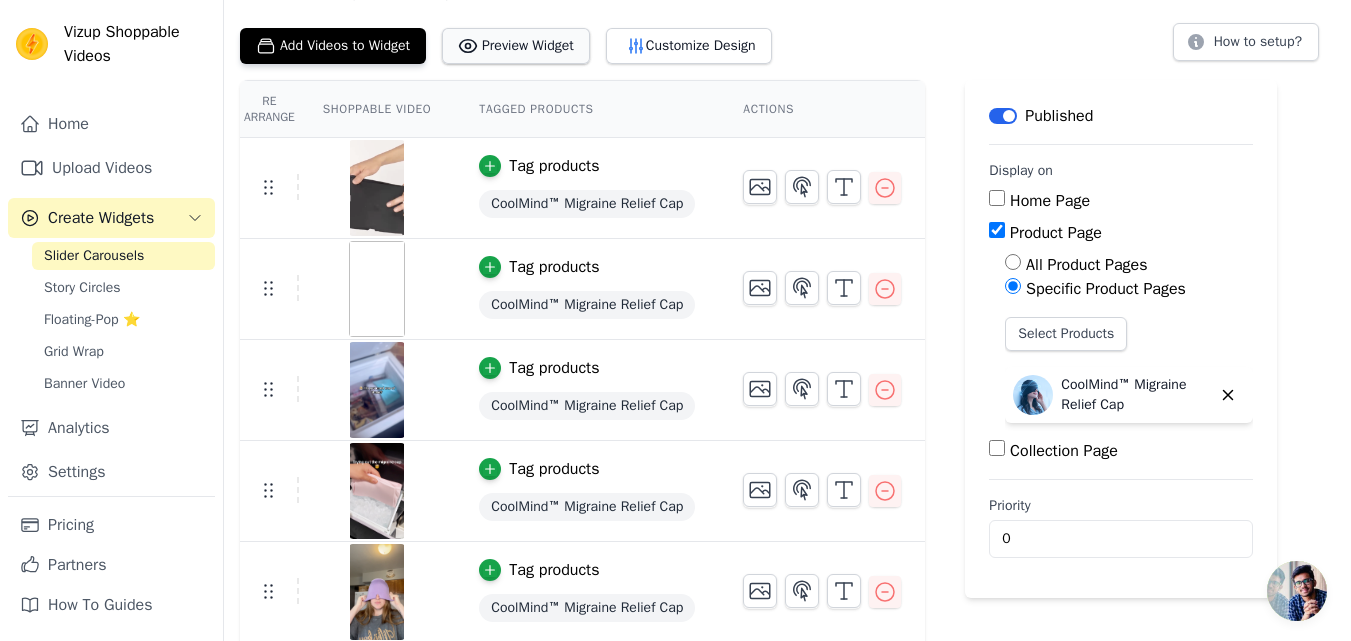 click on "Preview Widget" at bounding box center (516, 46) 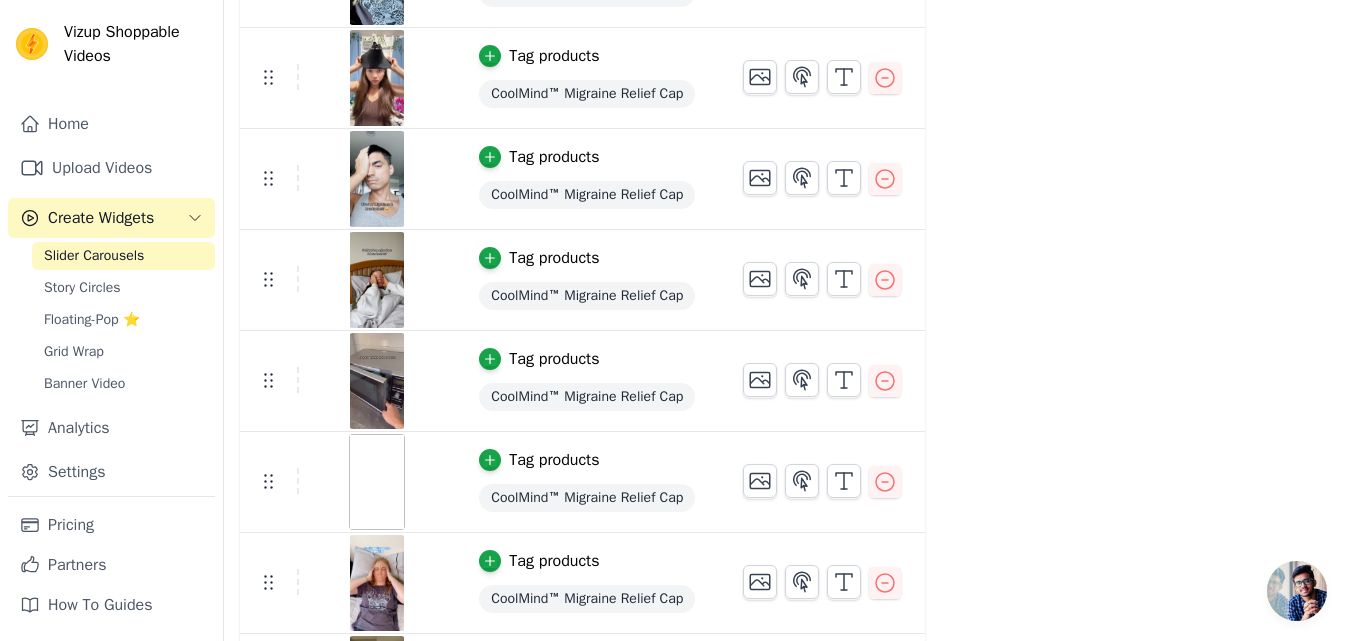 scroll, scrollTop: 1011, scrollLeft: 0, axis: vertical 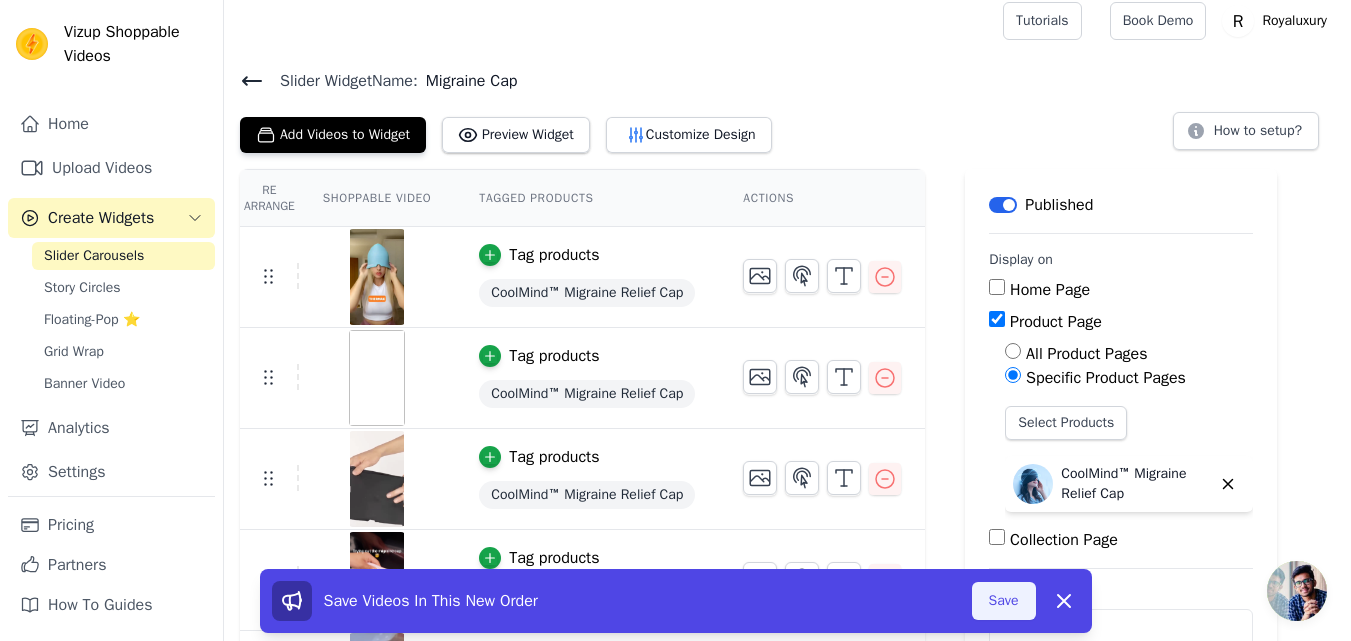 click on "Save" at bounding box center [1004, 601] 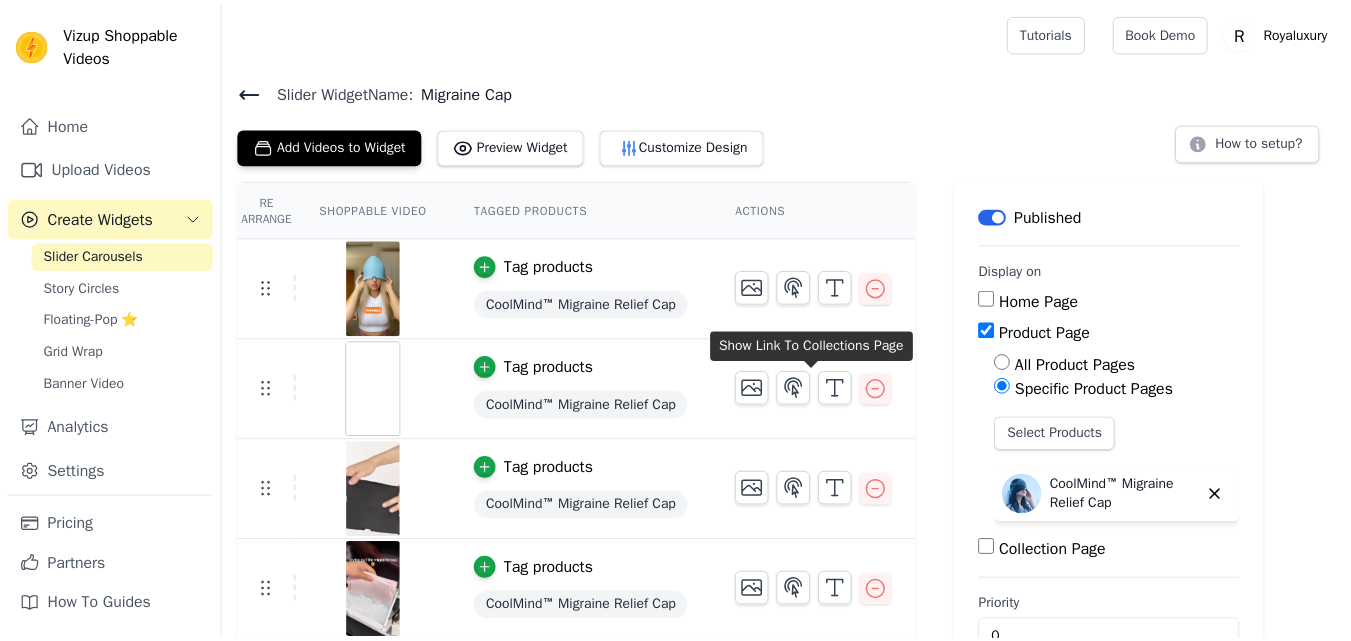 scroll, scrollTop: 11, scrollLeft: 0, axis: vertical 